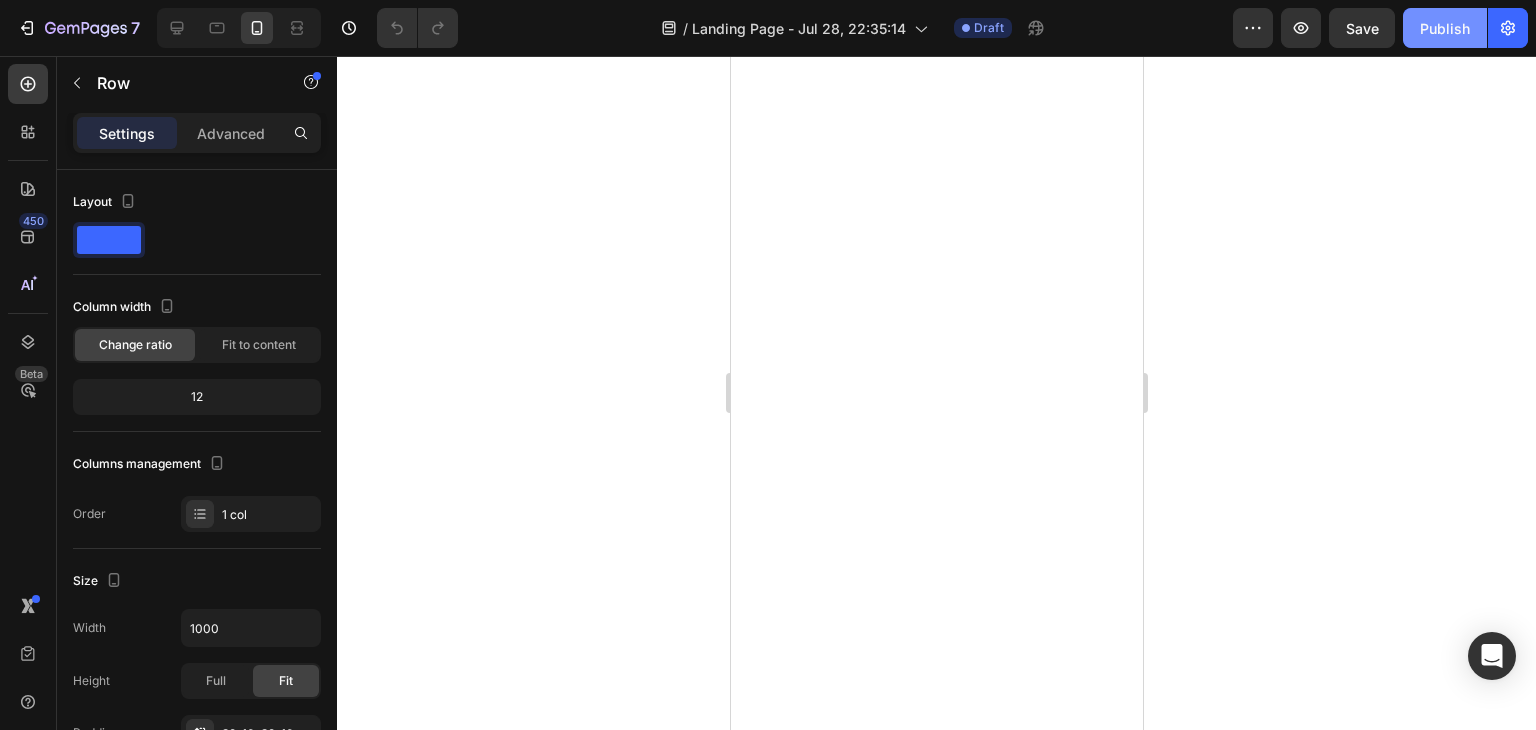 scroll, scrollTop: 0, scrollLeft: 0, axis: both 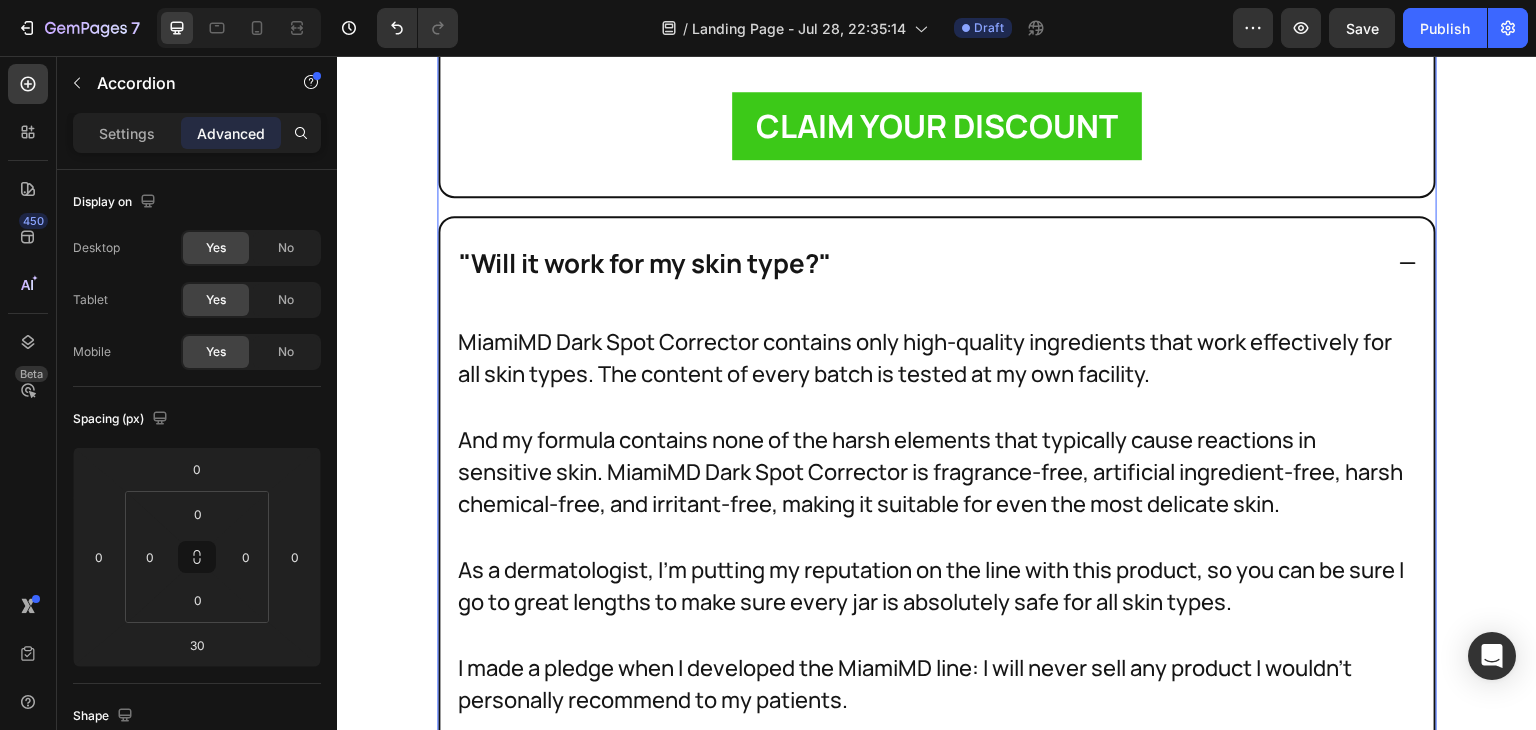 click 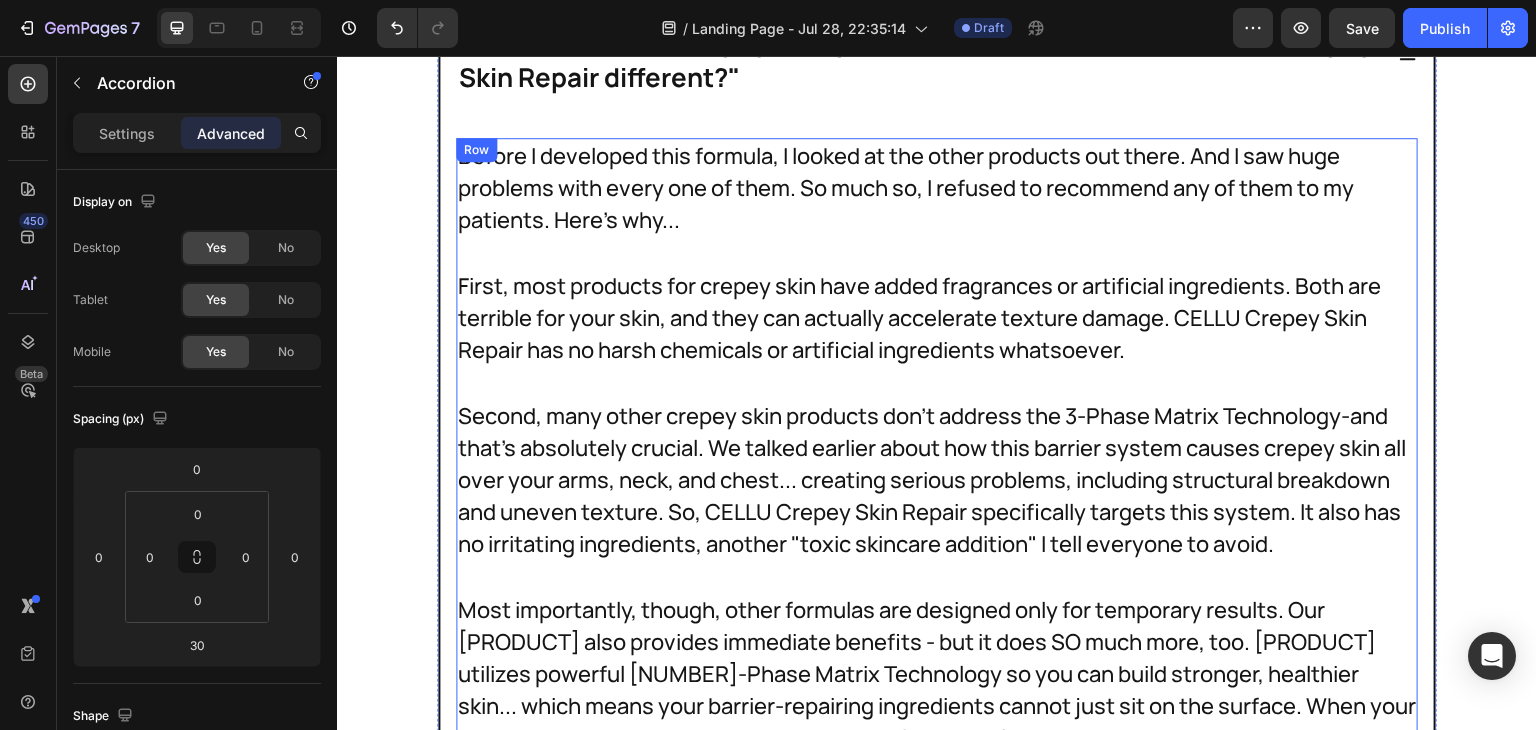 scroll, scrollTop: 37767, scrollLeft: 0, axis: vertical 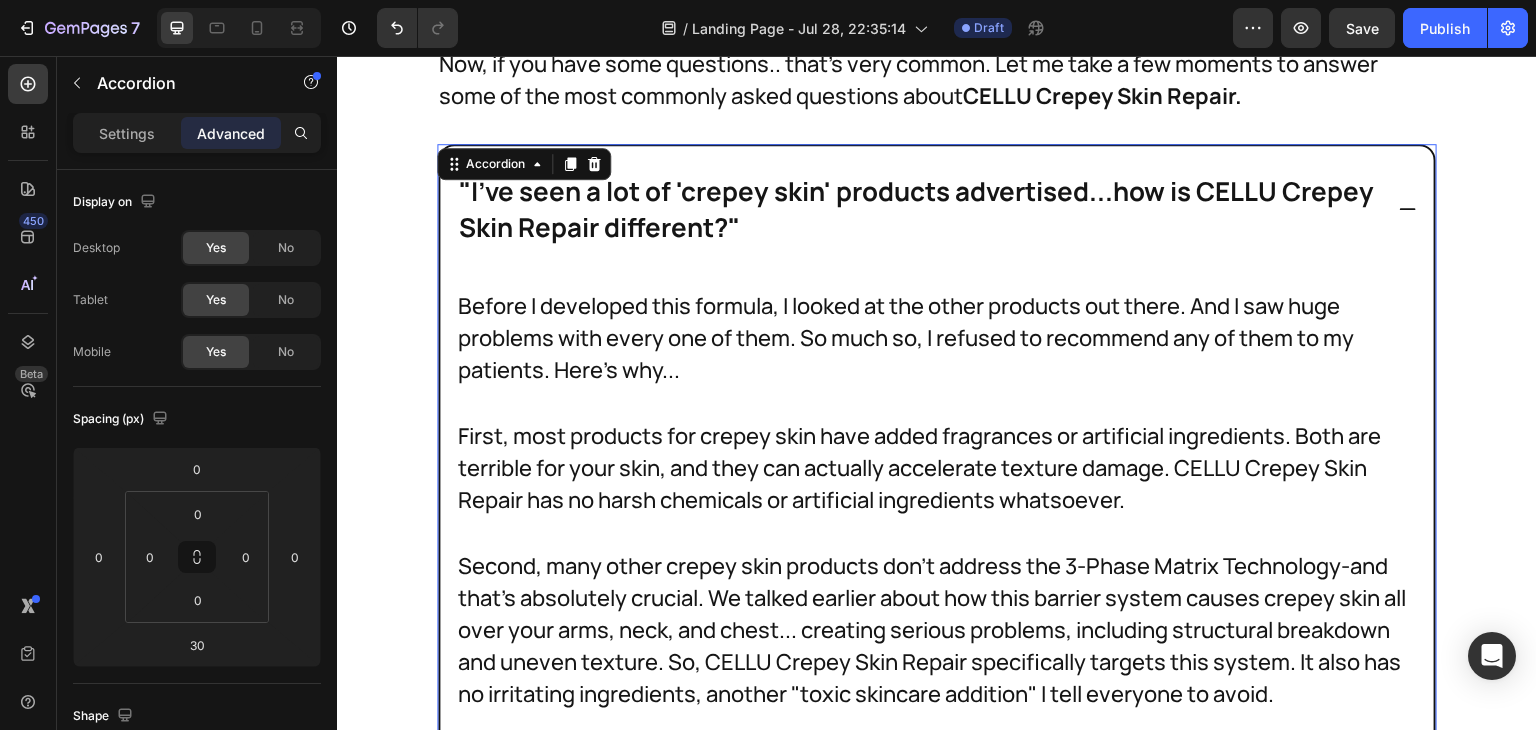 click 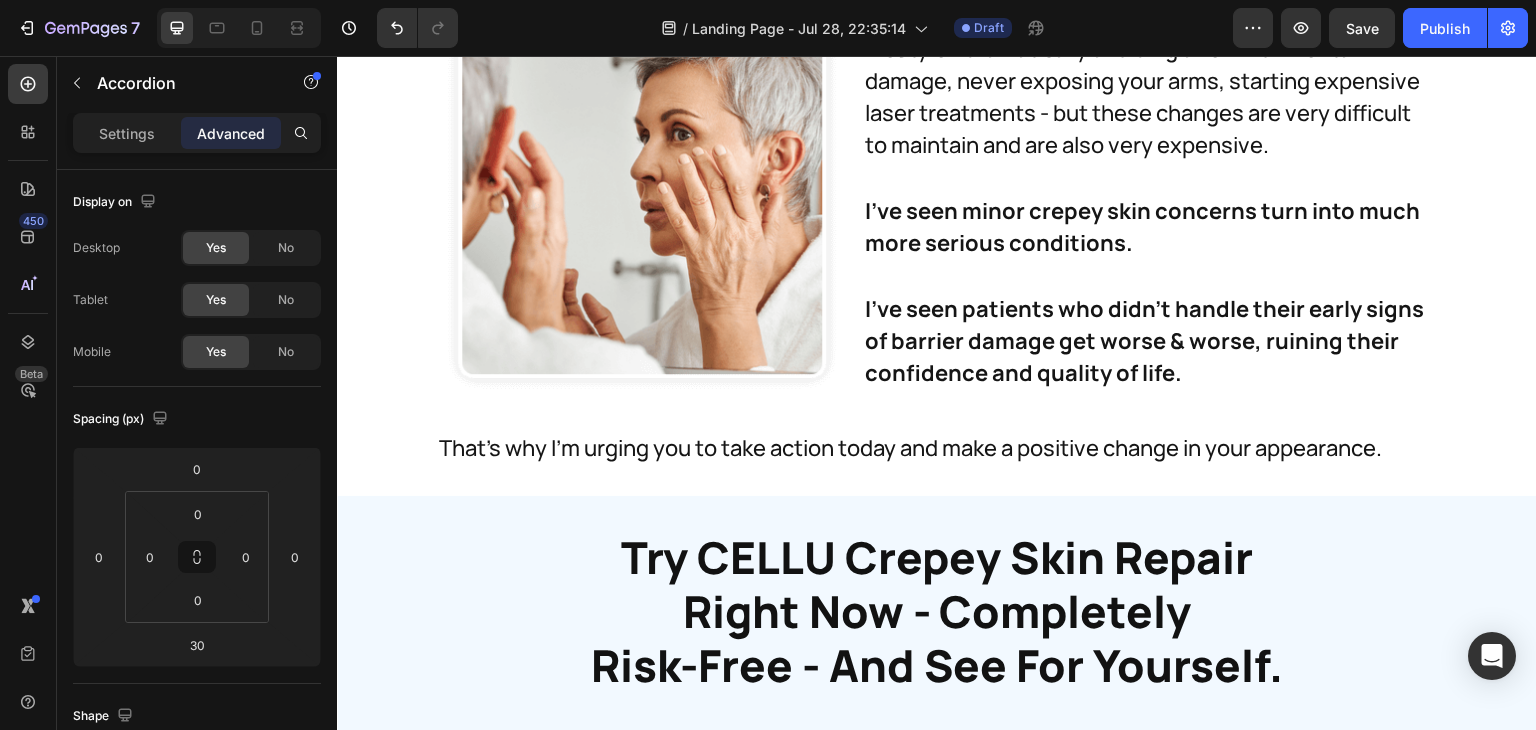 scroll, scrollTop: 35409, scrollLeft: 0, axis: vertical 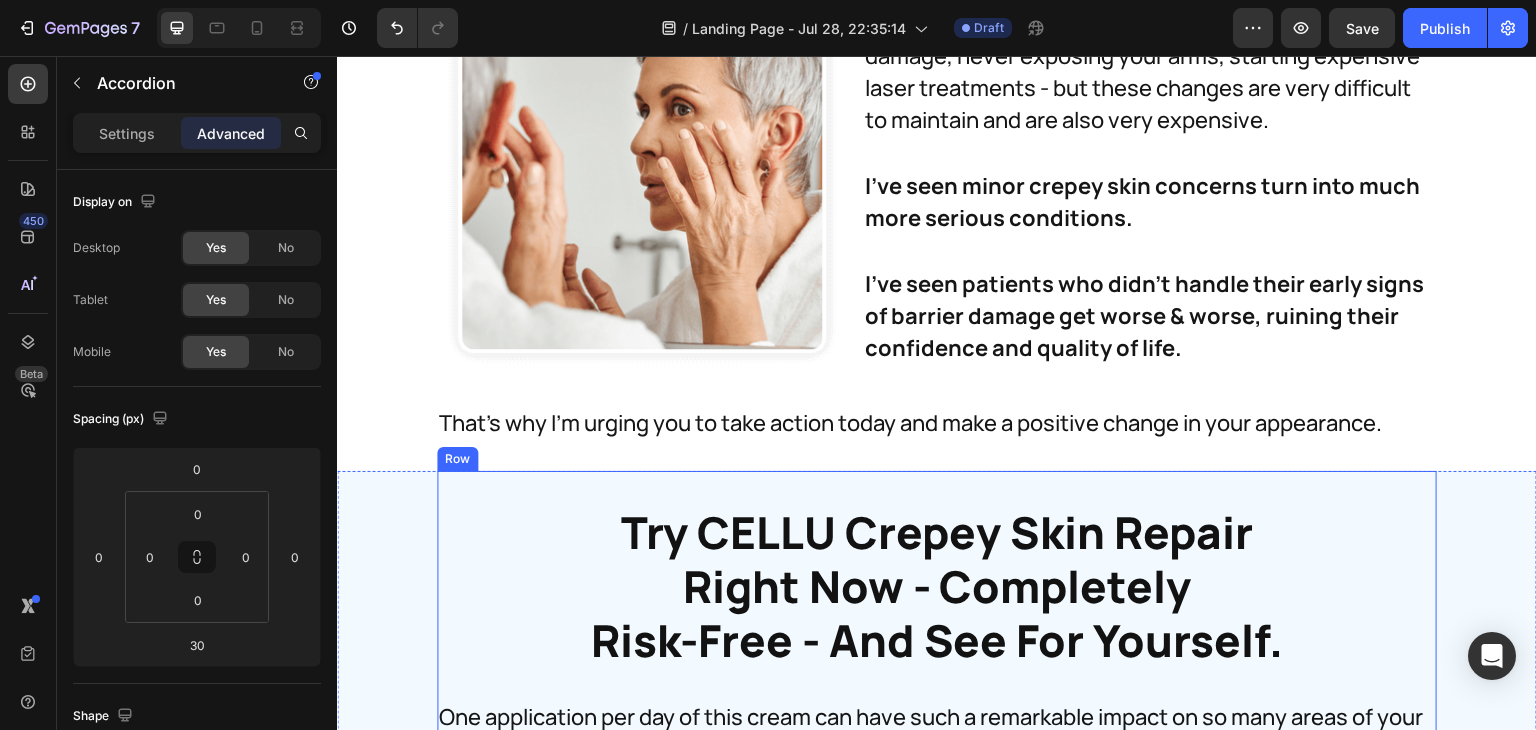 click on "Try CELLU Crepey Skin Repair Right Now - Completely Risk-Free - And See For Yourself. Heading Try MiamiMD Dark Spot Corrector Right Now – Completely Risk-Free – And See For Yourself. Heading One application per day of this cream can have such a remarkable impact on so many areas of your appearance. I recommend you use it morning and evening to get the full benefits. Text Block I want you to feel the surge of confidence that comes with this formula. Text Block I want you to feel the joy when those stubborn crepey areas start to smooth. Text Block I want you to feel great when you look in the mirror and to make tissue paper skin and texture concerns a thing of the past. Text Block Image I want you to feel - and SEE - your transforming appearance every morning when you look in the mirror. Text Block I want you to feel the youthful firmness you know is inside you...just waiting to come out... Text Block Image Row Text Block Image Image Dark Spot Corrector Heading Icon Icon Icon Icon Icon Icon List Row Row" at bounding box center [937, 1386] 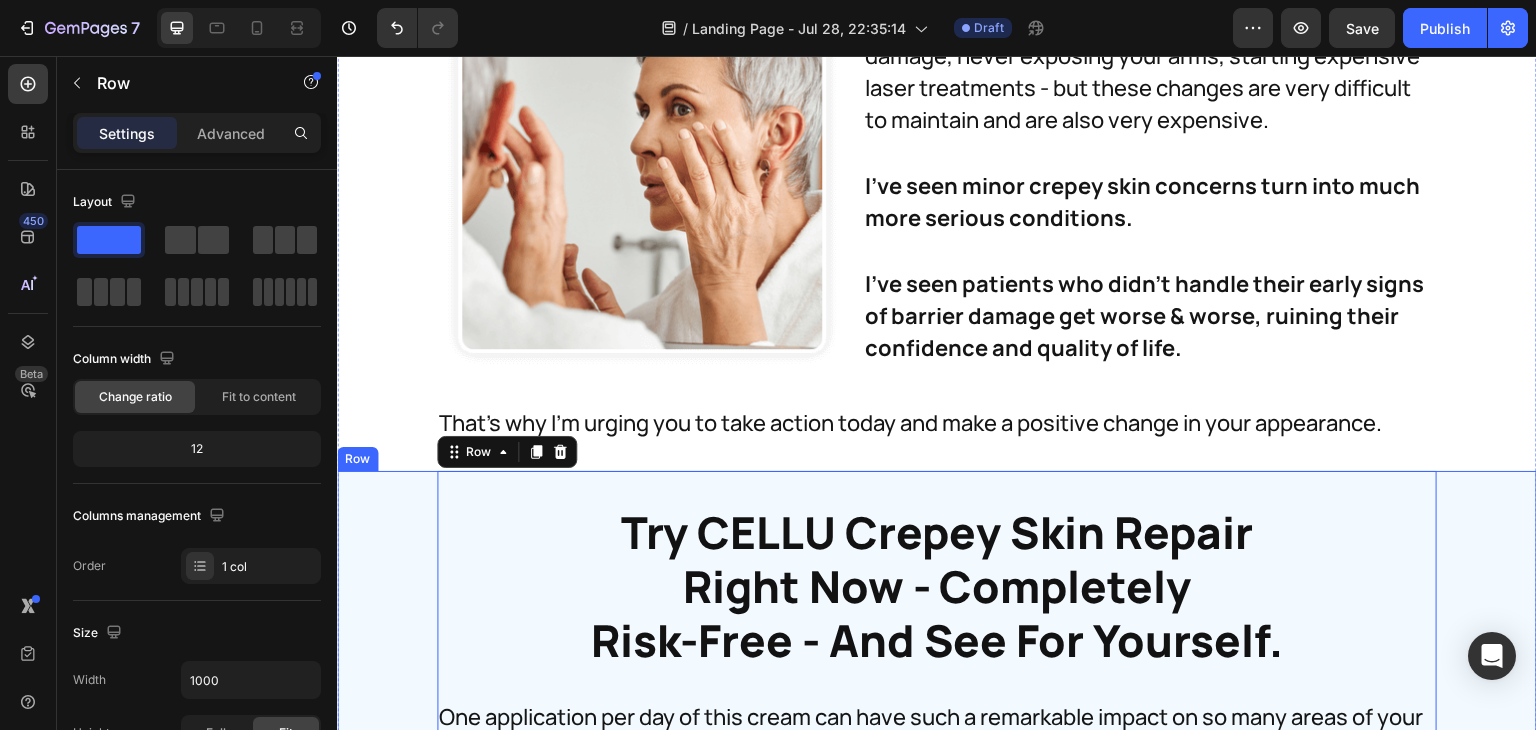 click on "Try CELLU Crepey Skin Repair Right Now - Completely Risk-Free - And See For Yourself. Heading Try MiamiMD Dark Spot Corrector Right Now – Completely Risk-Free – And See For Yourself. Heading One application per day of this cream can have such a remarkable impact on so many areas of your appearance. I recommend you use it morning and evening to get the full benefits. Text Block I want you to feel the surge of confidence that comes with this formula. Text Block I want you to feel the joy when those stubborn crepey areas start to smooth. Text Block I want you to feel great when you look in the mirror and to make tissue paper skin and texture concerns a thing of the past. Text Block Image I want you to feel - and SEE - your transforming appearance every morning when you look in the mirror. Text Block I want you to feel the youthful firmness you know is inside you...just waiting to come out... Text Block Image Row Text Block Image Image Dark Spot Corrector Heading Icon Icon Icon Icon Icon Icon List Row Row" at bounding box center (937, 2056) 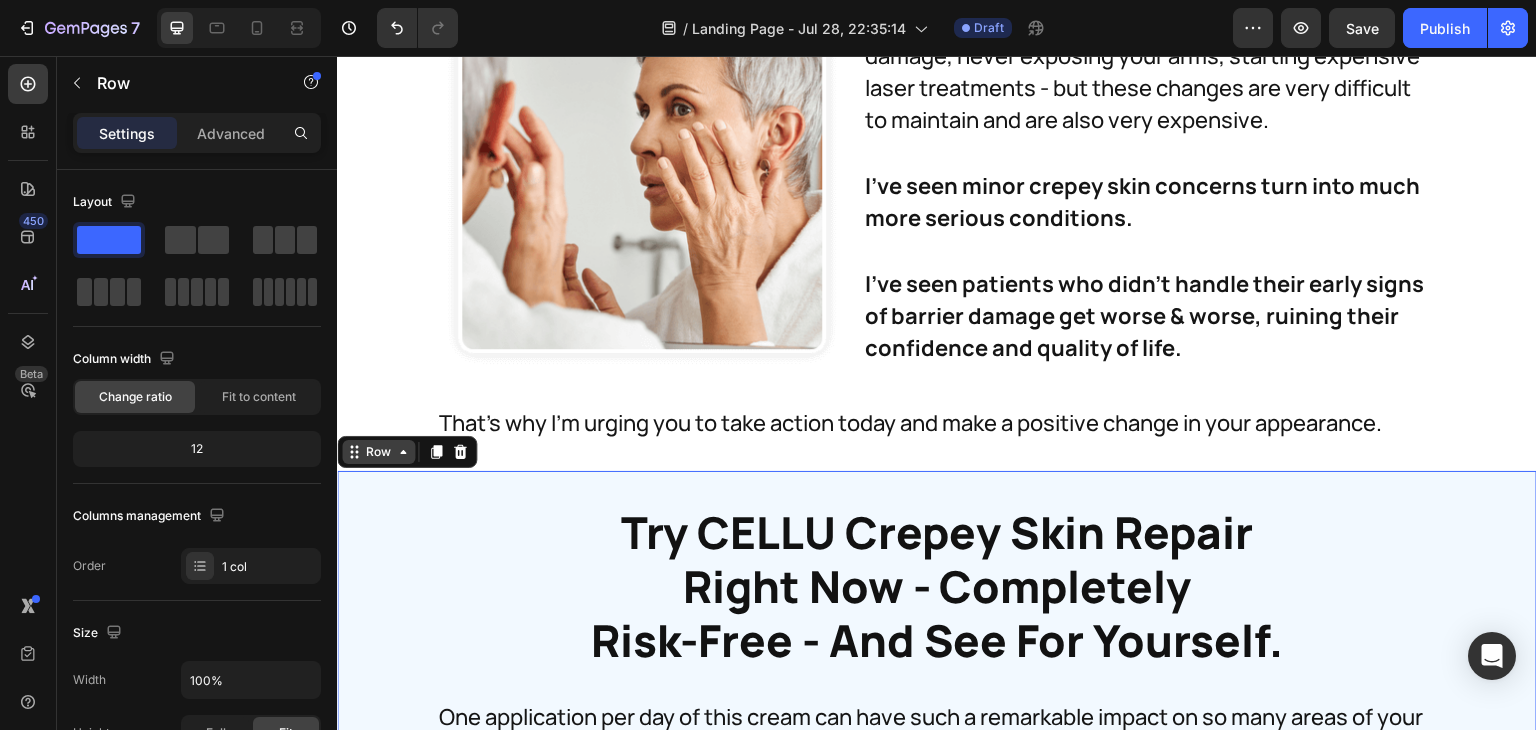 click on "Row" at bounding box center (378, 452) 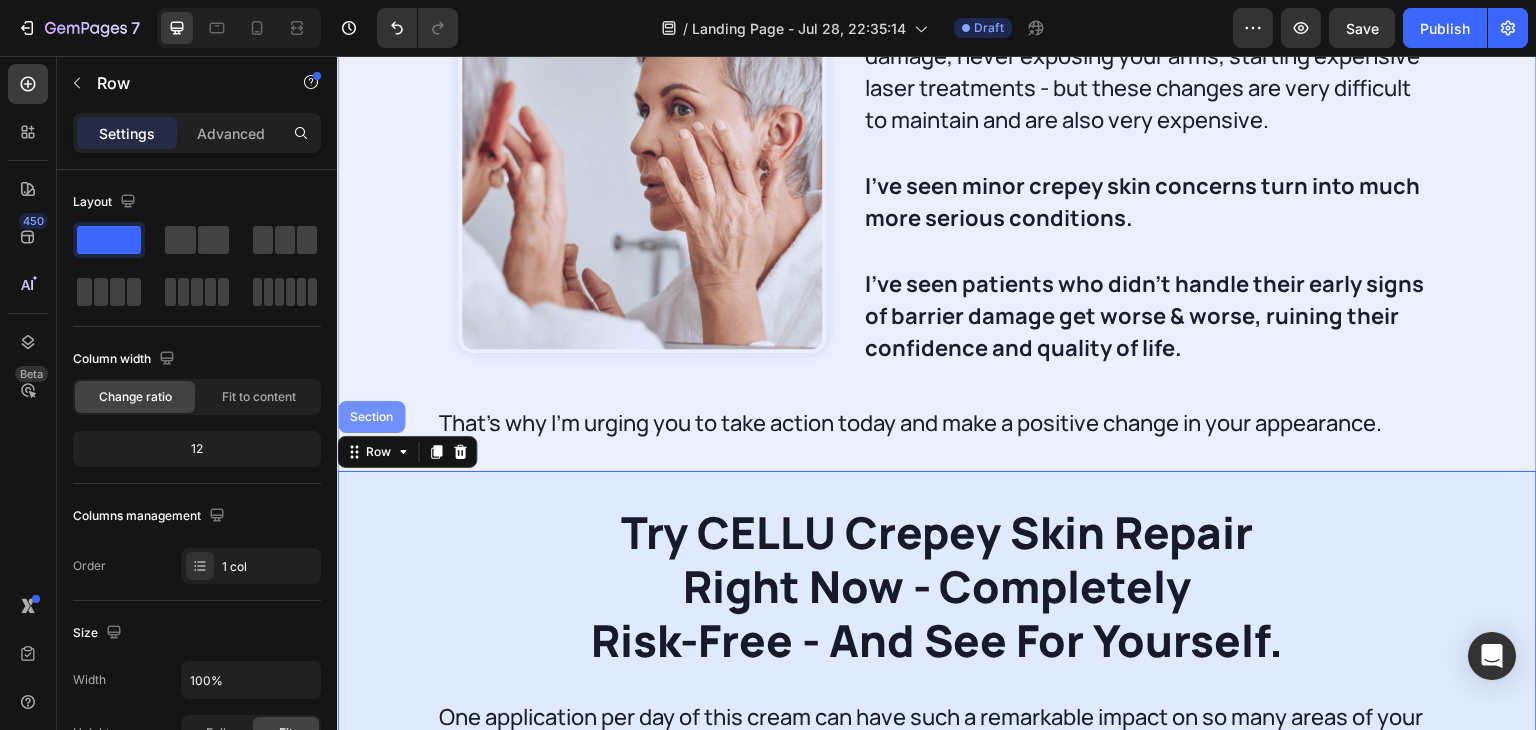 click on "Section" at bounding box center (371, 417) 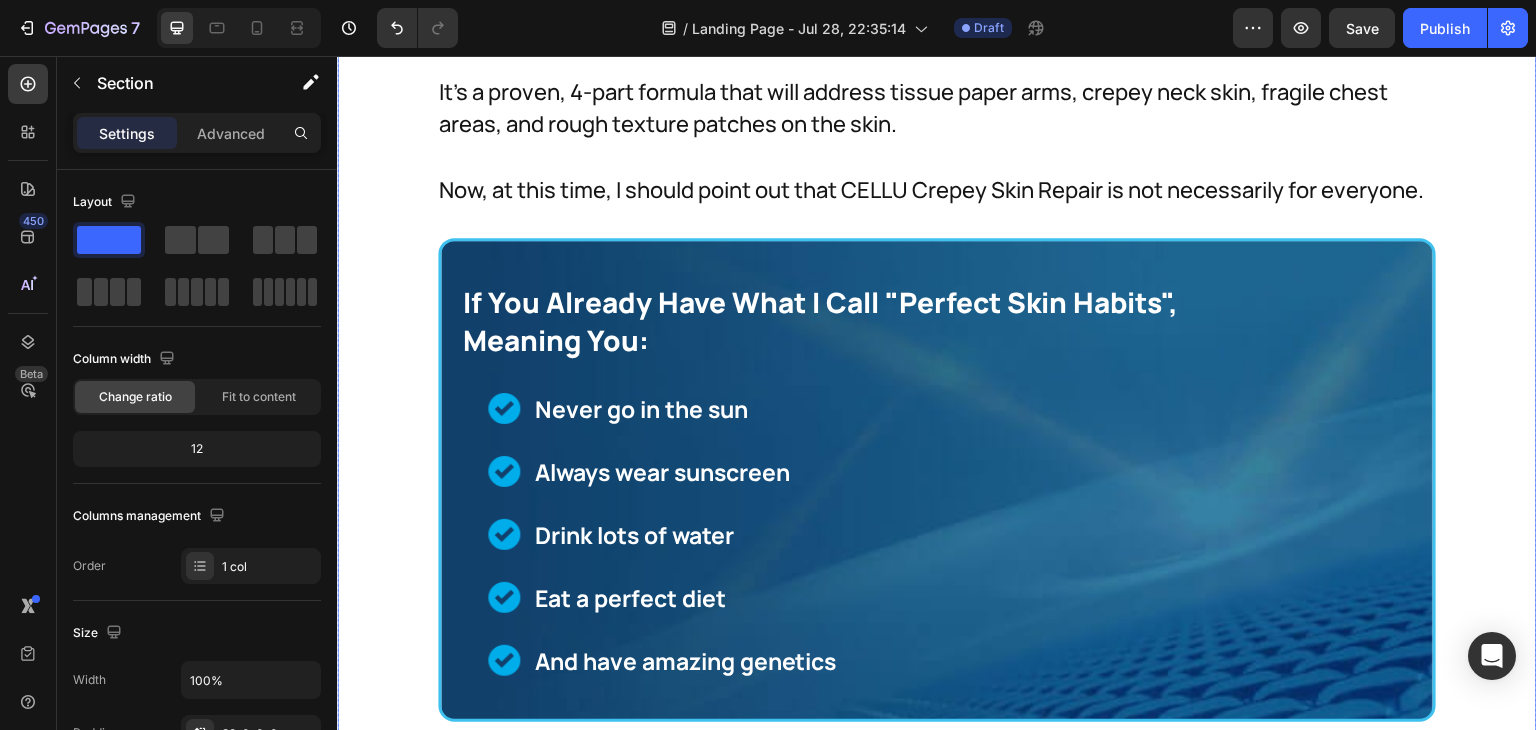 scroll, scrollTop: 28304, scrollLeft: 0, axis: vertical 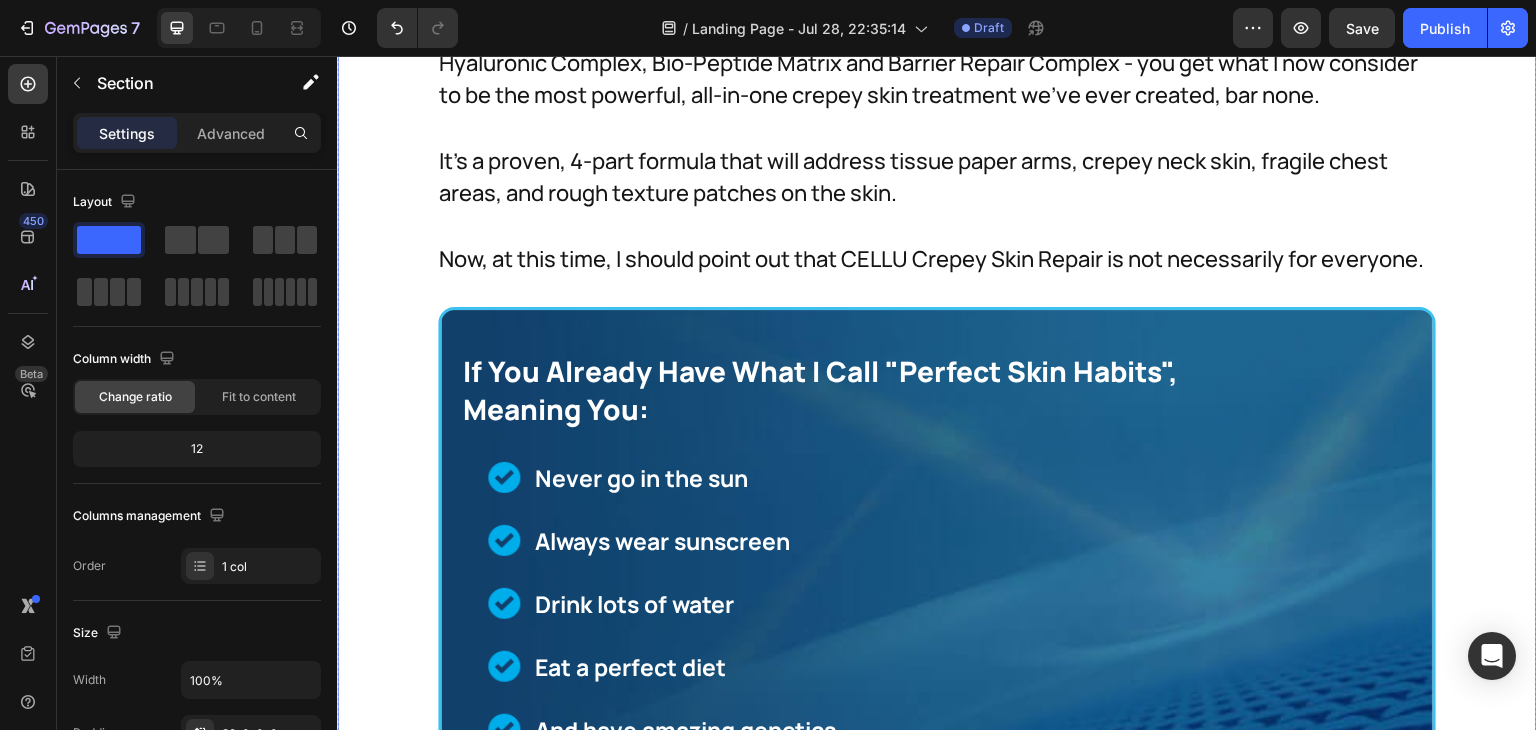 click on "And of course, they all work together to combat the aging effects of barrier dysfunction. Text Block But remember, most products you see out there have one big problem... Text Block They only sit on the surface! Text Block For instance, many dark spot treatments are super popular and contain beneficial ingredients. But sometimes if you use too much, you're just wasting product because it can't  penetrate deeply enough. Text Block For instance, many crepey skin treatments are super popular and contain beneficial ingredients. But sometimes if you use too much, you're just wasting product because it can't penetrate deeply enough. Text Block
Drop element here Row And nobody likes wasting expensive skincare products. Text Block This is where our 3-Phase Matrix Repair Technology formula is different. Because it's made with ingredients with optimal molecular sizes, these ingredients can reach deeper levels of the skin effectively. For that reason, it's my crepey skin treatment of choice. Heading" at bounding box center [937, 655] 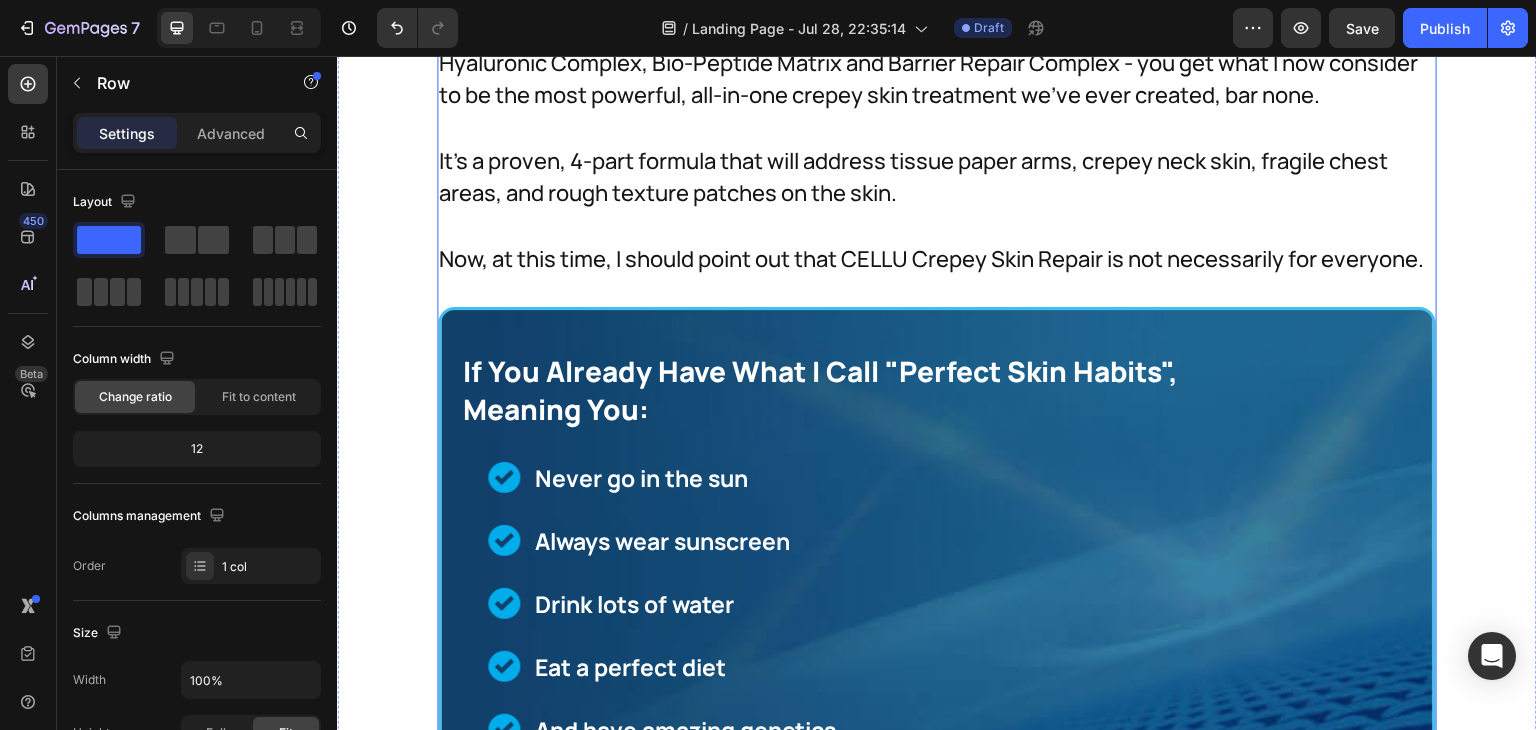 click on "And of course, they all work together to combat the aging effects of barrier dysfunction. Text Block But remember, most products you see out there have one big problem... Text Block They only sit on the surface! Text Block For instance, many dark spot treatments are super popular and contain beneficial ingredients. But sometimes if you use too much, you're just wasting product because it can't  penetrate deeply enough. Text Block For instance, many crepey skin treatments are super popular and contain beneficial ingredients. But sometimes if you use too much, you're just wasting product because it can't penetrate deeply enough. Text Block
Drop element here Row And nobody likes wasting expensive skincare products. Text Block This is where our 3-Phase Matrix Repair Technology formula is different. Because it's made with ingredients with optimal molecular sizes, these ingredients can reach deeper levels of the skin effectively. For that reason, it's my crepey skin treatment of choice. Heading" at bounding box center [937, 655] 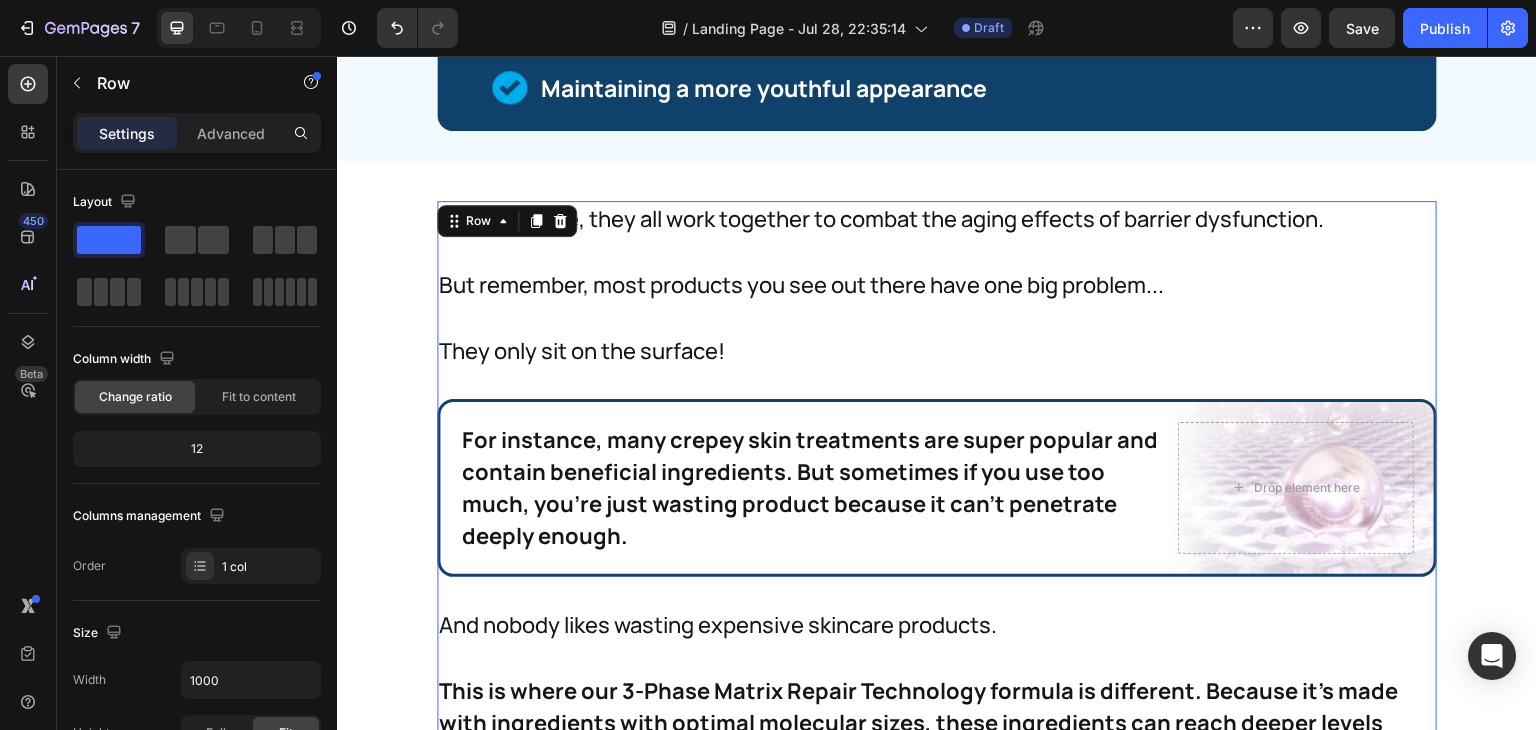 scroll, scrollTop: 27363, scrollLeft: 0, axis: vertical 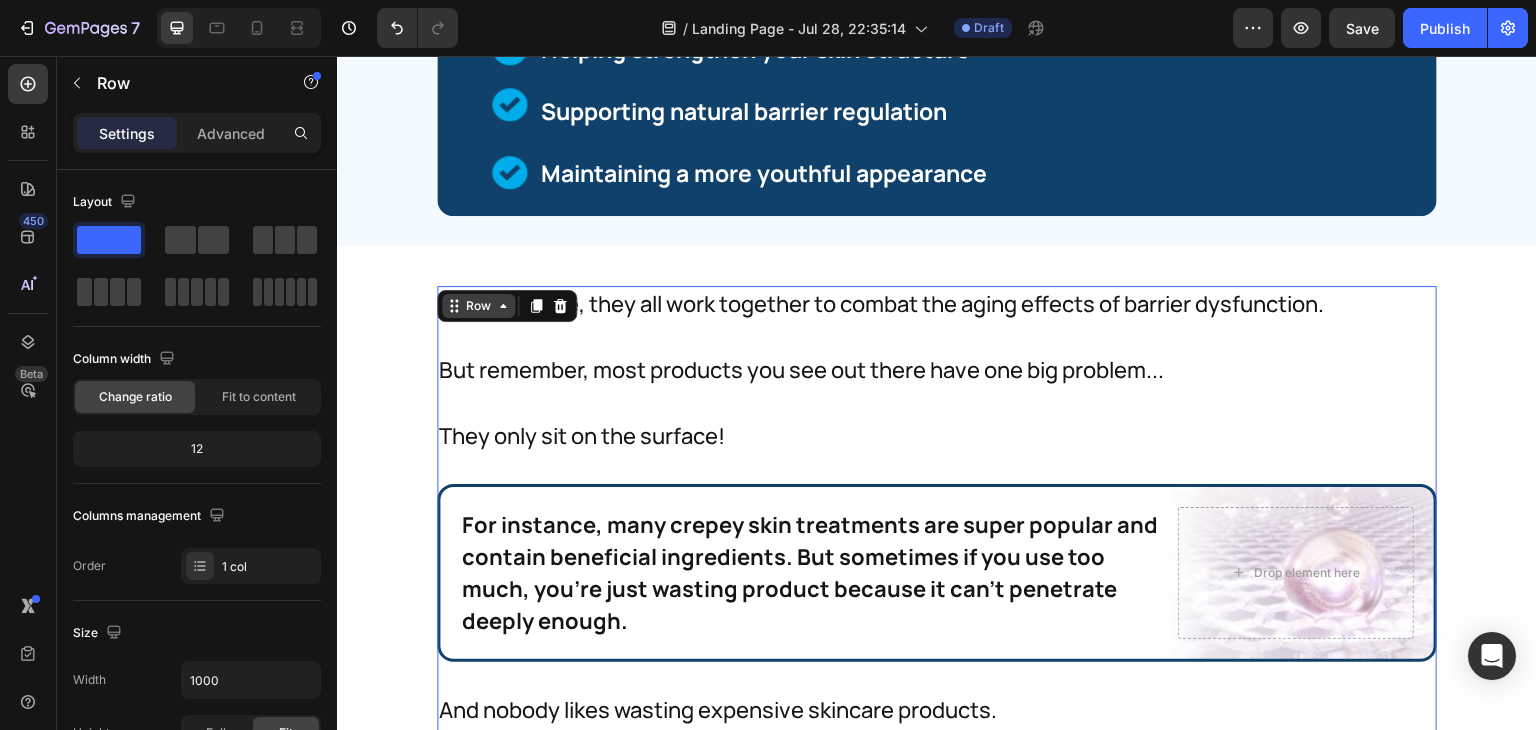 click 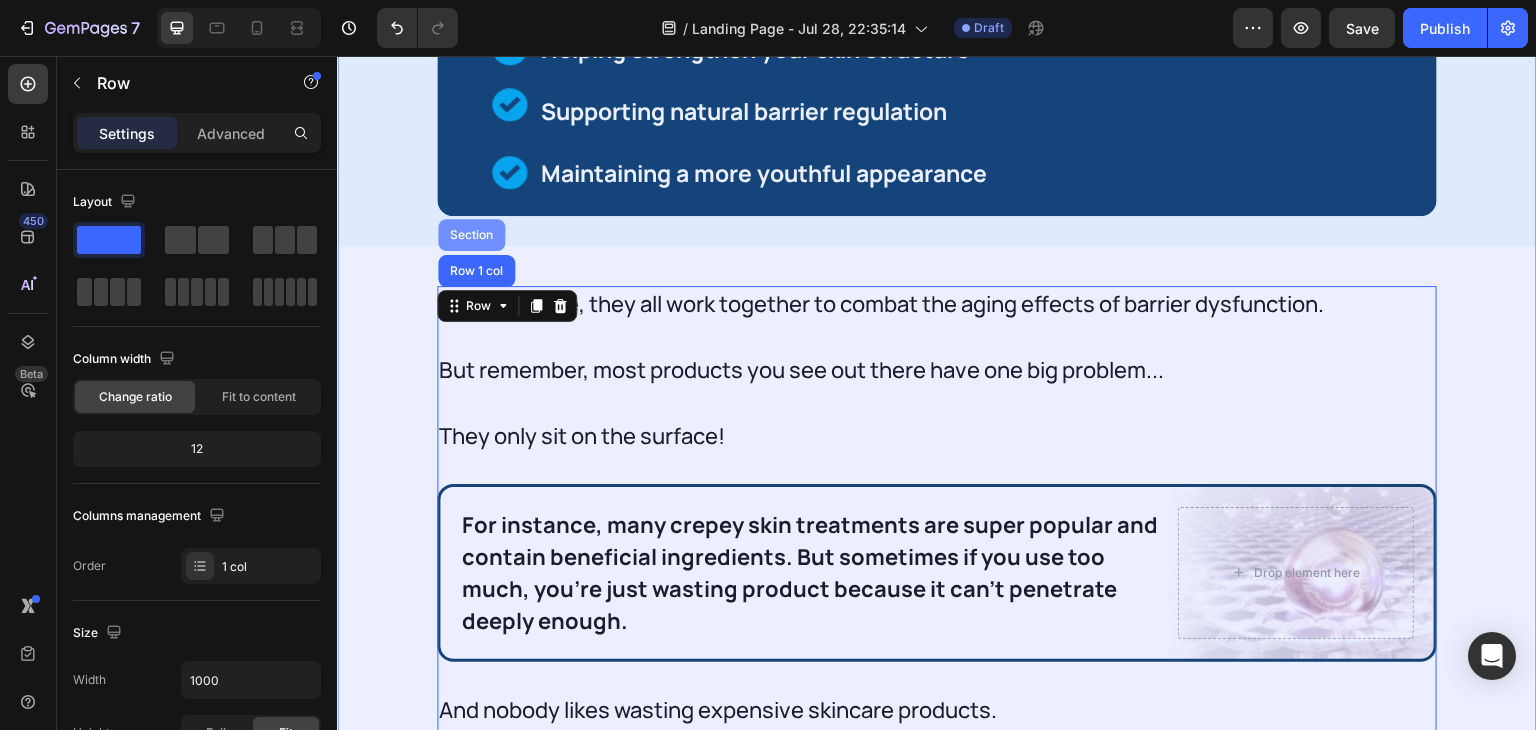 click on "Section" at bounding box center [471, 235] 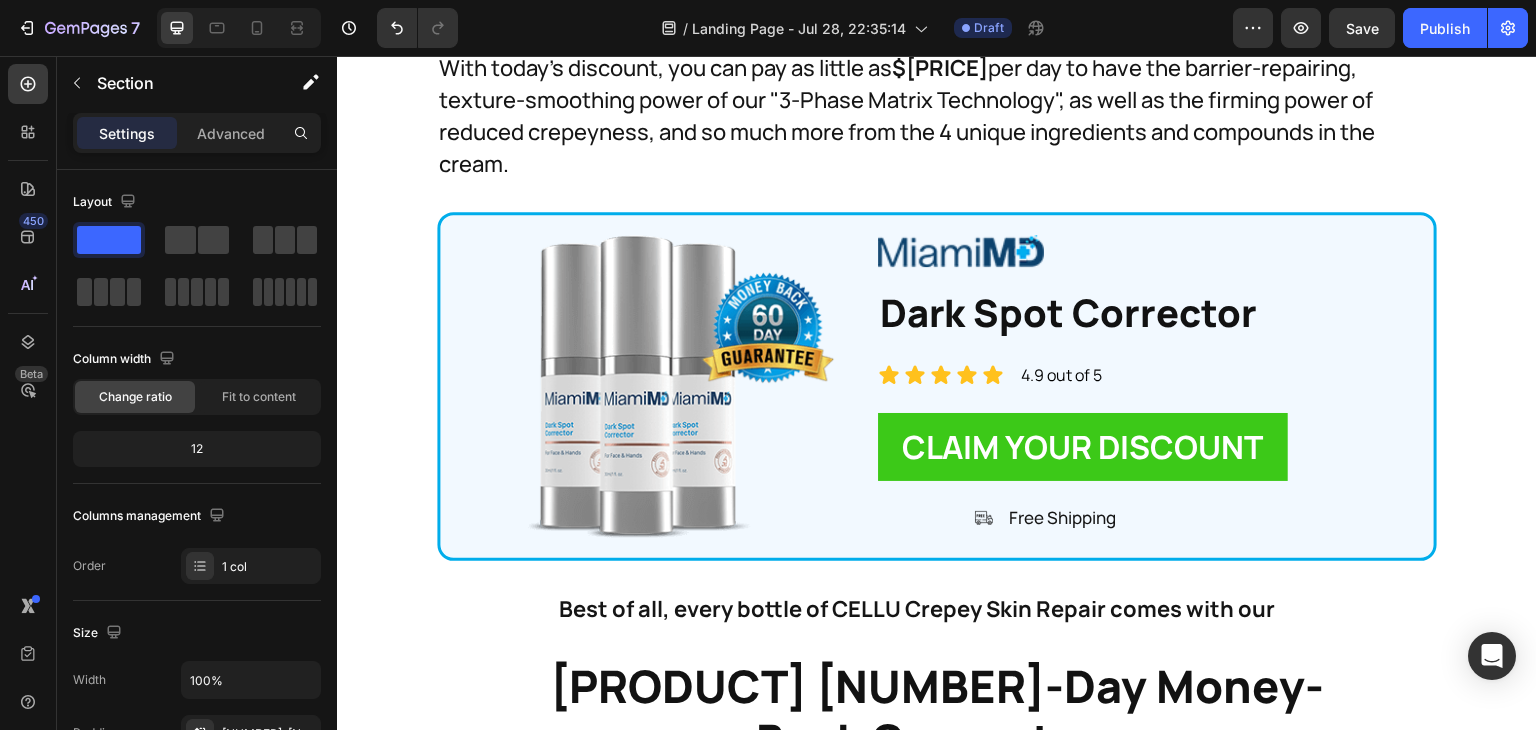 scroll, scrollTop: 32668, scrollLeft: 0, axis: vertical 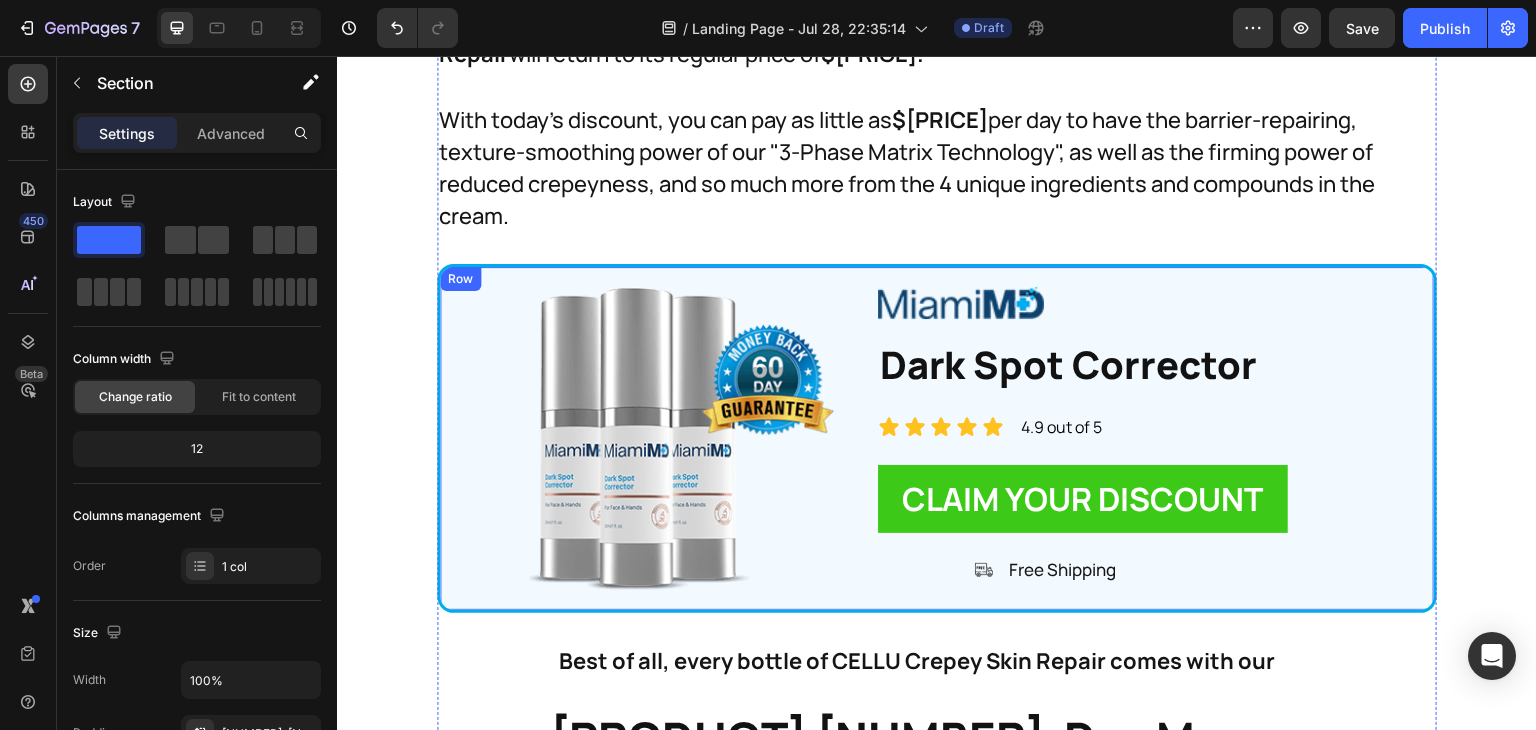 click on "Image Image Dark Spot Corrector Heading Icon Icon Icon Icon Icon Icon List [NUMBER] out of [NUMBER] Text Block Row Image CLAIM YOUR DISCOUNT Button Image Free Shipping Text Block Advanced List Row Row" at bounding box center (937, 438) 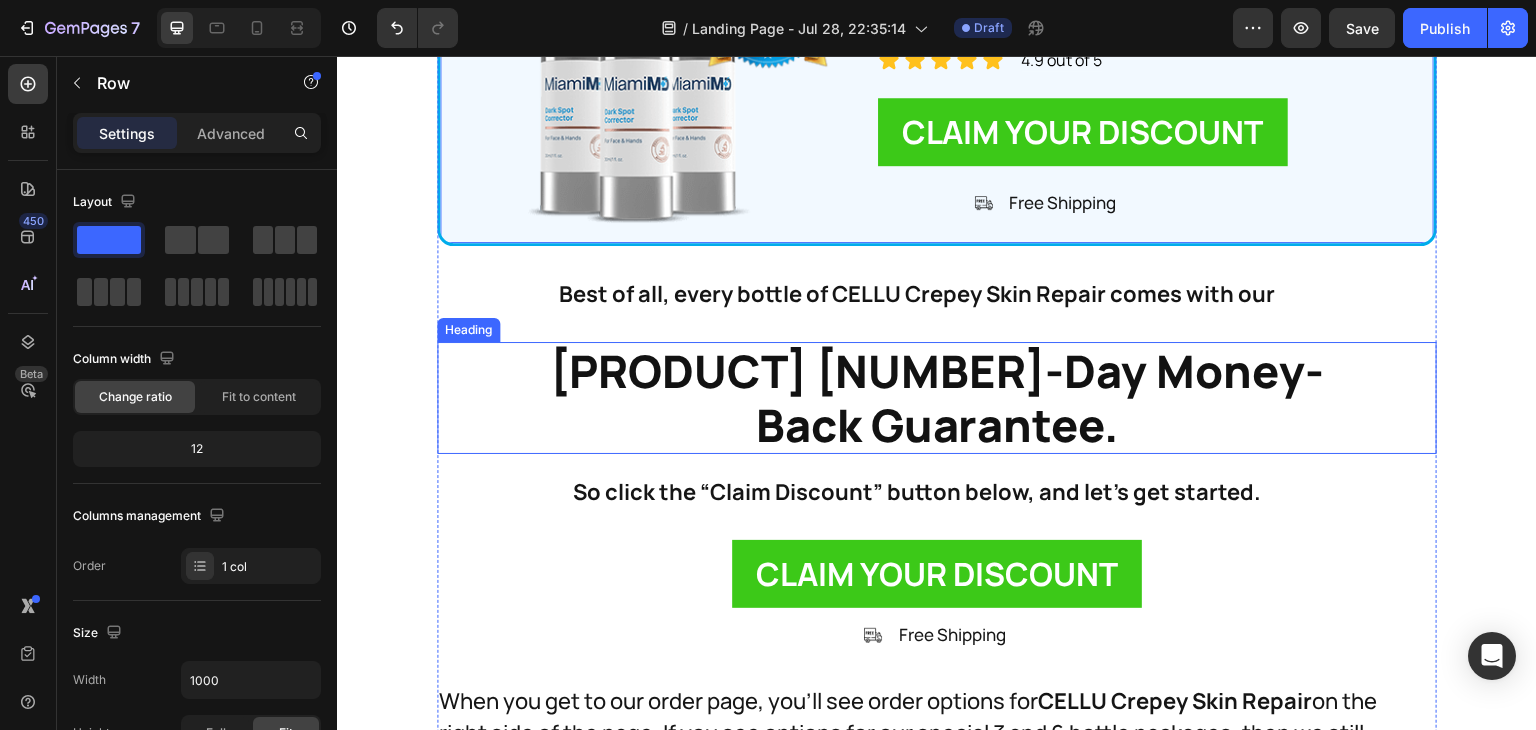 scroll, scrollTop: 32885, scrollLeft: 0, axis: vertical 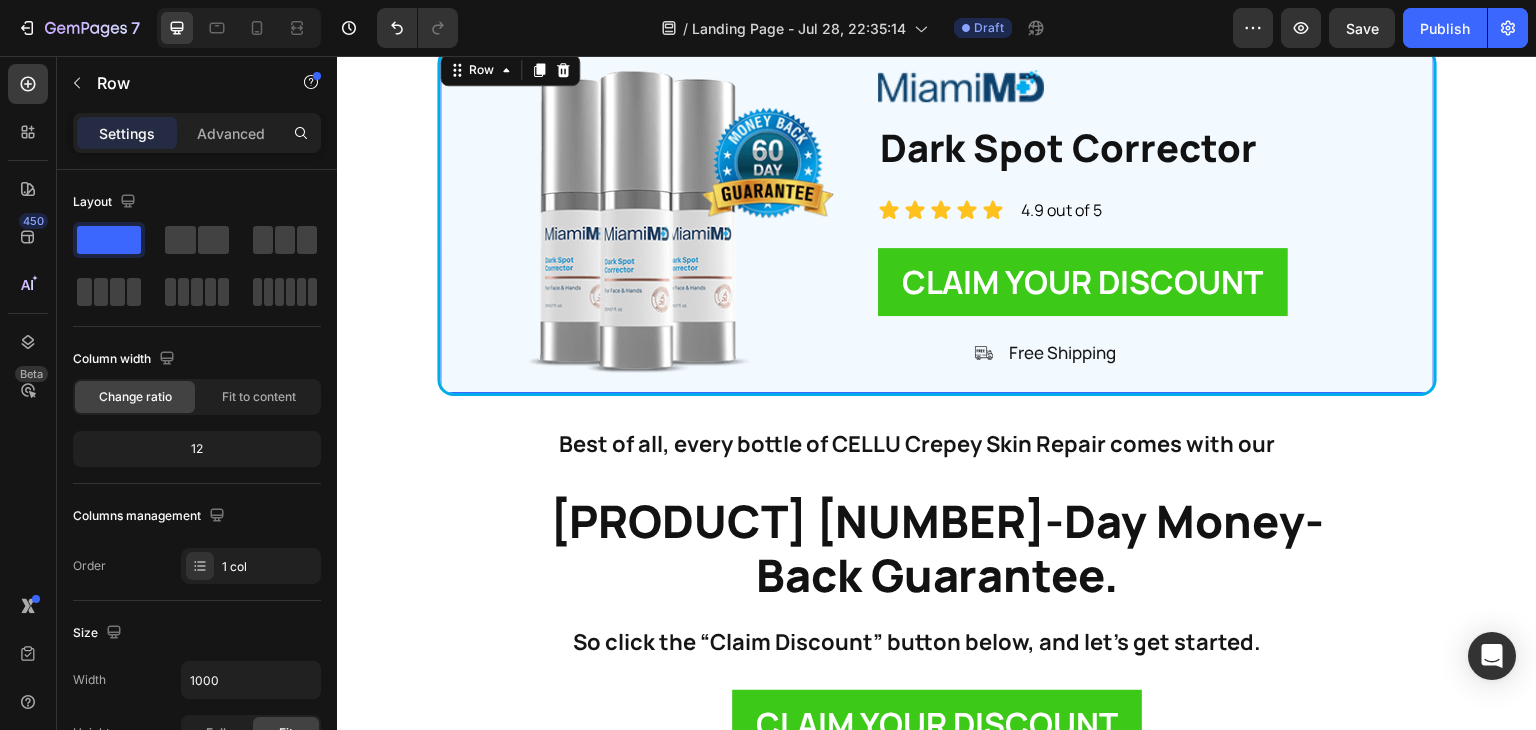 click on "Free Shipping" at bounding box center [952, 785] 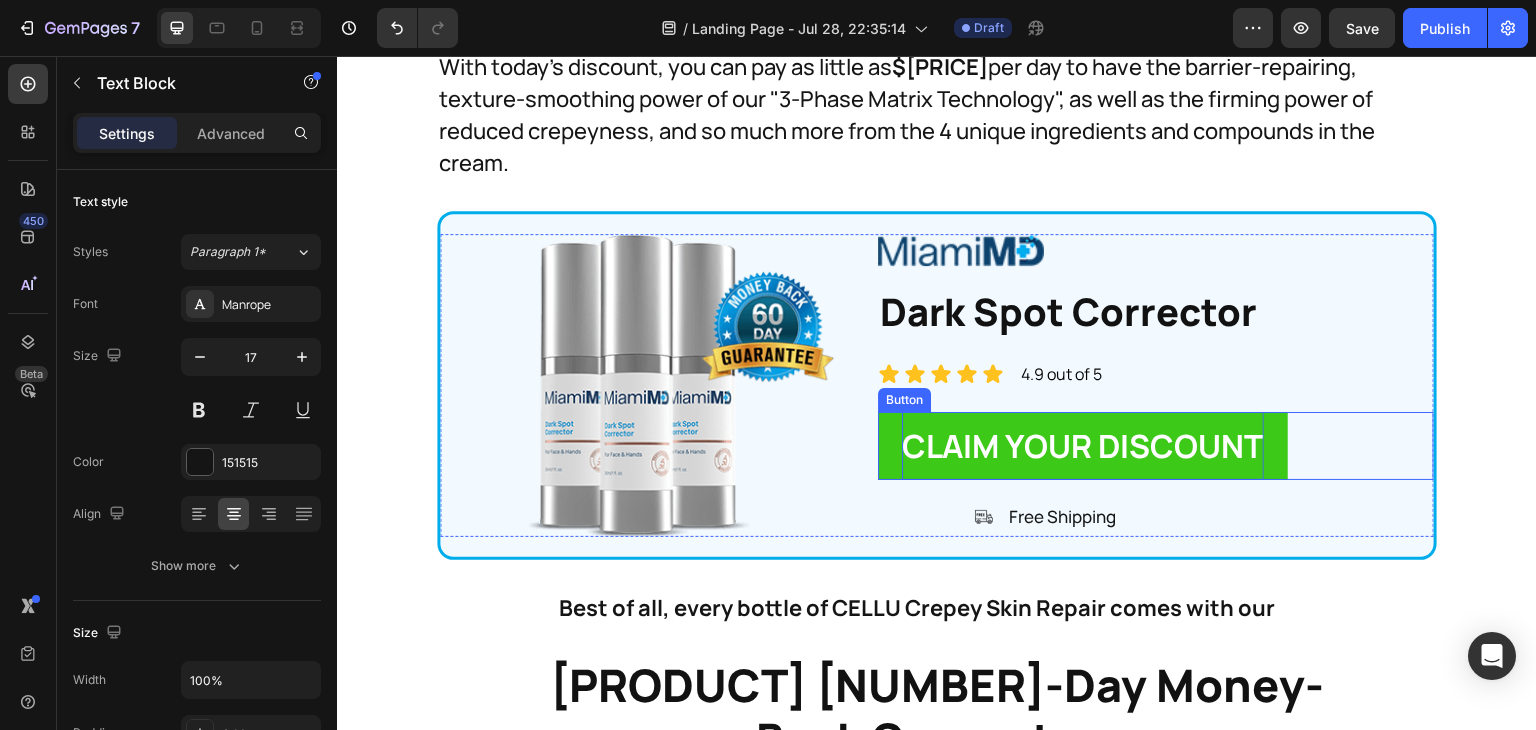 scroll, scrollTop: 32722, scrollLeft: 0, axis: vertical 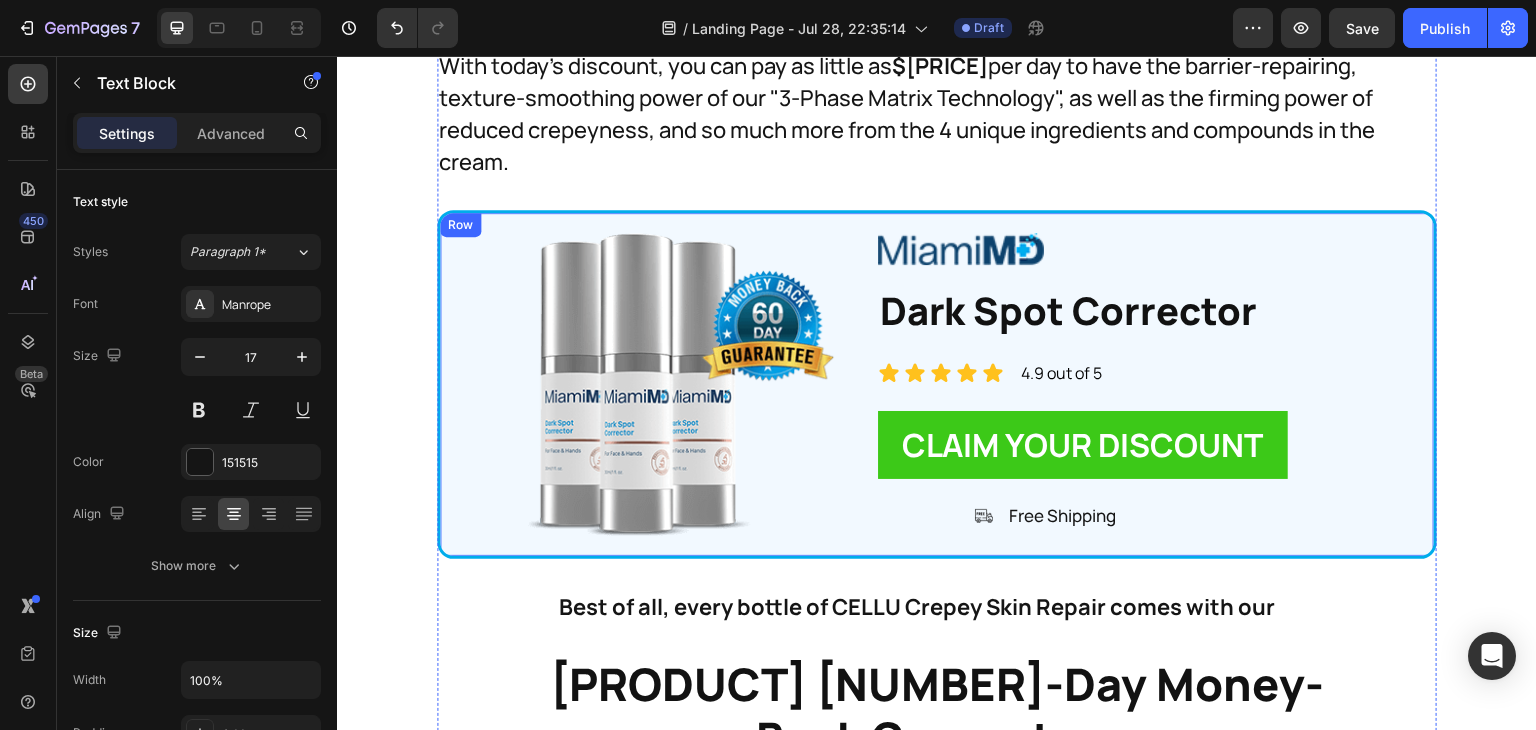click on "Image Image Dark Spot Corrector Heading Icon Icon Icon Icon Icon Icon List [NUMBER] out of [NUMBER] Text Block Row Image CLAIM YOUR DISCOUNT Button Image Free Shipping Text Block Advanced List Row Row" at bounding box center (937, 384) 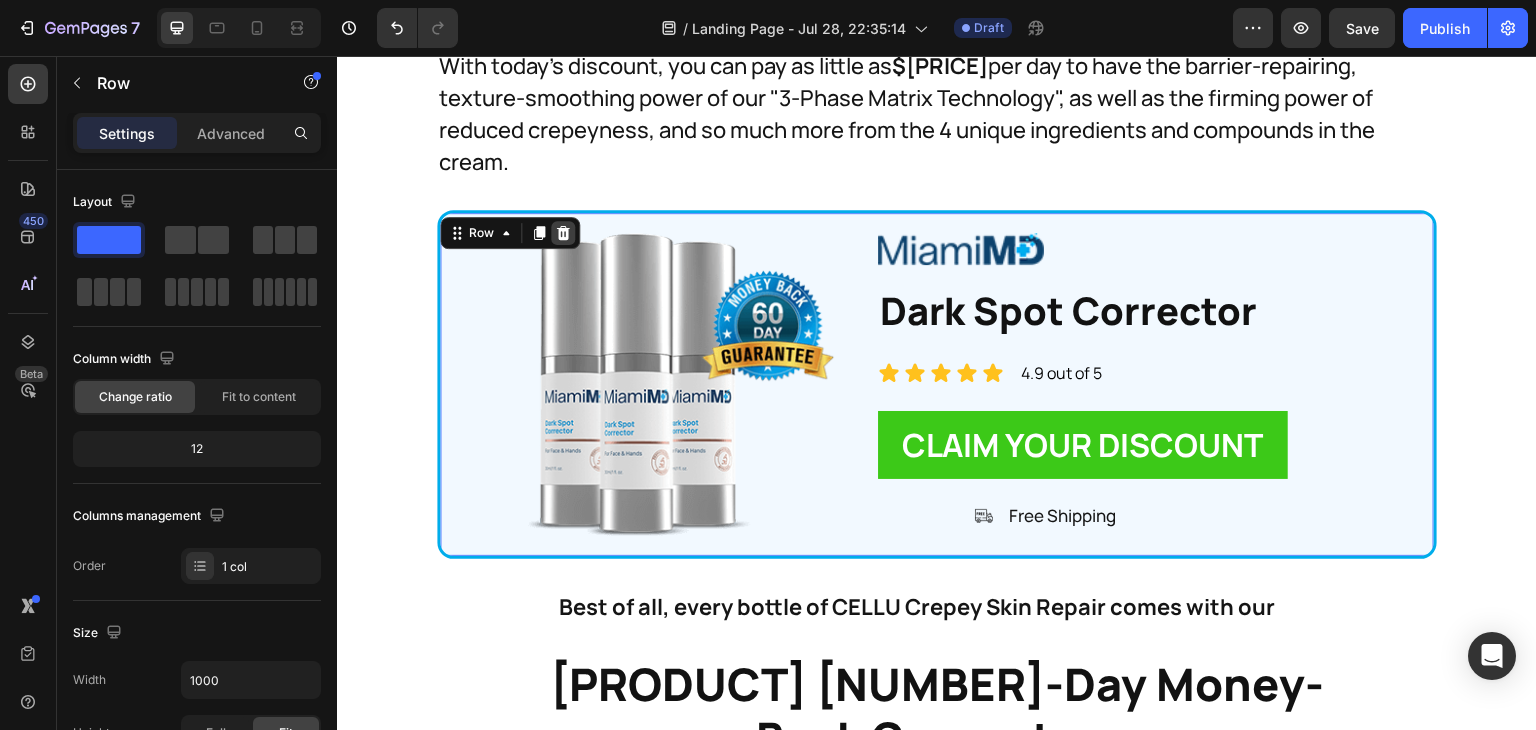 click 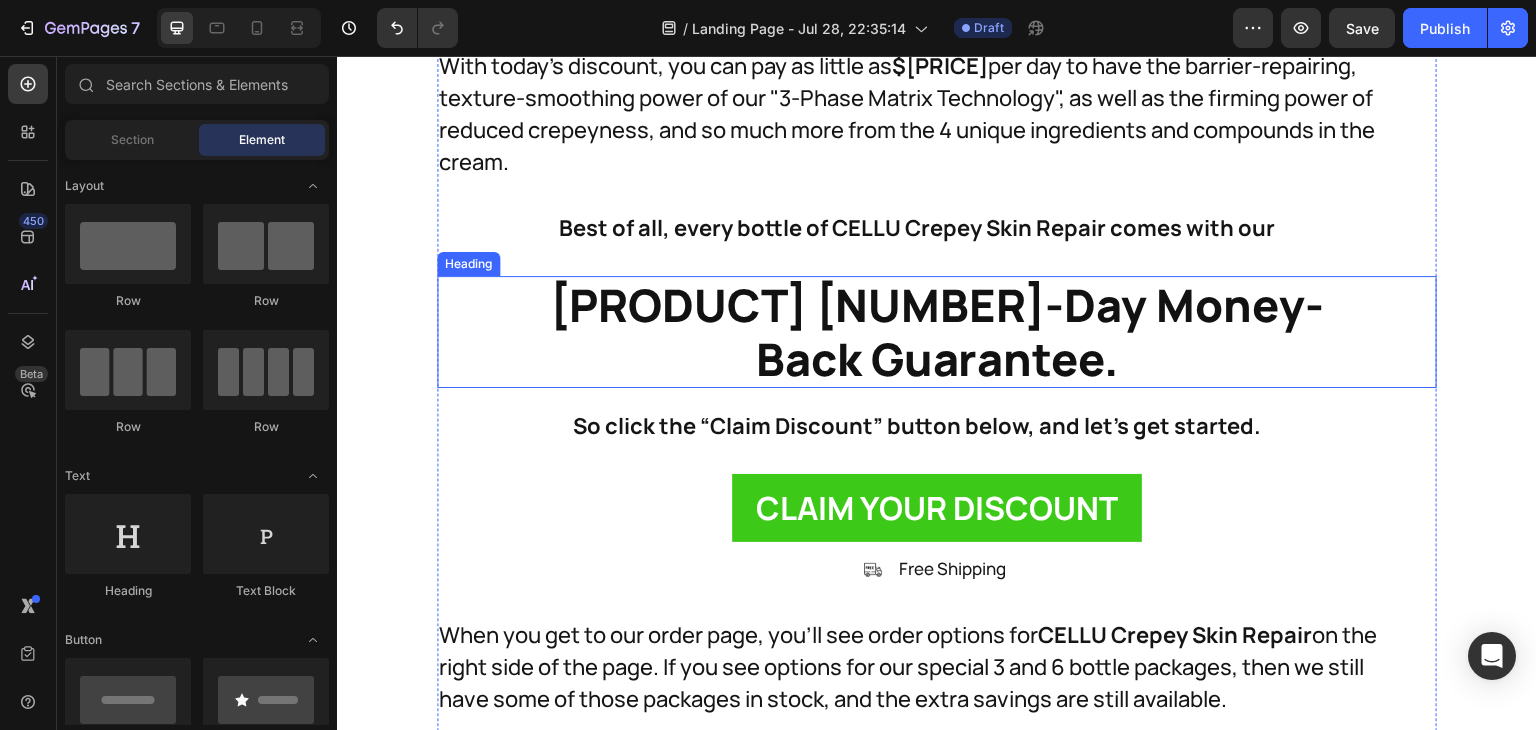 click on "[PRODUCT] [NUMBER]-Day Money- Back Guarantee." at bounding box center (937, 332) 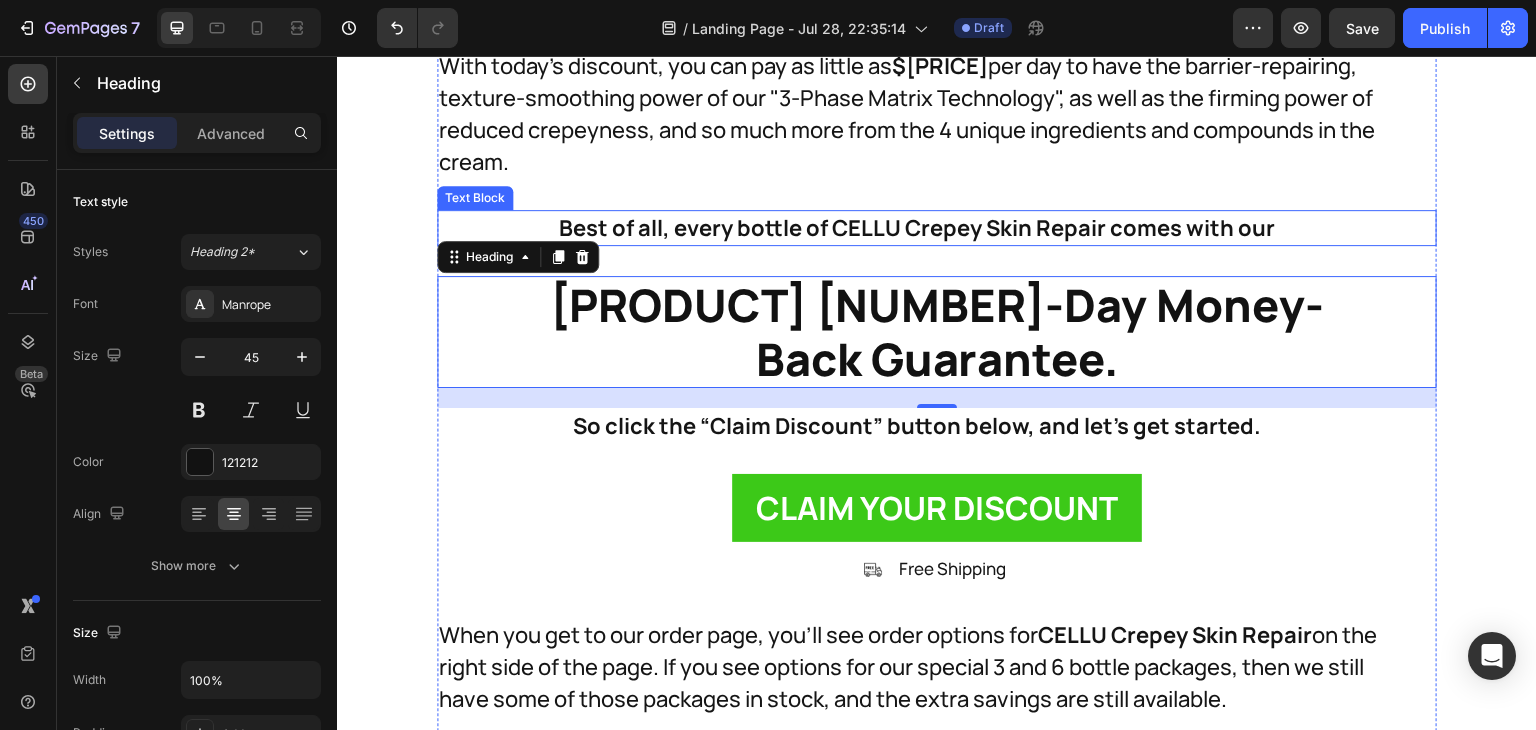 click on "Best of all, every bottle of CELLU Crepey Skin Repair comes with our" at bounding box center (917, 228) 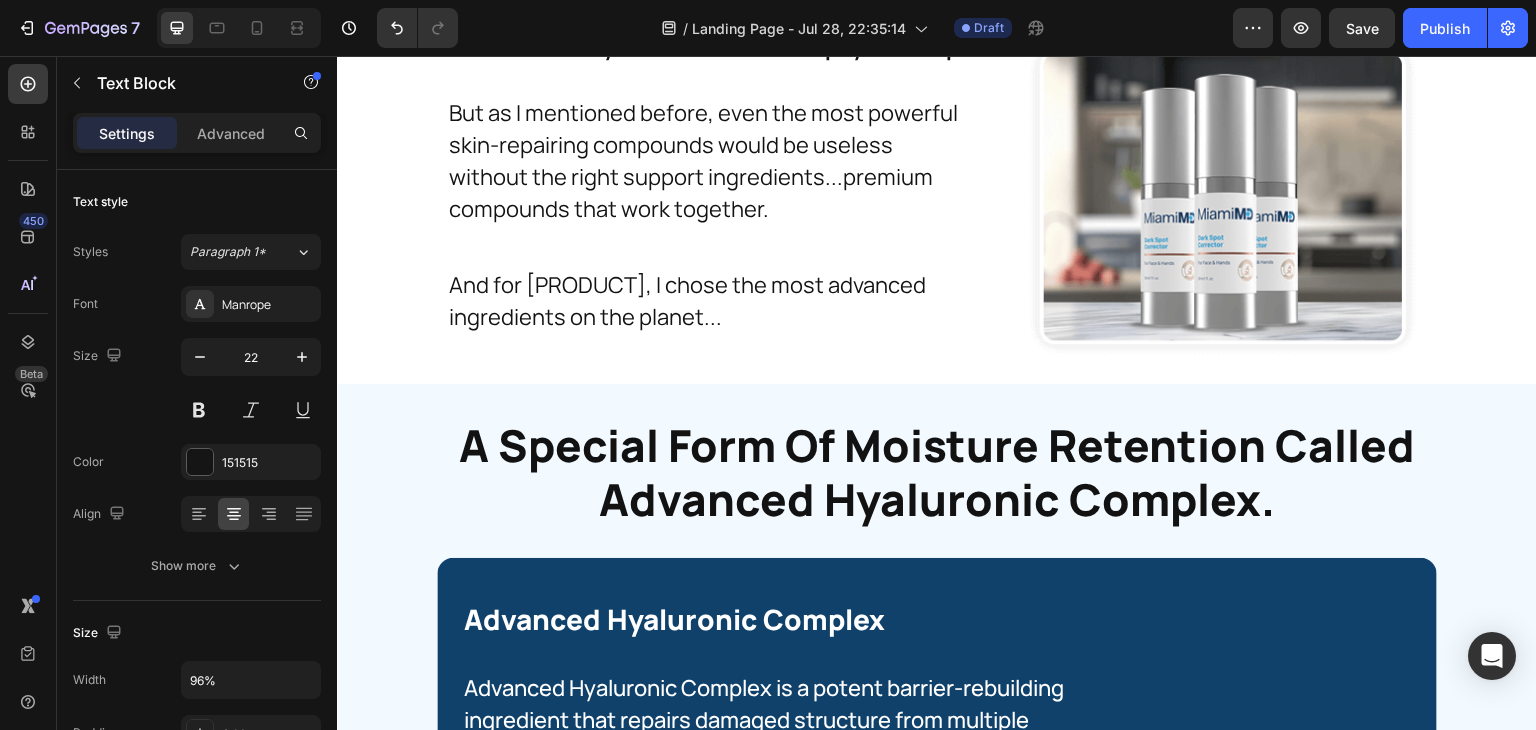 scroll, scrollTop: 25816, scrollLeft: 0, axis: vertical 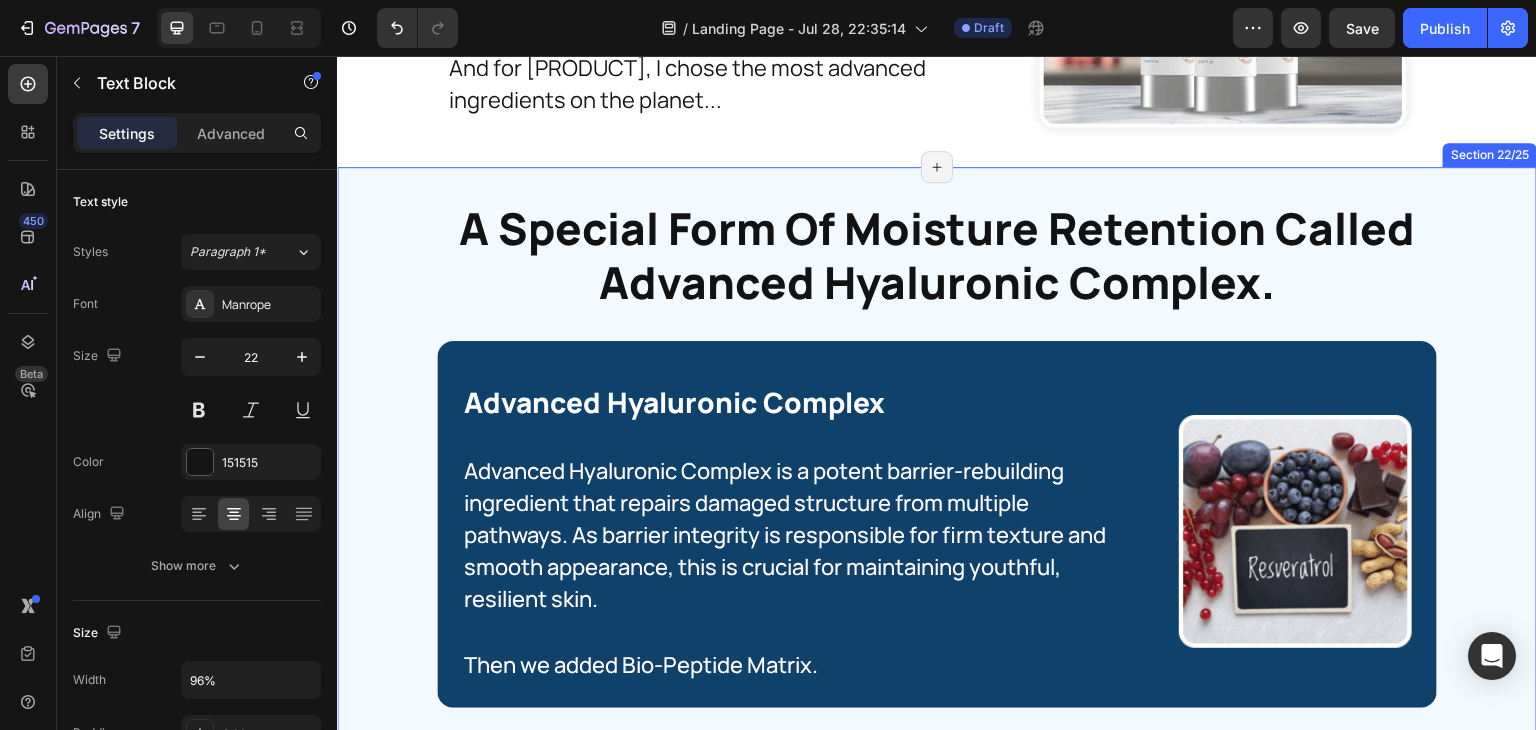 click on "A Special Form Of Moisture Retention Called Advanced Hyaluronic Complex. Heading Advanced Hyaluronic Complex Heading Image Advanced Hyaluronic Complex is a potent barrier-rebuilding ingredient that repairs damaged structure from multiple pathways. As barrier integrity is responsible for firm texture and smooth appearance, this is crucial for maintaining youthful, resilient skin. Text Block Then we added Bio-Peptide Matrix. Text Block Image Row Row Bio-Peptide Matrix Heading Image Bio-Peptide Matrix is truly remarkable. It helps signal cellular repair processes before damage can reach the surface - like targeting crepeyness before it even forms. Instead of painful treatments, this advanced ingredient works gently to maintain firm texture. Text Block And finally, we added Barrier Repair Complex. Text Block Image Row Row Barrier Repair Complex Heading Image Text Block It's a well-established fact that these ingredients working together can help with: Text Block Text Block Image Row Image Image Text Block Image 1" at bounding box center (937, 2923) 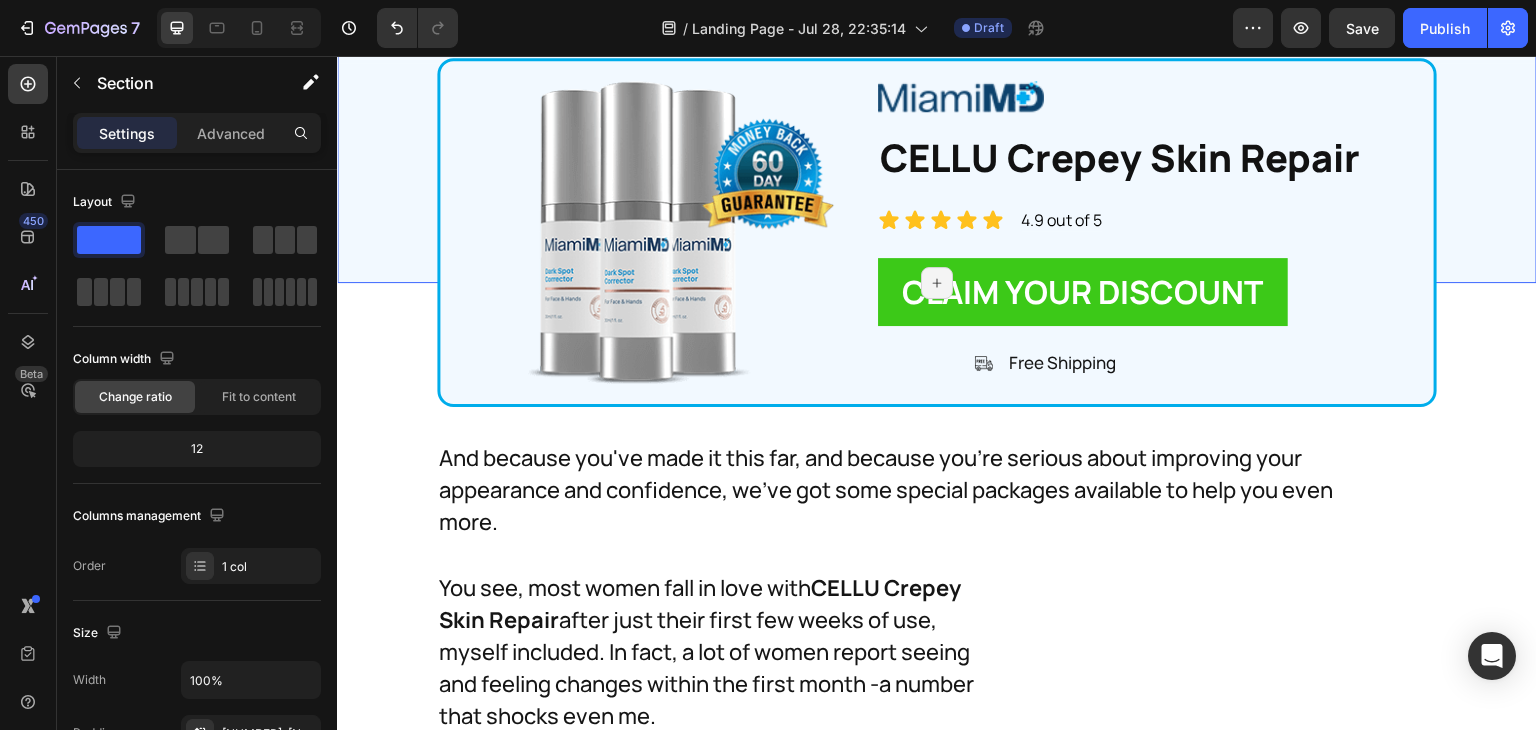 scroll, scrollTop: 31183, scrollLeft: 0, axis: vertical 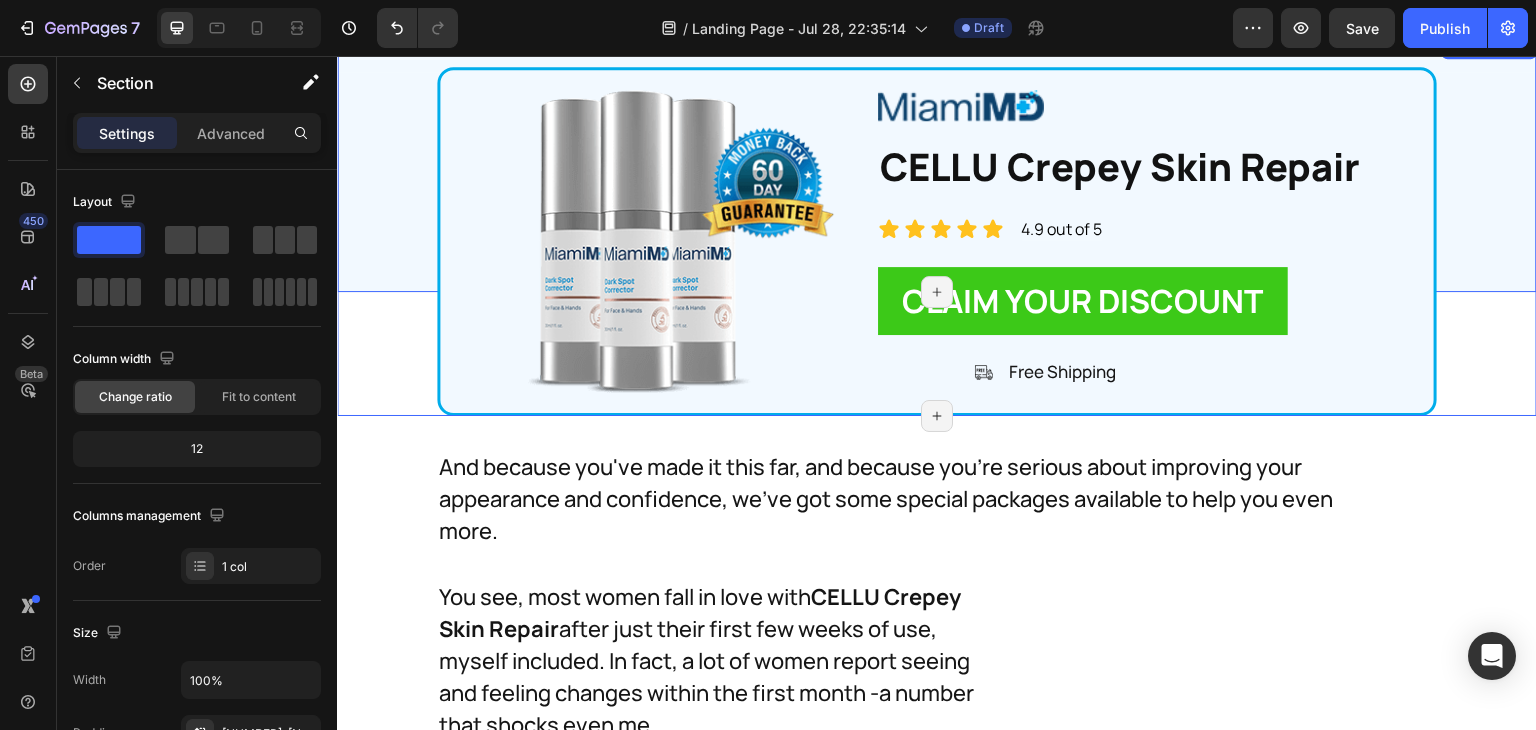 click on "Image Image [PRODUCT] Heading Icon Icon Icon Icon Icon Icon List [NUMBER] out of [NUMBER] Text Block Row Image CLAIM YOUR DISCOUNT Button Image Free Shipping Text Block Advanced List Row Row Section [NUMBER]/[NUMBER] Page has reached Shopify’s [NUMBER] section-limit Page has reached Shopify’s [NUMBER] section-limit" at bounding box center (937, 225) 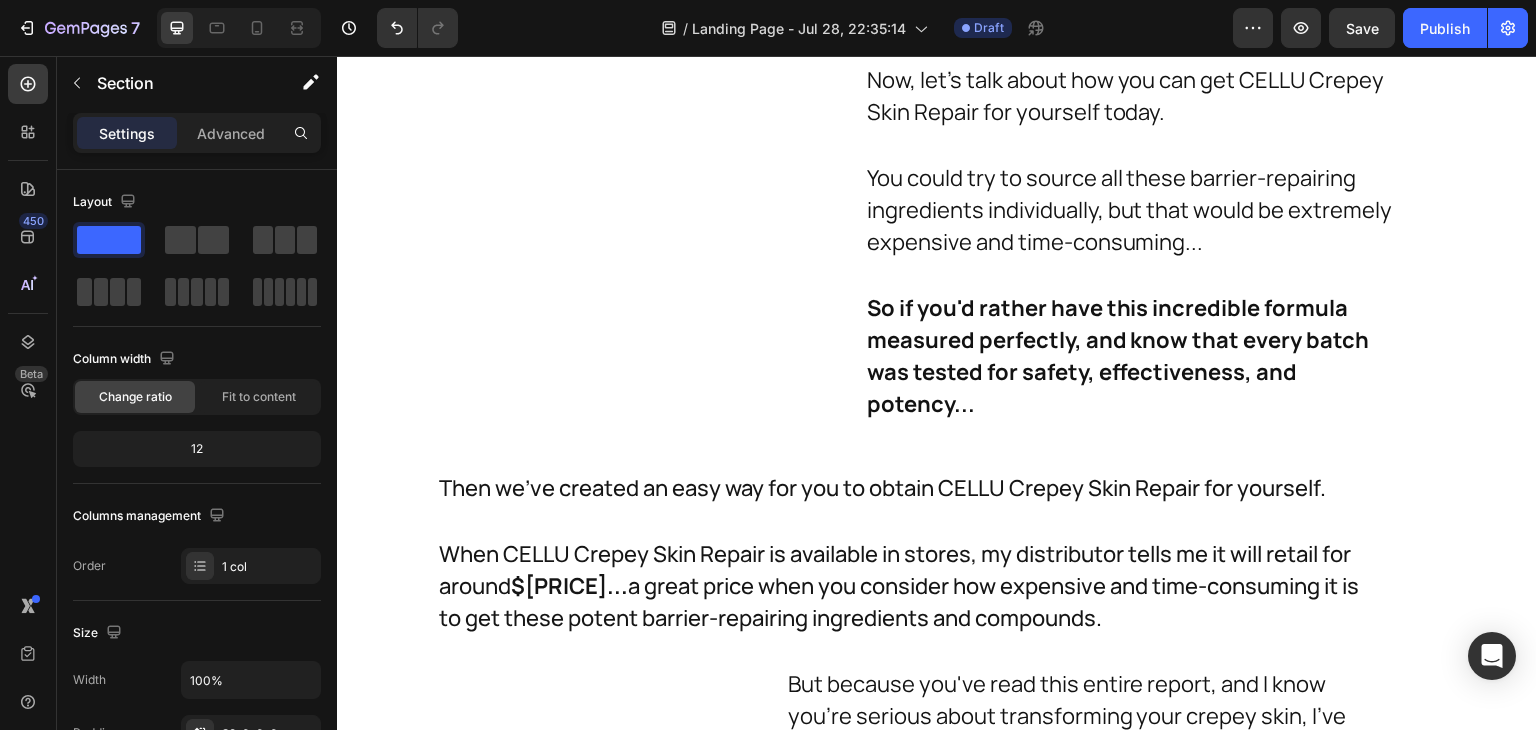 scroll, scrollTop: 29258, scrollLeft: 0, axis: vertical 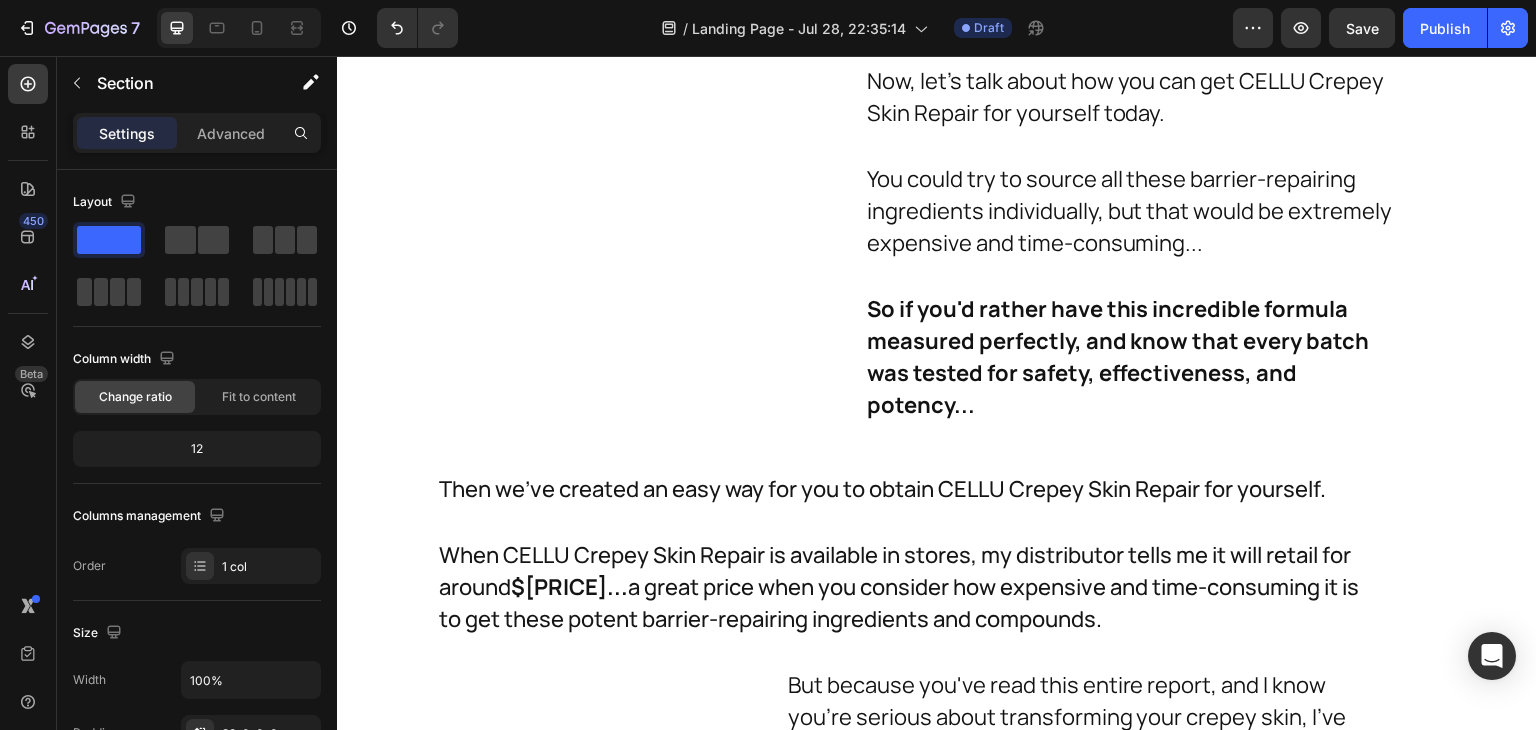 click at bounding box center [648, -35] 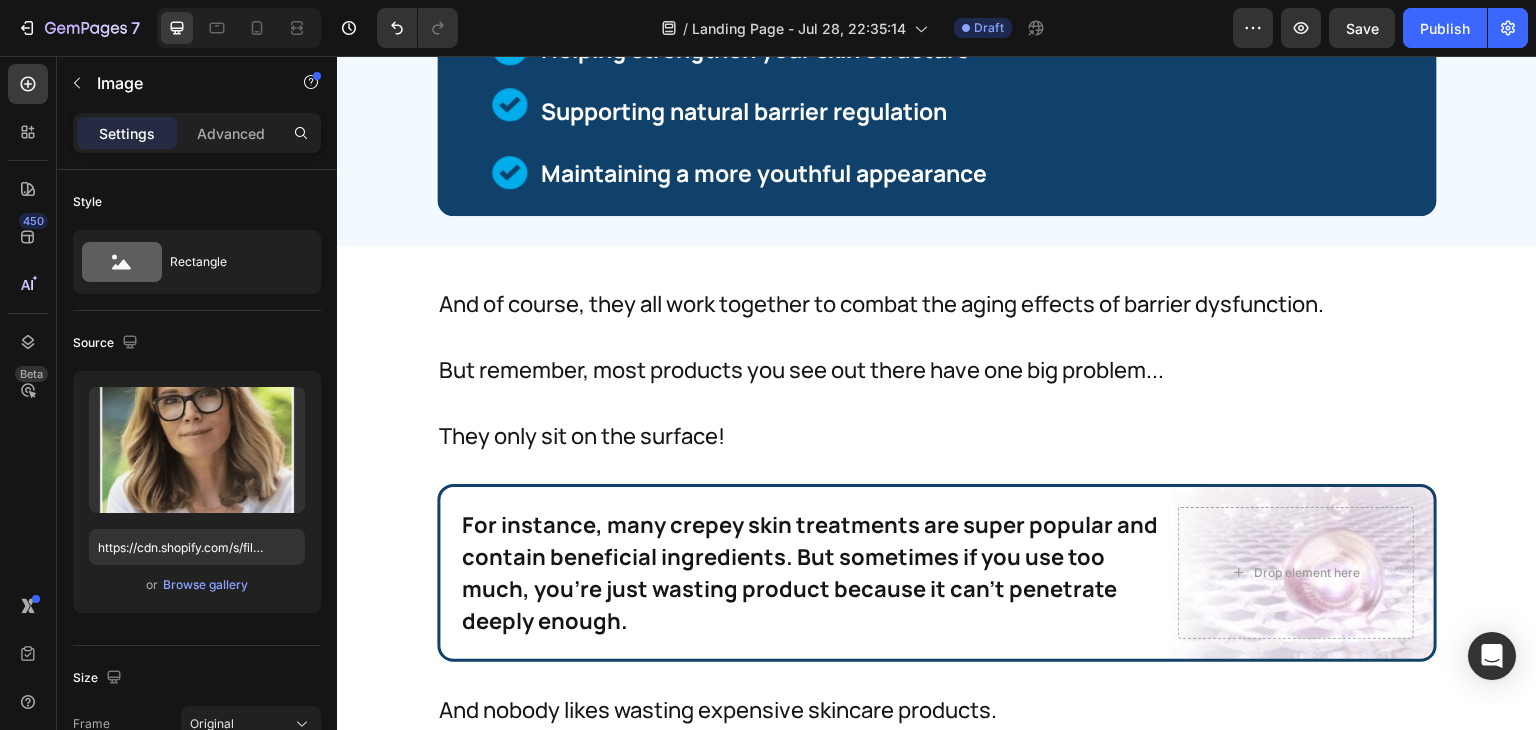 scroll, scrollTop: 27272, scrollLeft: 0, axis: vertical 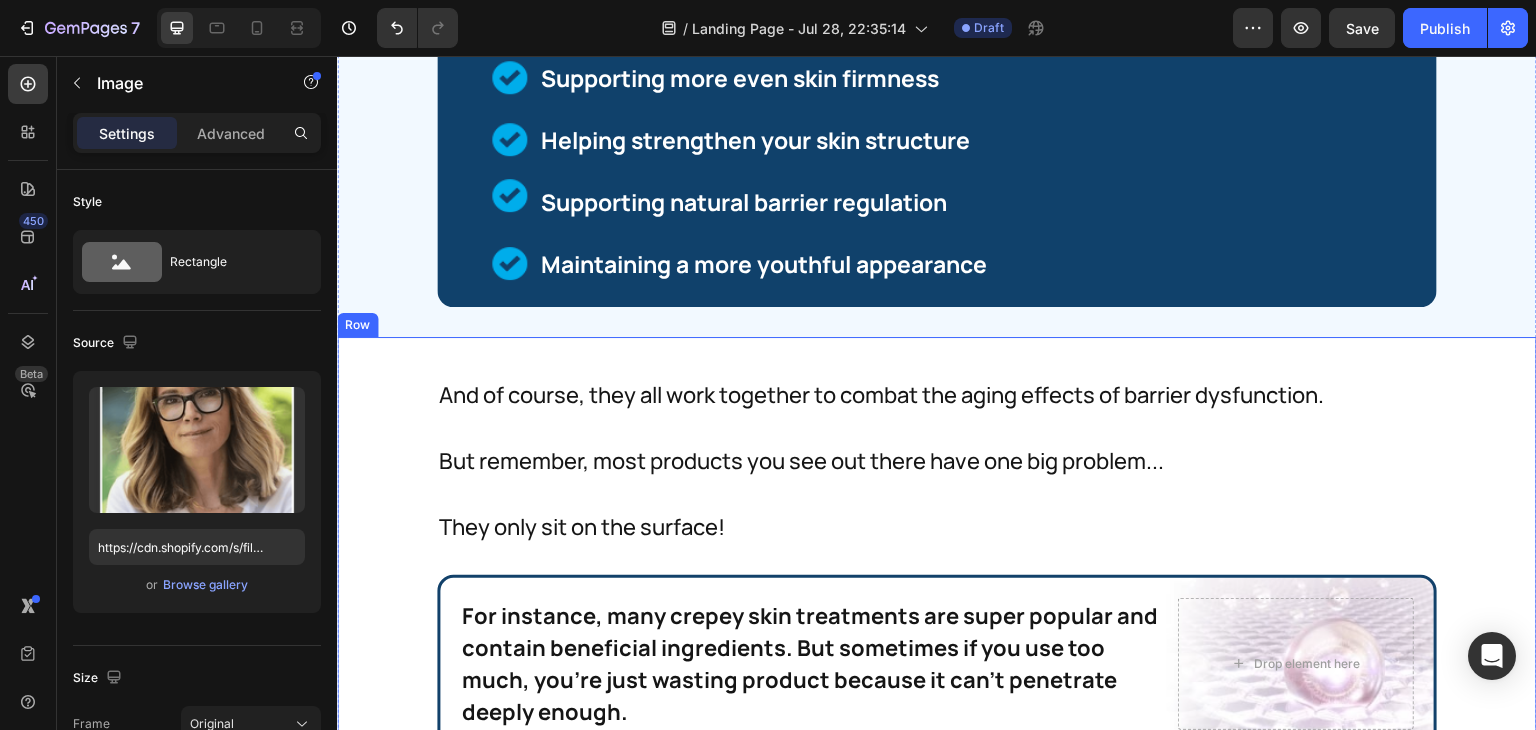click on "And of course, they all work together to combat the aging effects of barrier dysfunction. Text Block But remember, most products you see out there have one big problem... Text Block They only sit on the surface! Text Block For instance, many dark spot treatments are super popular and contain beneficial ingredients. But sometimes if you use too much, you're just wasting product because it can't  penetrate deeply enough. Text Block For instance, many crepey skin treatments are super popular and contain beneficial ingredients. But sometimes if you use too much, you're just wasting product because it can't penetrate deeply enough. Text Block
Drop element here Row And nobody likes wasting expensive skincare products. Text Block This is where our 3-Phase Matrix Repair Technology formula is different. Because it's made with ingredients with optimal molecular sizes, these ingredients can reach deeper levels of the skin effectively. For that reason, it's my crepey skin treatment of choice. Heading" at bounding box center [937, 1667] 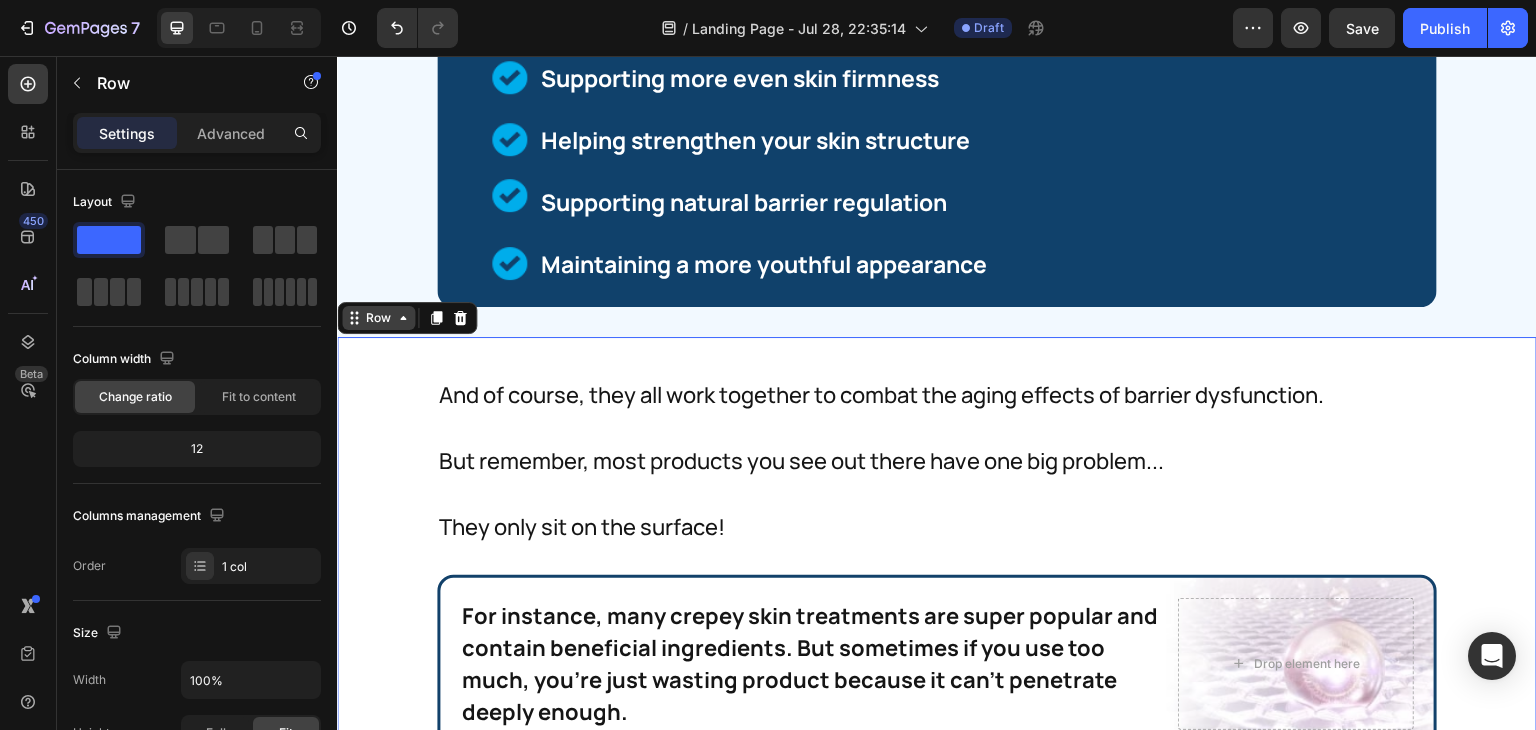 click 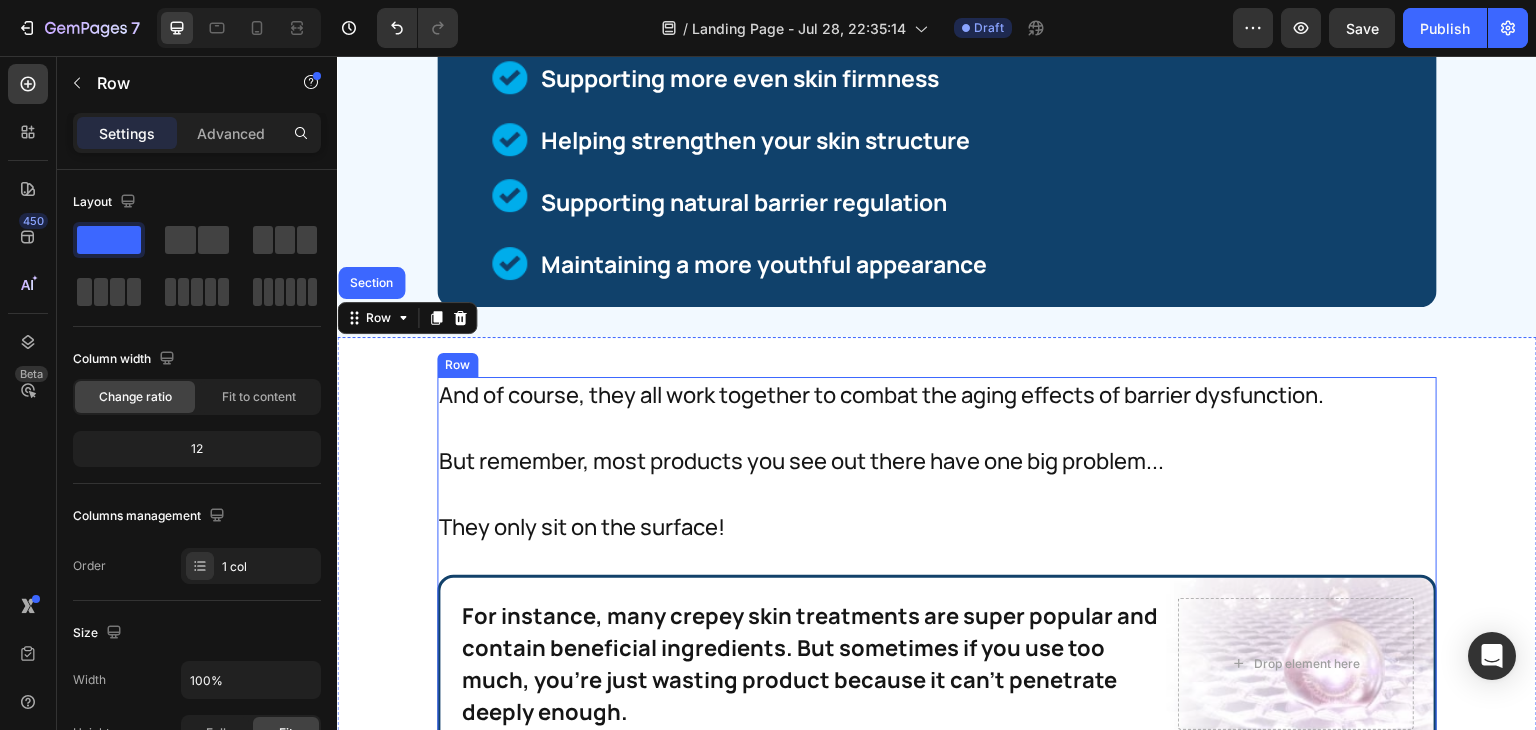 click on "And of course, they all work together to combat the aging effects of barrier dysfunction. Text Block But remember, most products you see out there have one big problem... Text Block They only sit on the surface! Text Block For instance, many dark spot treatments are super popular and contain beneficial ingredients. But sometimes if you use too much, you're just wasting product because it can't  penetrate deeply enough. Text Block For instance, many crepey skin treatments are super popular and contain beneficial ingredients. But sometimes if you use too much, you're just wasting product because it can't penetrate deeply enough. Text Block
Drop element here Row And nobody likes wasting expensive skincare products. Text Block This is where our 3-Phase Matrix Repair Technology formula is different. Because it's made with ingredients with optimal molecular sizes, these ingredients can reach deeper levels of the skin effectively. For that reason, it's my crepey skin treatment of choice. Heading" at bounding box center [937, 1687] 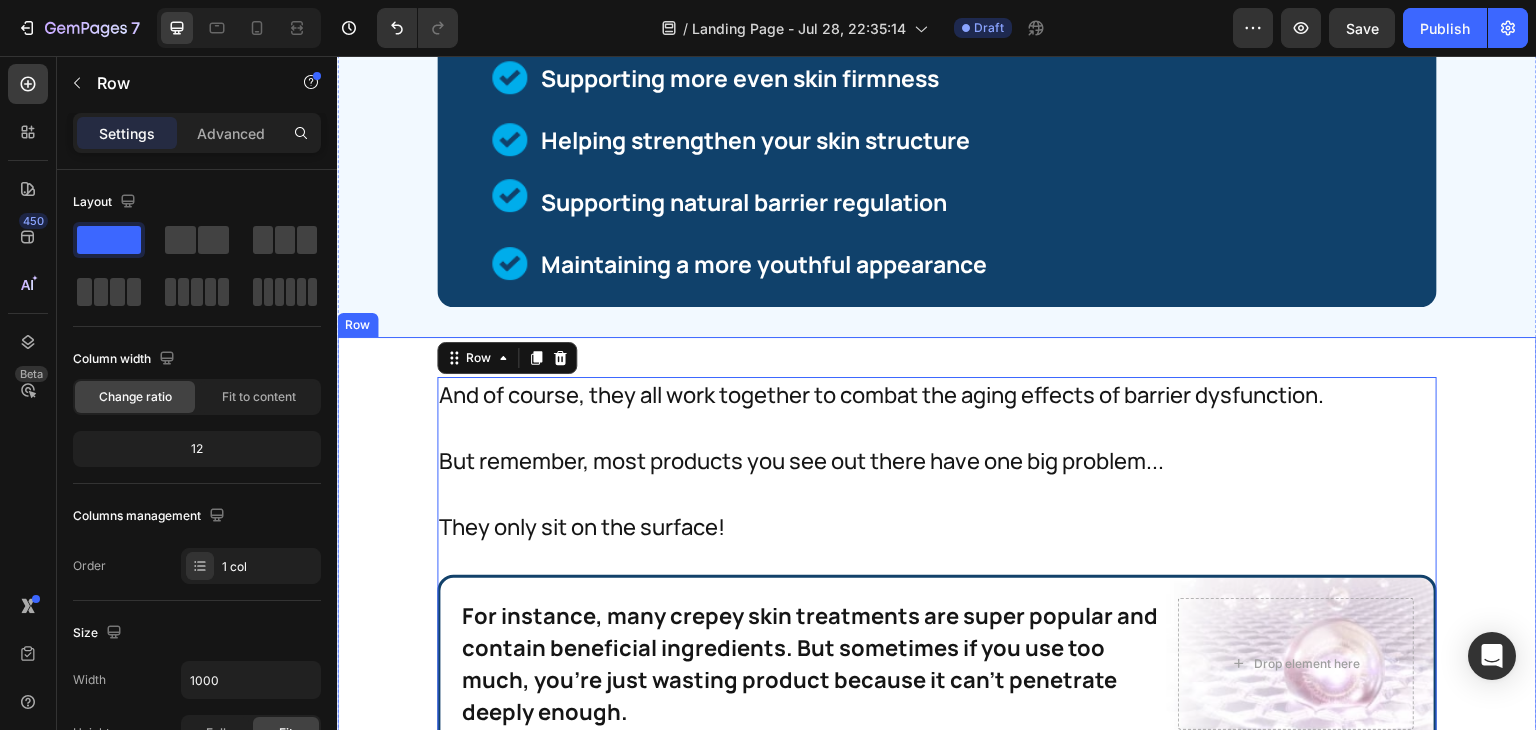 click on "And of course, they all work together to combat the aging effects of barrier dysfunction. Text Block But remember, most products you see out there have one big problem... Text Block They only sit on the surface! Text Block For instance, many dark spot treatments are super popular and contain beneficial ingredients. But sometimes if you use too much, you're just wasting product because it can't  penetrate deeply enough. Text Block For instance, many crepey skin treatments are super popular and contain beneficial ingredients. But sometimes if you use too much, you're just wasting product because it can't penetrate deeply enough. Text Block
Drop element here Row And nobody likes wasting expensive skincare products. Text Block This is where our 3-Phase Matrix Repair Technology formula is different. Because it's made with ingredients with optimal molecular sizes, these ingredients can reach deeper levels of the skin effectively. For that reason, it's my crepey skin treatment of choice. Heading" at bounding box center [937, 1667] 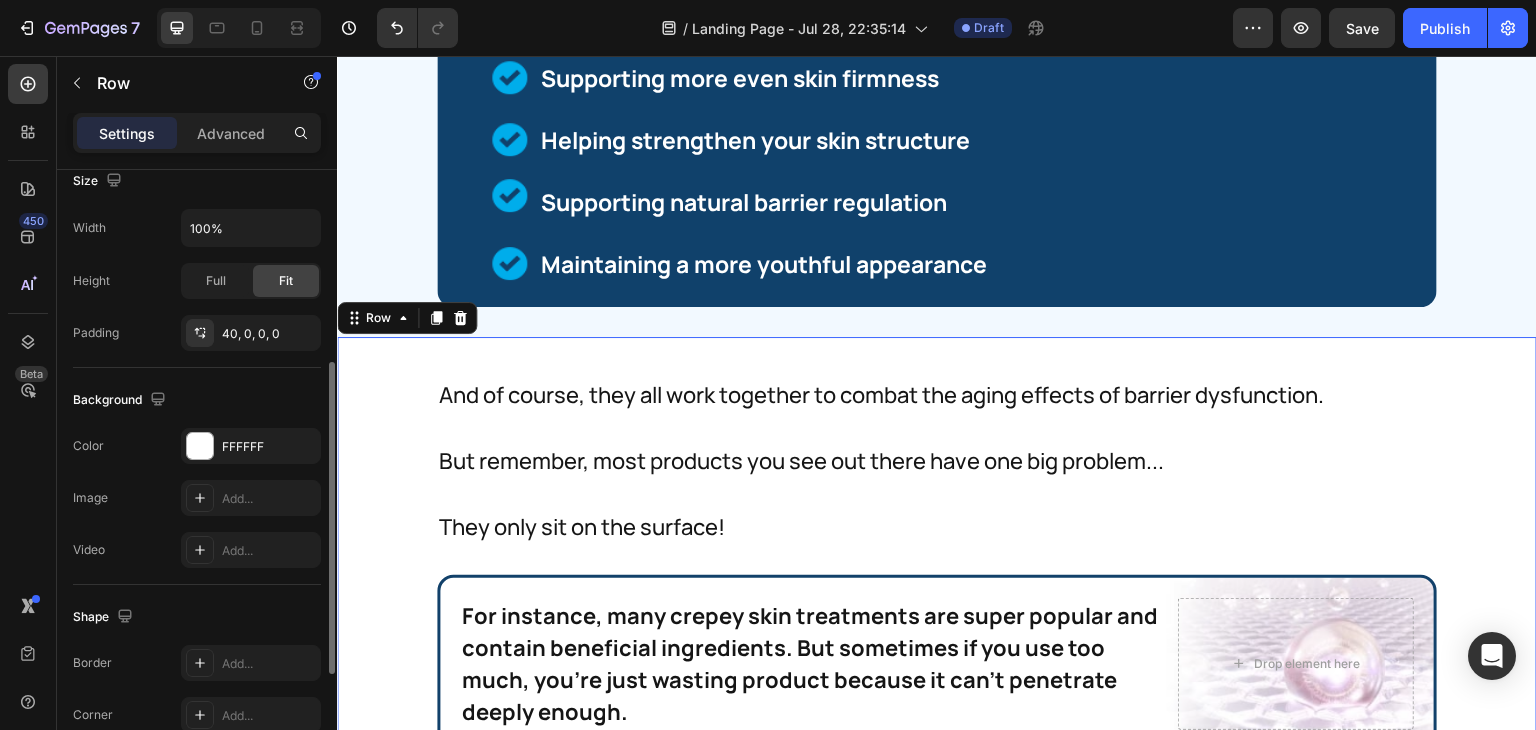 scroll, scrollTop: 420, scrollLeft: 0, axis: vertical 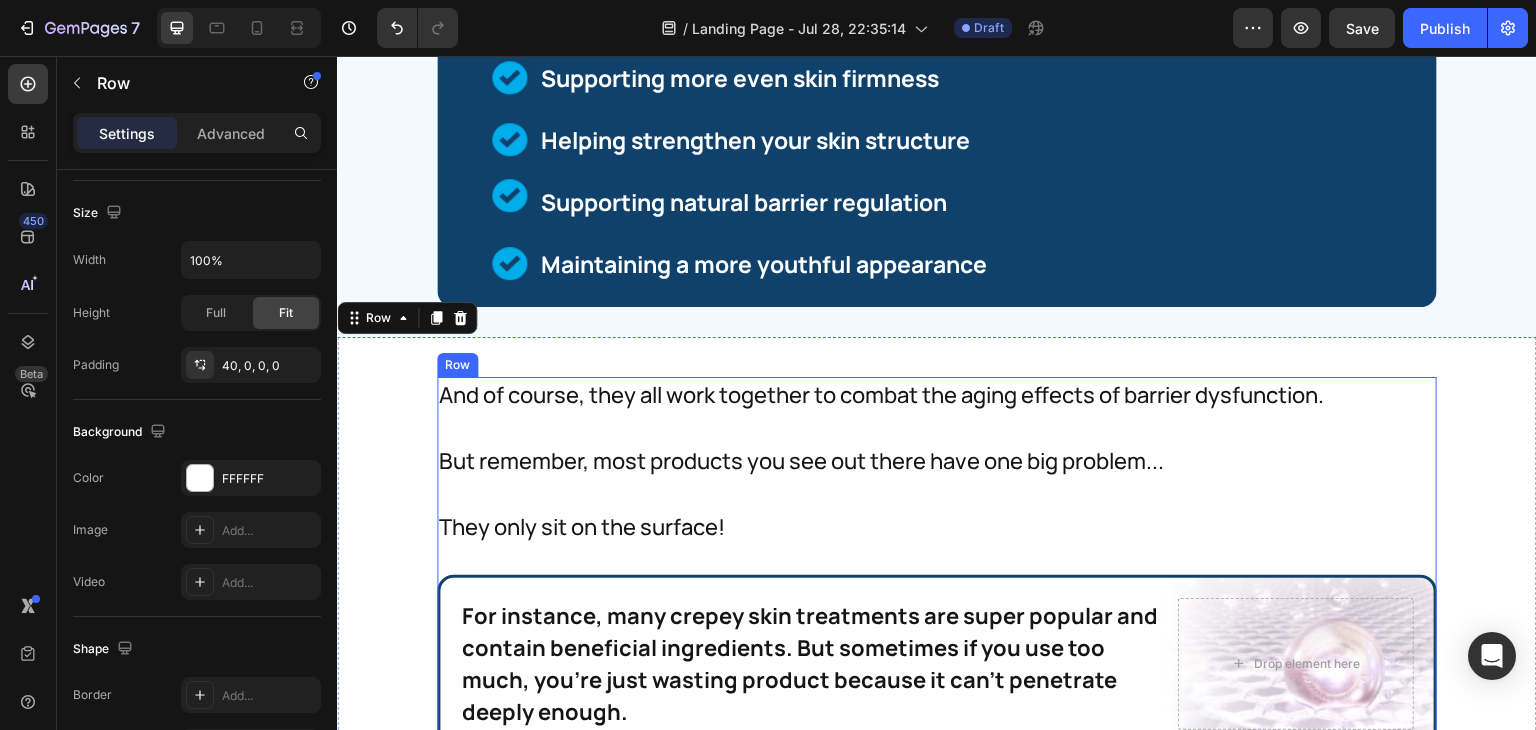 click on "And of course, they all work together to combat the aging effects of barrier dysfunction. Text Block But remember, most products you see out there have one big problem... Text Block They only sit on the surface! Text Block For instance, many dark spot treatments are super popular and contain beneficial ingredients. But sometimes if you use too much, you're just wasting product because it can't  penetrate deeply enough. Text Block For instance, many crepey skin treatments are super popular and contain beneficial ingredients. But sometimes if you use too much, you're just wasting product because it can't penetrate deeply enough. Text Block
Drop element here Row And nobody likes wasting expensive skincare products. Text Block This is where our 3-Phase Matrix Repair Technology formula is different. Because it's made with ingredients with optimal molecular sizes, these ingredients can reach deeper levels of the skin effectively. For that reason, it's my crepey skin treatment of choice. Heading" at bounding box center (937, 1687) 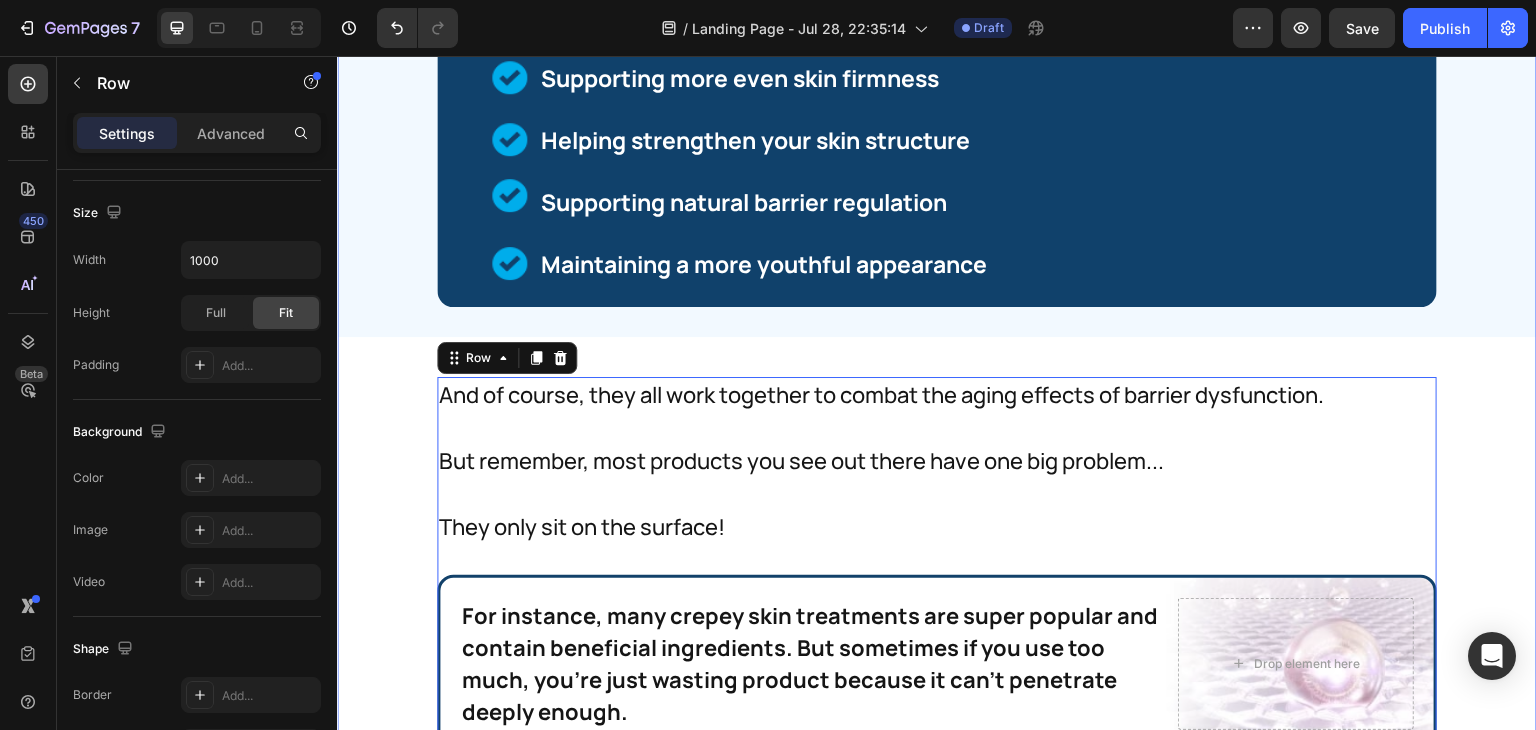 click on "A Special Form Of Moisture Retention Called Advanced Hyaluronic Complex. Heading Advanced Hyaluronic Complex Heading Image Advanced Hyaluronic Complex is a potent barrier-rebuilding ingredient that repairs damaged structure from multiple pathways. As barrier integrity is responsible for firm texture and smooth appearance, this is crucial for maintaining youthful, resilient skin. Text Block Then we added Bio-Peptide Matrix. Text Block Image Row Row Bio-Peptide Matrix Heading Image Bio-Peptide Matrix is truly remarkable. It helps signal cellular repair processes before damage can reach the surface - like targeting crepeyness before it even forms. Instead of painful treatments, this advanced ingredient works gently to maintain firm texture. Text Block And finally, we added Barrier Repair Complex. Text Block Image Row Row Barrier Repair Complex Heading Image Text Block It's a well-established fact that these ingredients working together can help with: Text Block Text Block Image Row Image Image Text Block Image" at bounding box center (937, 1352) 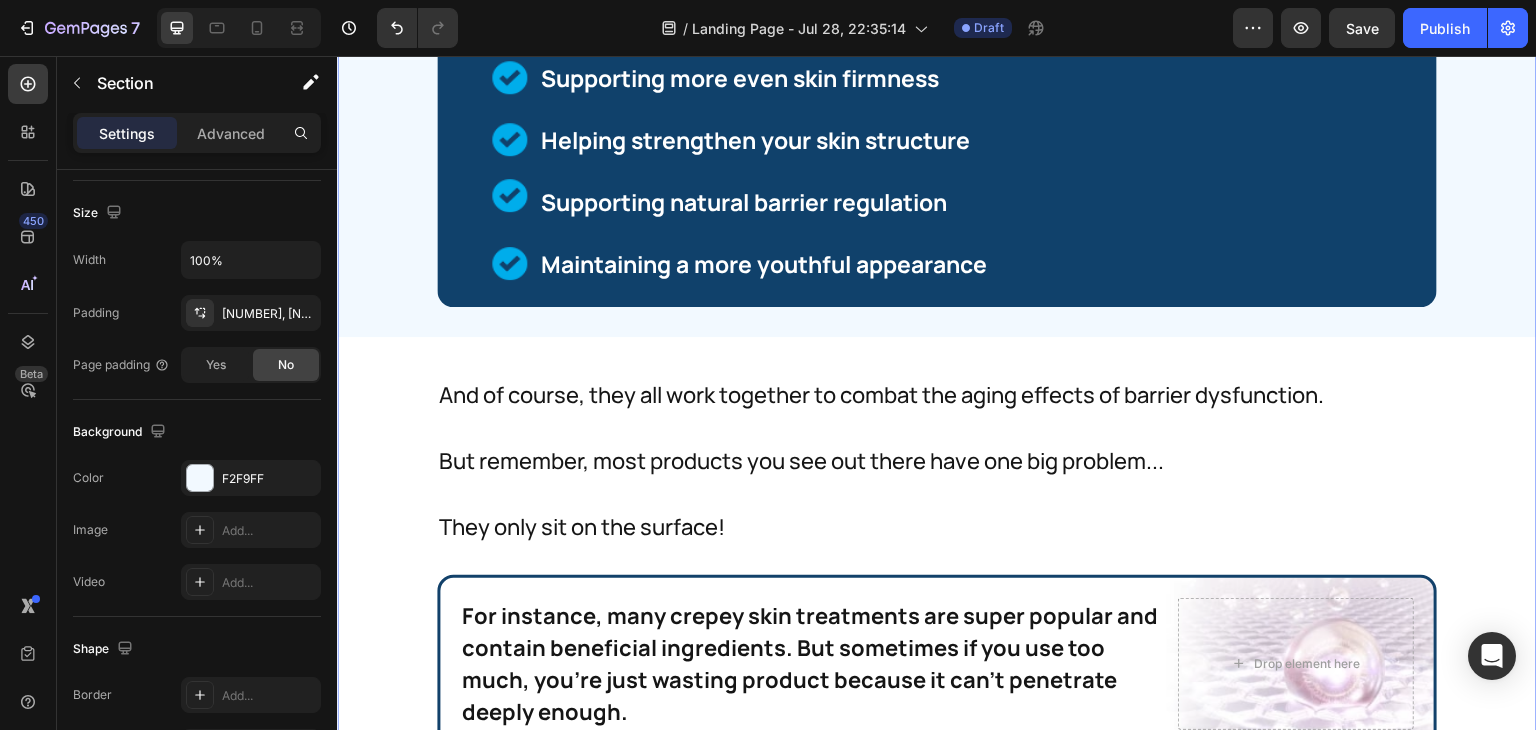 scroll, scrollTop: 0, scrollLeft: 0, axis: both 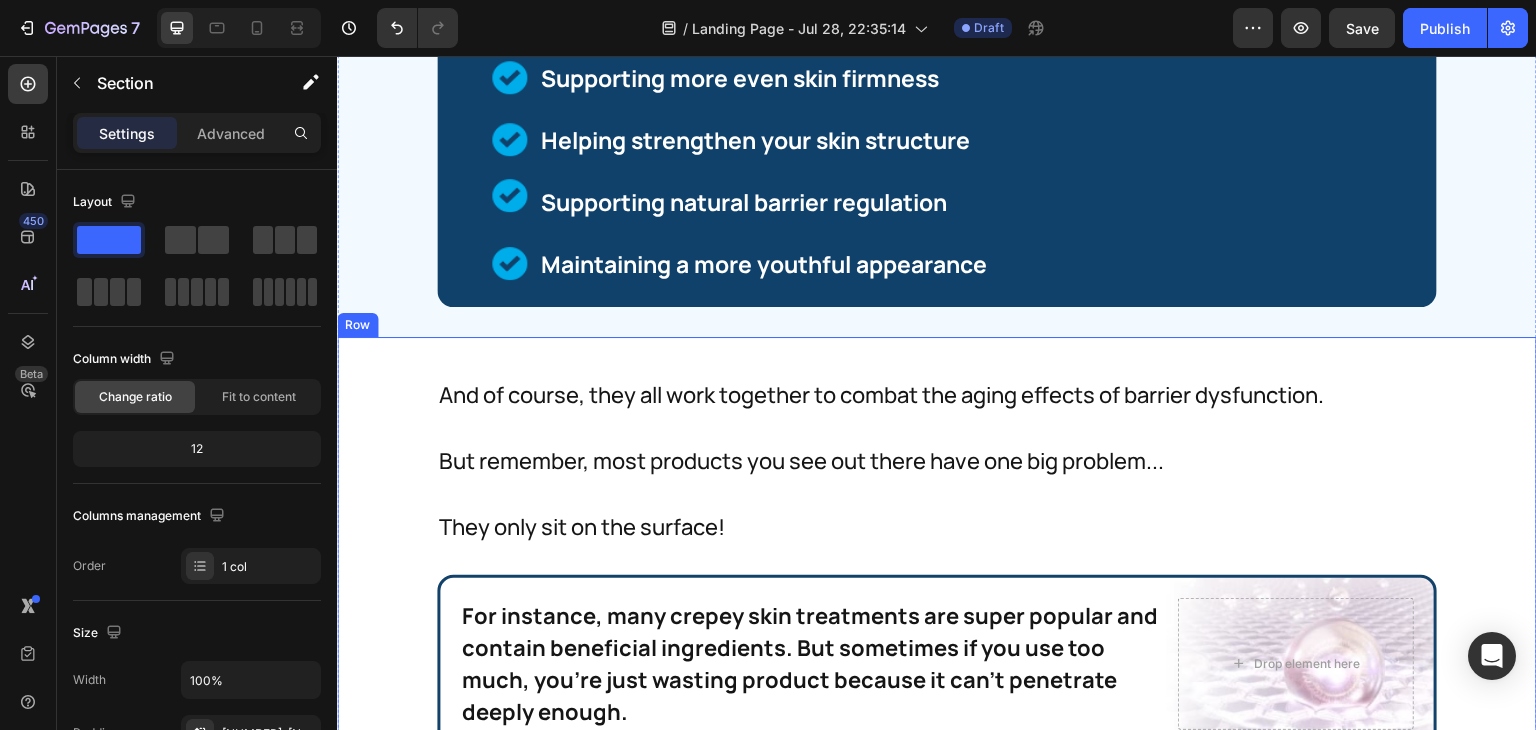 click on "And of course, they all work together to combat the aging effects of barrier dysfunction. Text Block But remember, most products you see out there have one big problem... Text Block They only sit on the surface! Text Block For instance, many dark spot treatments are super popular and contain beneficial ingredients. But sometimes if you use too much, you're just wasting product because it can't  penetrate deeply enough. Text Block For instance, many crepey skin treatments are super popular and contain beneficial ingredients. But sometimes if you use too much, you're just wasting product because it can't penetrate deeply enough. Text Block
Drop element here Row And nobody likes wasting expensive skincare products. Text Block This is where our 3-Phase Matrix Repair Technology formula is different. Because it's made with ingredients with optimal molecular sizes, these ingredients can reach deeper levels of the skin effectively. For that reason, it's my crepey skin treatment of choice. Heading" at bounding box center (937, 1667) 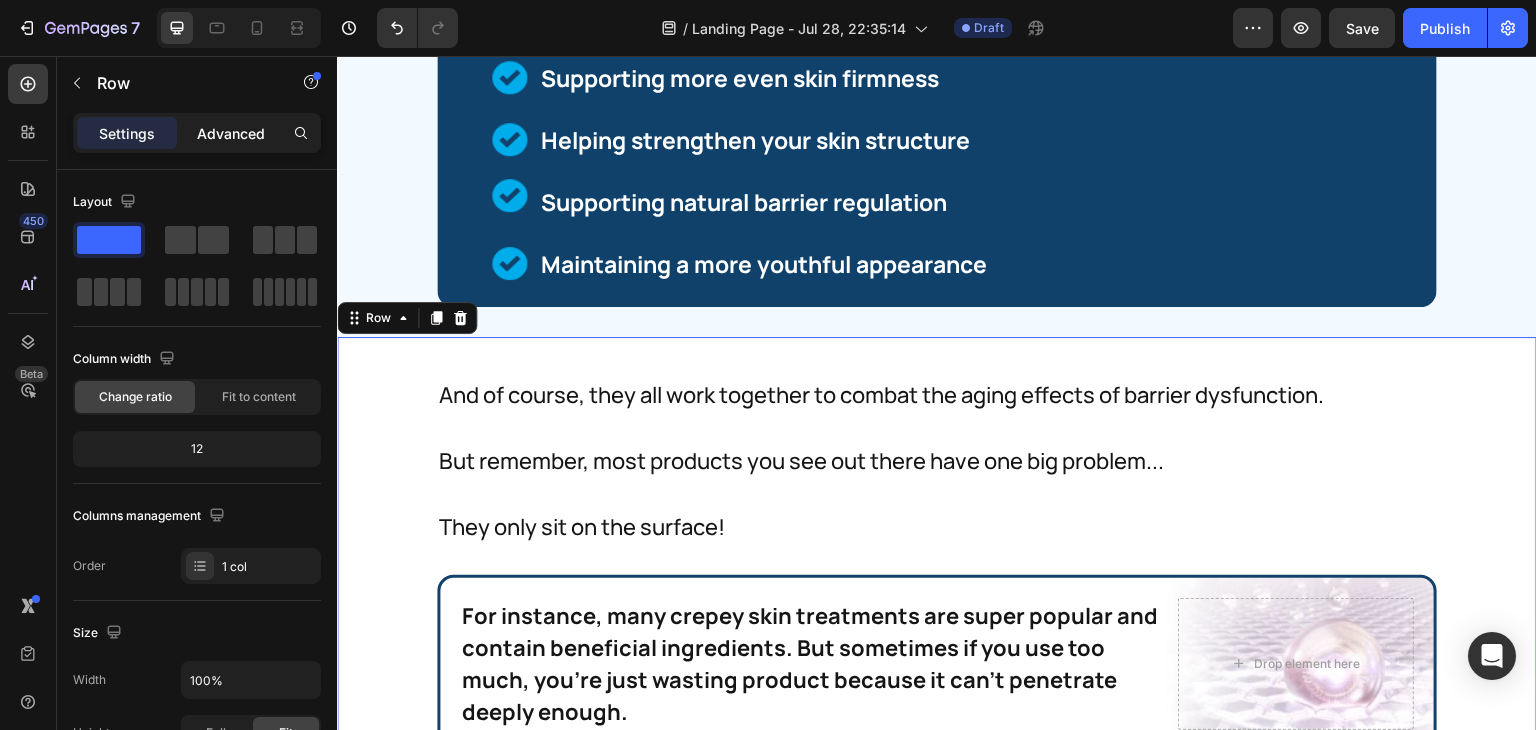 click on "Advanced" at bounding box center [231, 133] 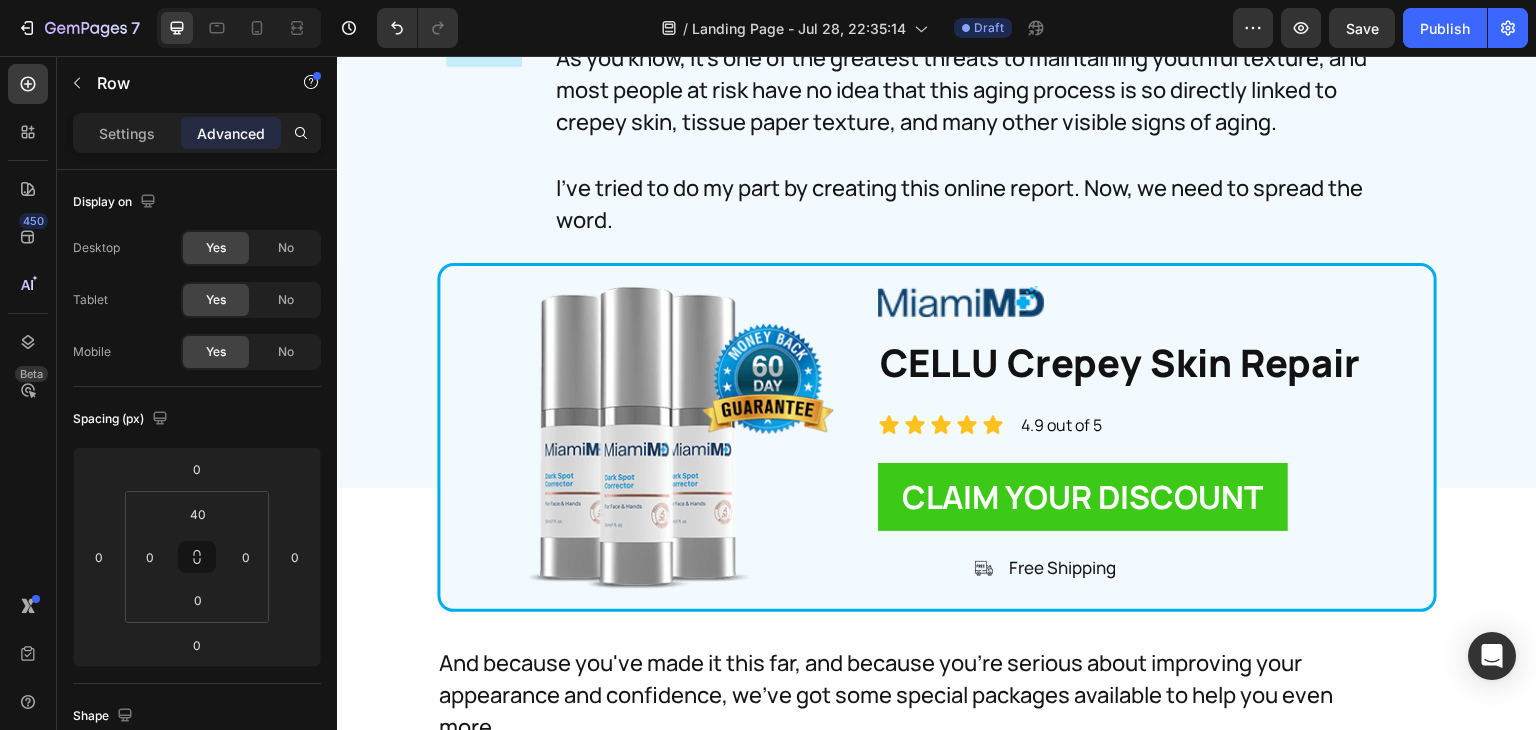 scroll, scrollTop: 30983, scrollLeft: 0, axis: vertical 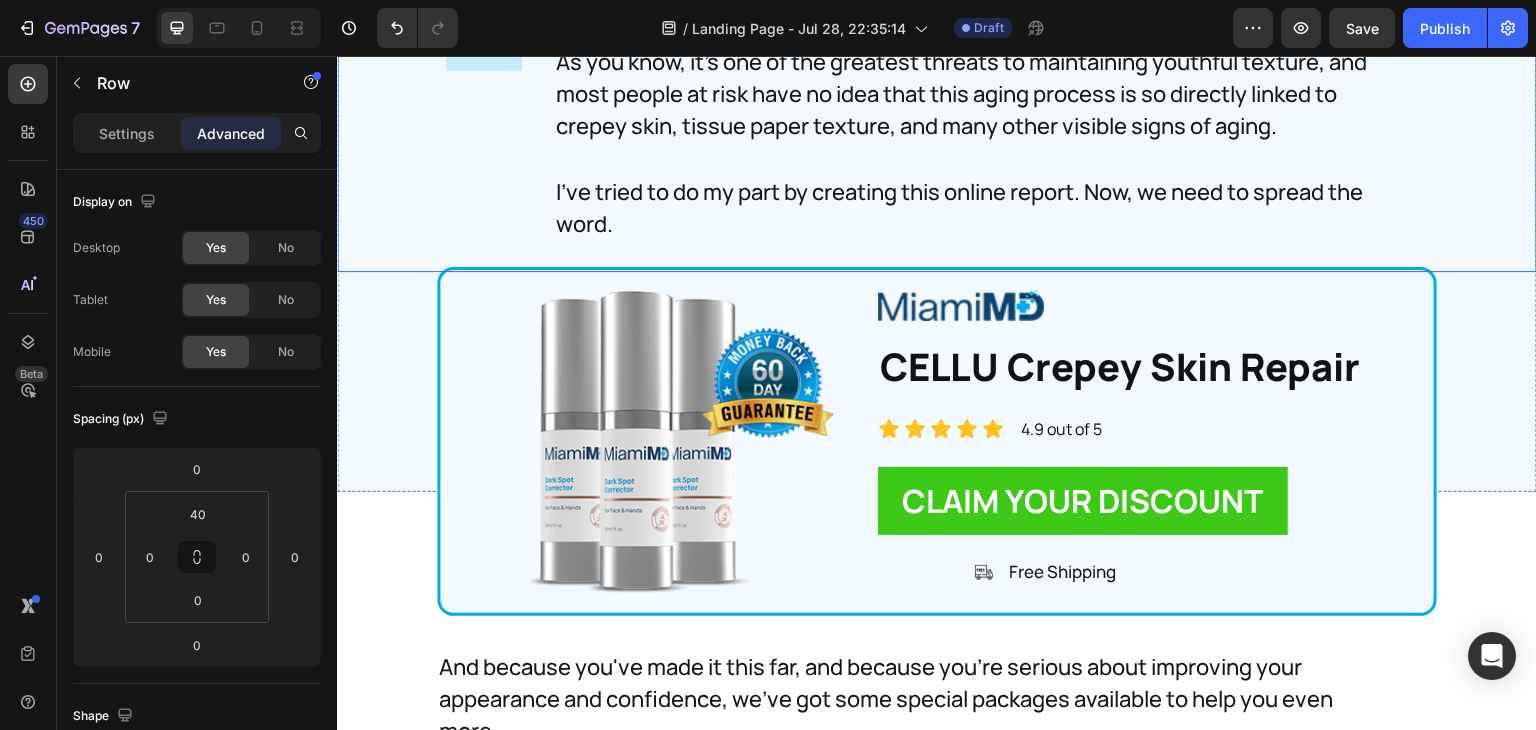click on "My email address is [EMAIL]. Seeing and hearing how science changes people's lives is probably the greatest joy I experience as a researcher." at bounding box center (937, -205) 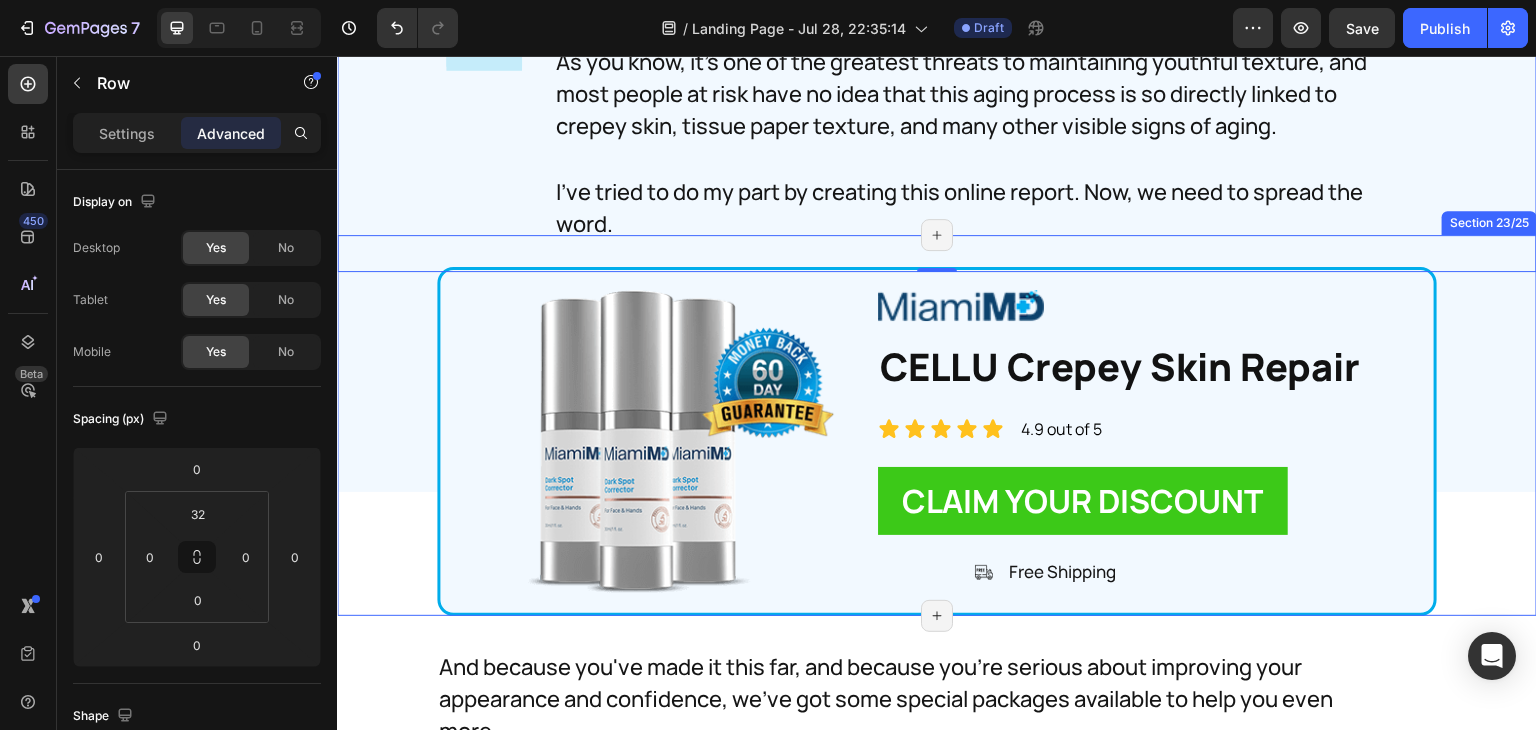 click on "Image Image CELLU Crepey Skin Repair Heading Icon Icon Icon Icon Icon Icon List 4.9 out of 5 Text Block Row Image CLAIM YOUR DISCOUNT Button Image Free Shipping Text Block Advanced List Row Row" at bounding box center (937, 441) 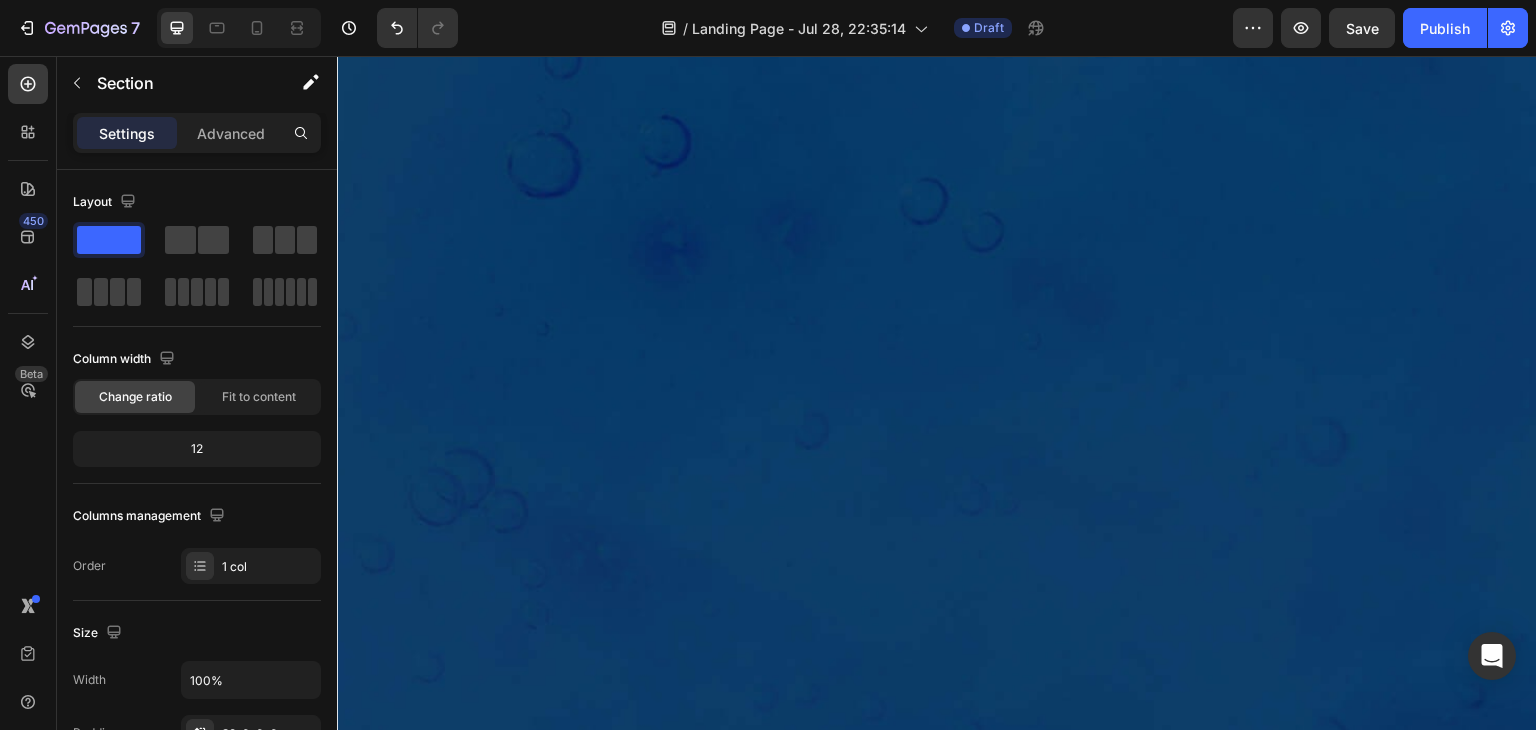 scroll, scrollTop: 19440, scrollLeft: 0, axis: vertical 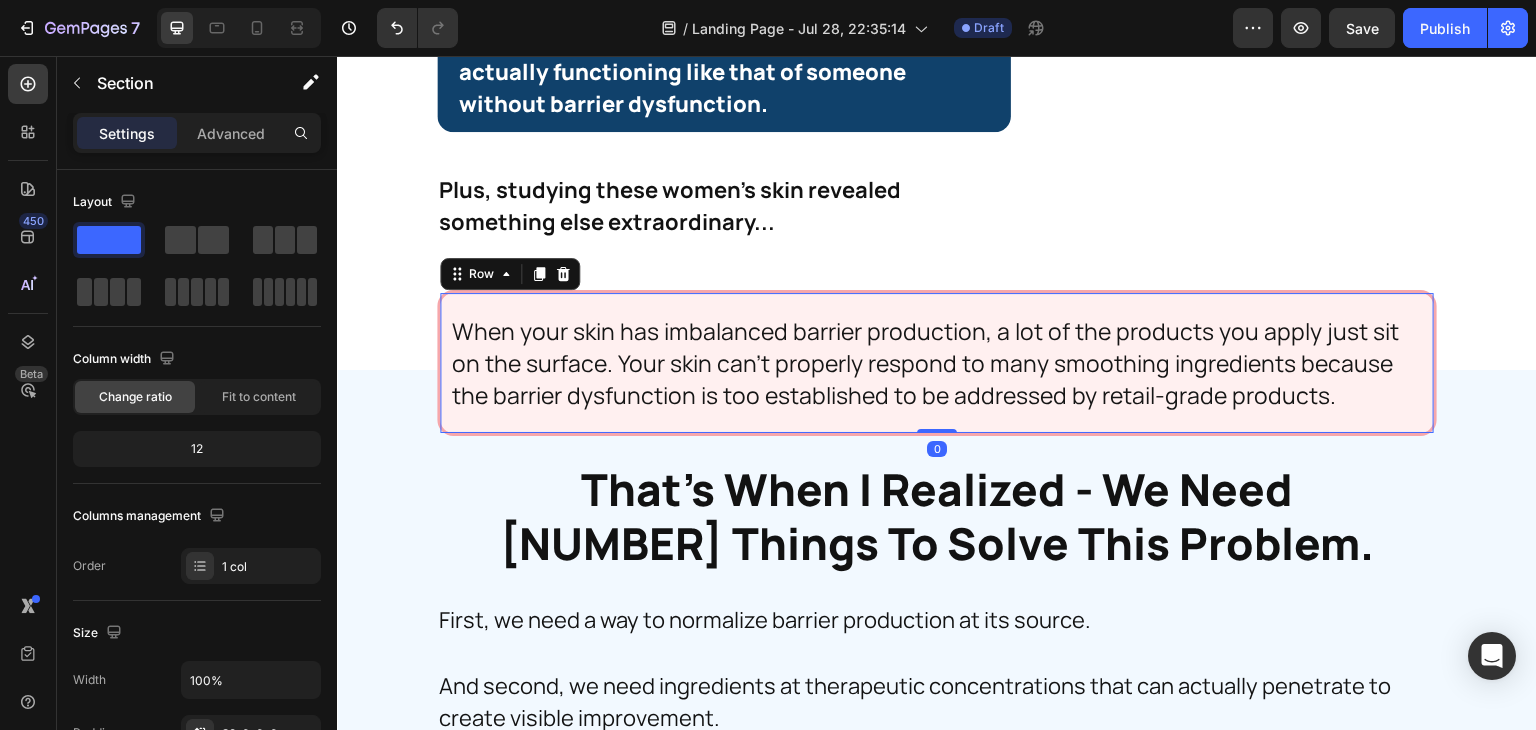 click on "When your skin has imbalanced barrier production, a lot of the products you apply just sit on the surface. Your skin can't properly respond to many smoothing ingredients because the barrier dysfunction is too established to be addressed by retail-grade products. Text Block Row   [NUMBER]" at bounding box center (937, 363) 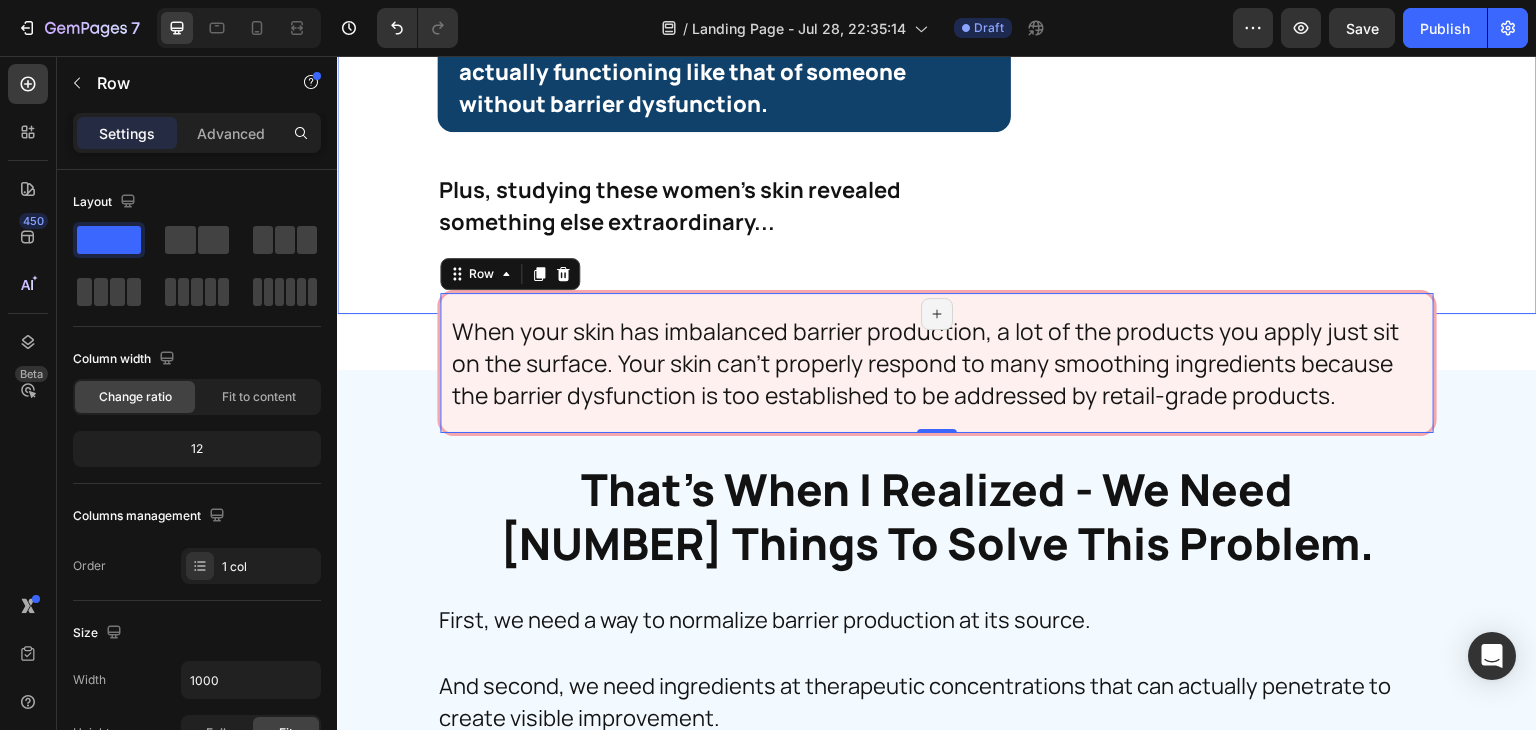 click on "So Using Therapeutic Concentrations Of Key Ingredients Means You Can Finally Address Stubborn Crepey Skin And Watch It Transform (Even If You've Had It For Months or Years!) Heading So Using Therapeutic Concentrations Of Key Ingredients Means You Can Finally Address Stubborn Crepey Skin And Watch It Transform (Even If You've Had It For Months or Years!) Heading Crepey arms, tissue paper neck skin, fragile chest area. If it sounds incredible that all of these aging concerns are associated with how your skin maintains its barrier matrix, believe me, it is! Text Block But it's not surprising when you remember what's happening in most women's skin... Text Block We've been exposed to more barrier damage than previous generations. Every day we face pollution, stress, and skincare products that actually provide minimal benefits rather than prevent barrier dysfunction. Text Block Text Block Text Block Image Text Block Row Many Women Find: Heading Image Image Their arms suddenly developing that tissue paper texture" at bounding box center (937, -1464) 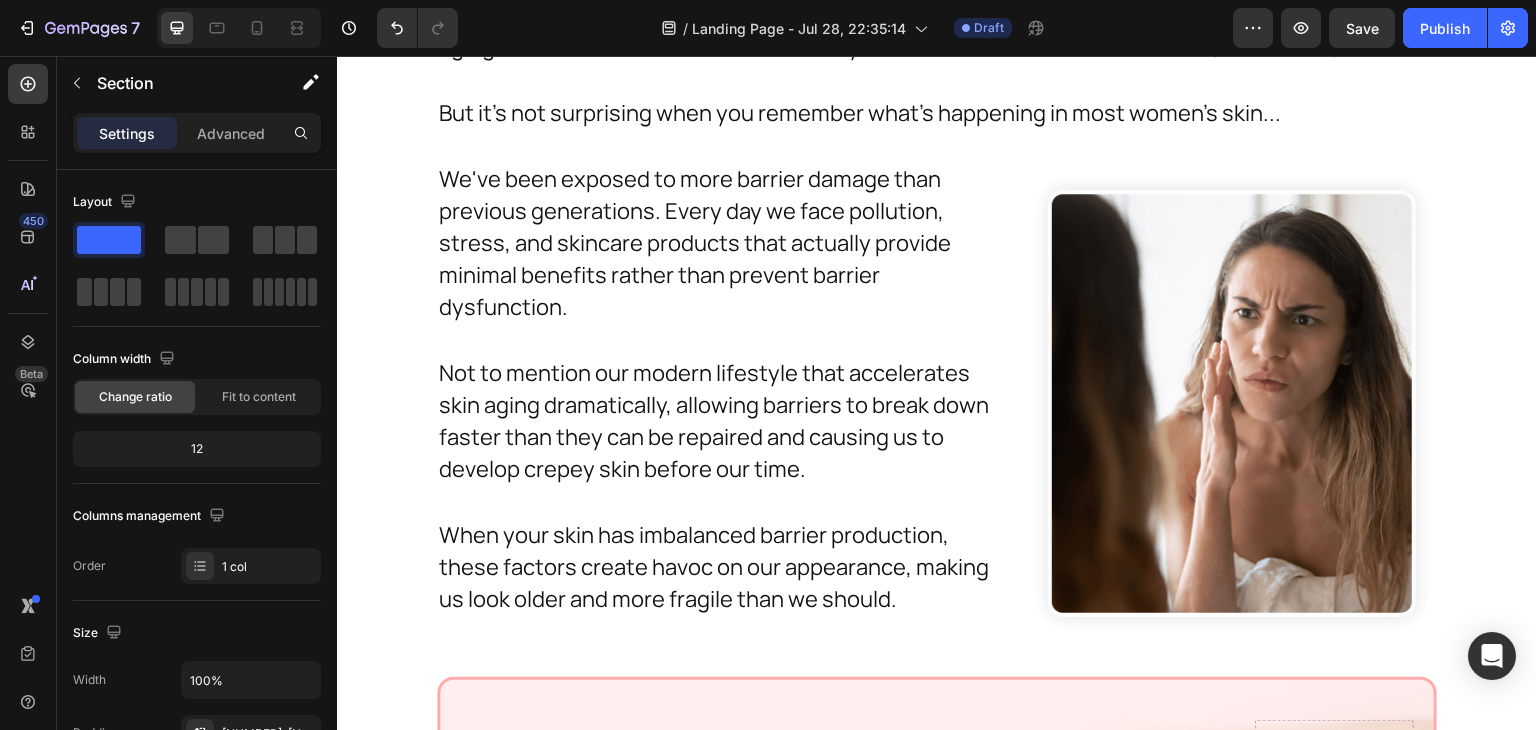 scroll, scrollTop: 15897, scrollLeft: 0, axis: vertical 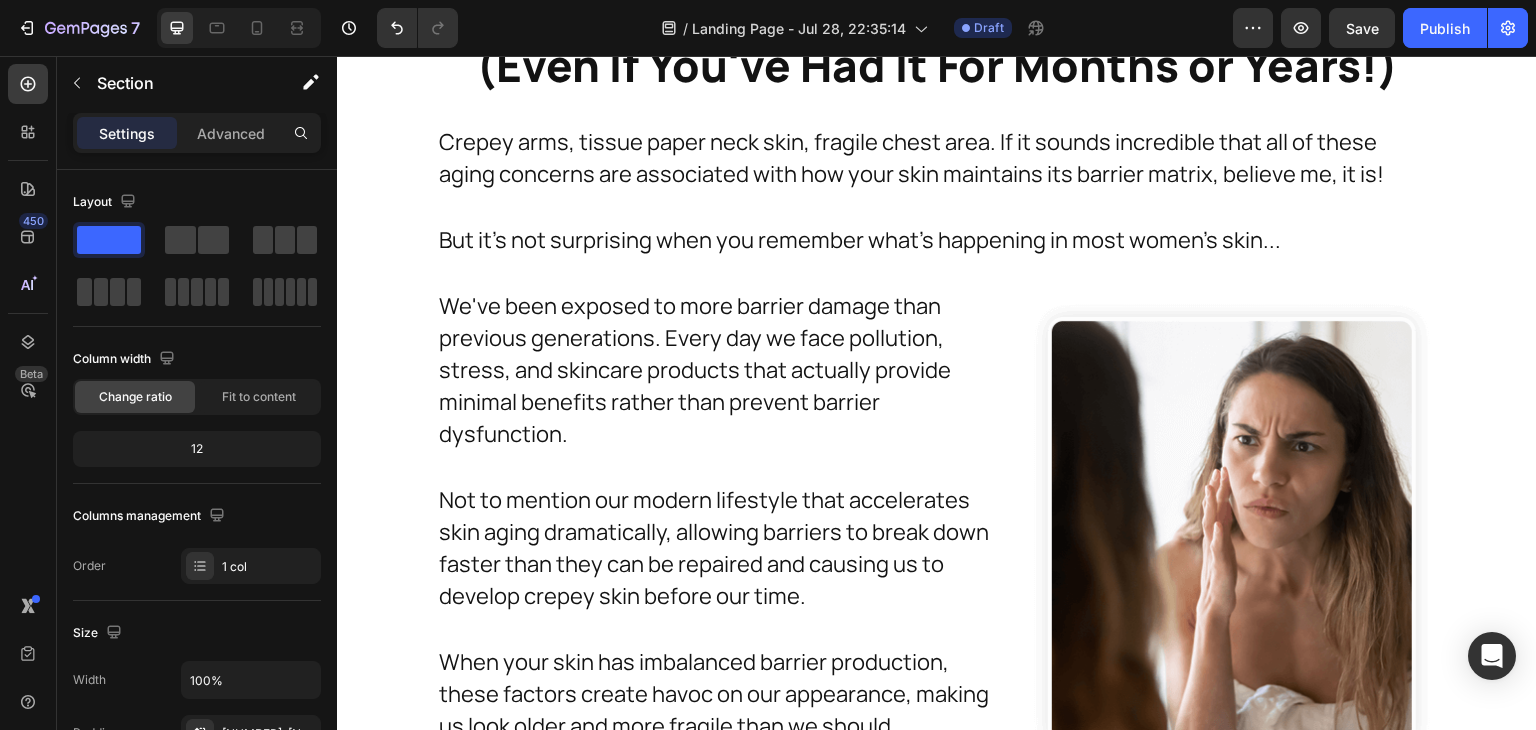 click on "So Using Therapeutic Concentrations Of Key Ingredients Means You Can Finally Address Stubborn Crepey Skin And Watch It Transform (Even If You've Had It For Months or Years!) Heading So Using Therapeutic Concentrations Of Key Ingredients Means You Can Finally Address Stubborn Crepey Skin And Watch It Transform (Even If You've Had It For Months or Years!) Heading Crepey arms, tissue paper neck skin, fragile chest area. If it sounds incredible that all of these aging concerns are associated with how your skin maintains its barrier matrix, believe me, it is! Text Block But it's not surprising when you remember what's happening in most women's skin... Text Block We've been exposed to more barrier damage than previous generations. Every day we face pollution, stress, and skincare products that actually provide minimal benefits rather than prevent barrier dysfunction. Text Block Text Block Text Block Image Text Block Row Many Women Find: Heading Image Image Their arms suddenly developing that tissue paper texture" at bounding box center [937, 1629] 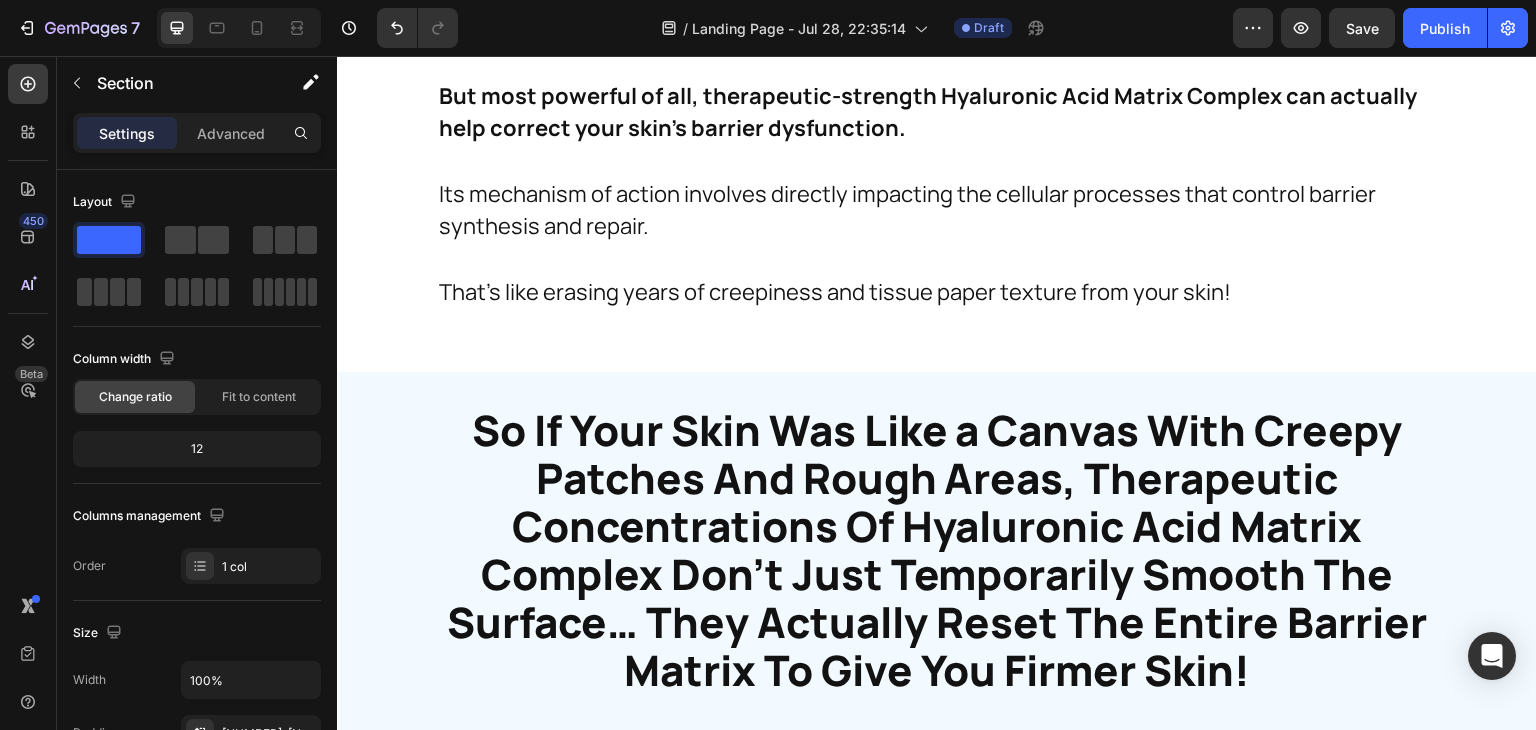 scroll, scrollTop: 12349, scrollLeft: 0, axis: vertical 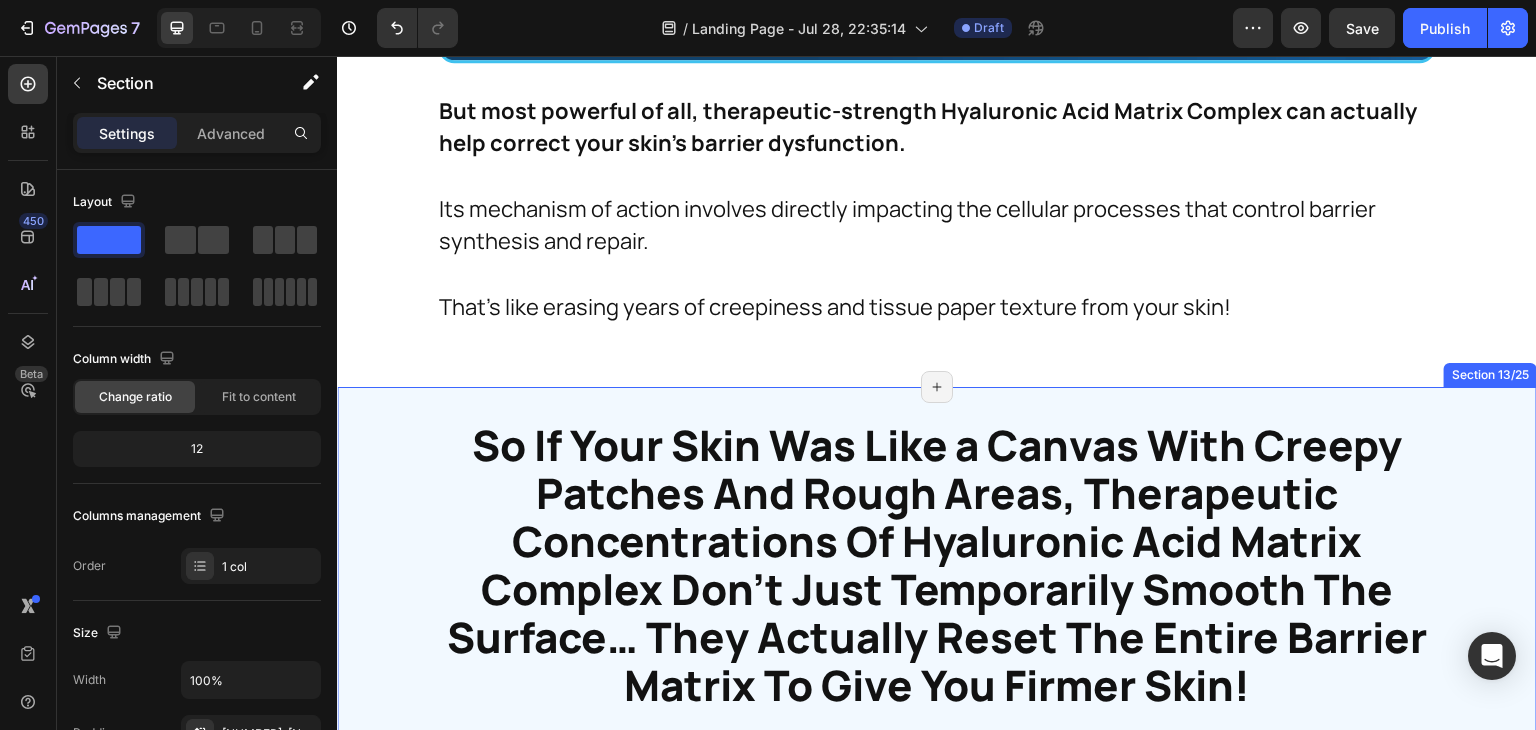 click on "So If Your Skin Was Like a Canvas With Creepy Patches And Rough Areas, Therapeutic Concentrations Of Hyaluronic Acid Matrix Complex Don’t Just Temporarily Smooth The Surface… They Actually Reset The Entire Barrier Matrix To Give You Firmer Skin! Heading So If Your Skin Was Like a Canvas With Creepy Patches And Rough Areas, Therapeutic Concentrations Of Hyaluronic Acid Matrix Complex Don’t Just Temporarily Smooth The Surface… They Actually Reset The Entire Barrier Matrix To Give You Firmer Skin! Heading So that's what Hyaluronic Acid Matrix Complex can do on a scientific level. But what does all that mean for you? Text Block Well, when you look at studies on the effects of therapeutic concentrations of this complex, you quickly realize how incredible this compound is, and the profound effect it can have on your appearance, your confidence, and your overall skin texture. Text Block Text Block Text Block Row Text Block Row Text Block Text Block Image Row But it doesn't end there. Text Block Text Block" at bounding box center (937, 1251) 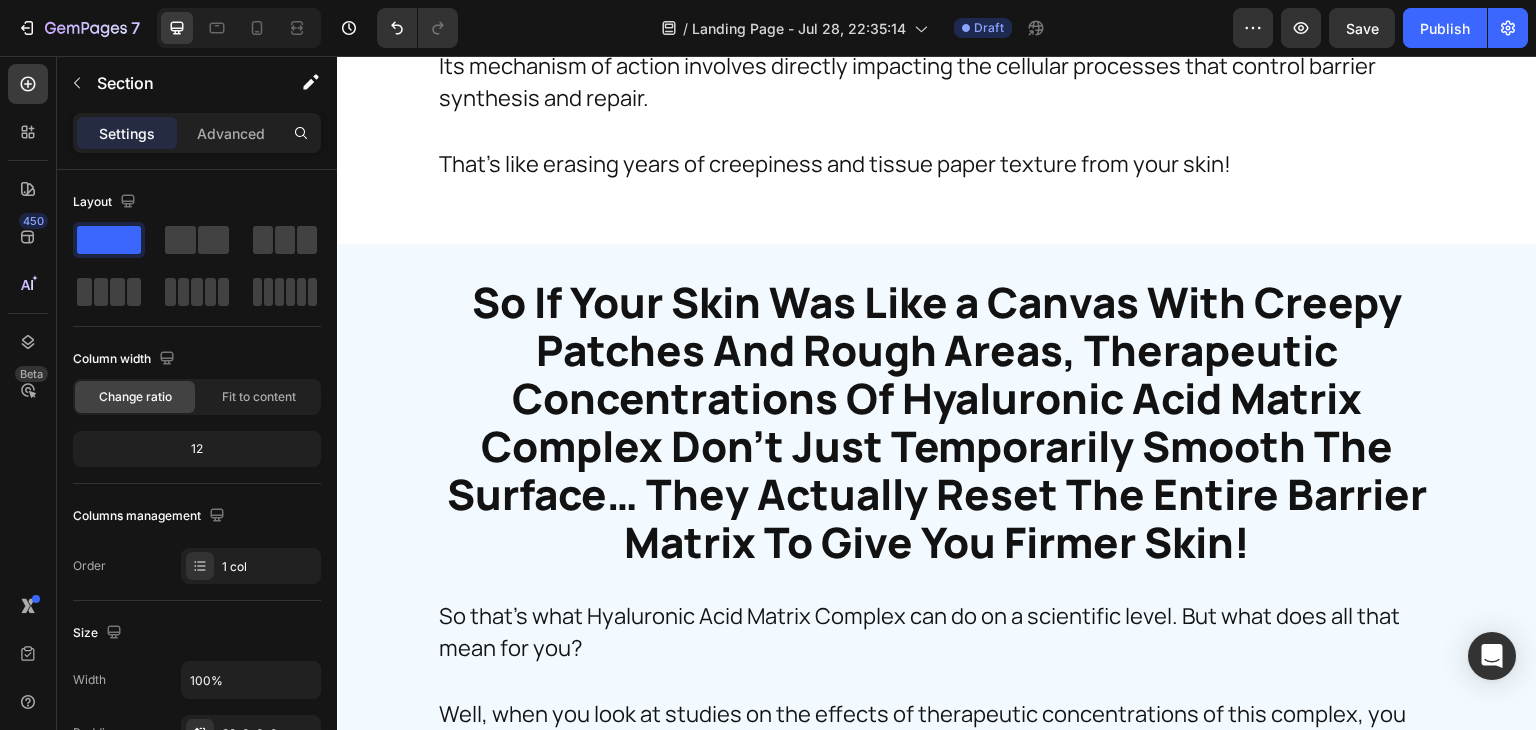 scroll, scrollTop: 12551, scrollLeft: 0, axis: vertical 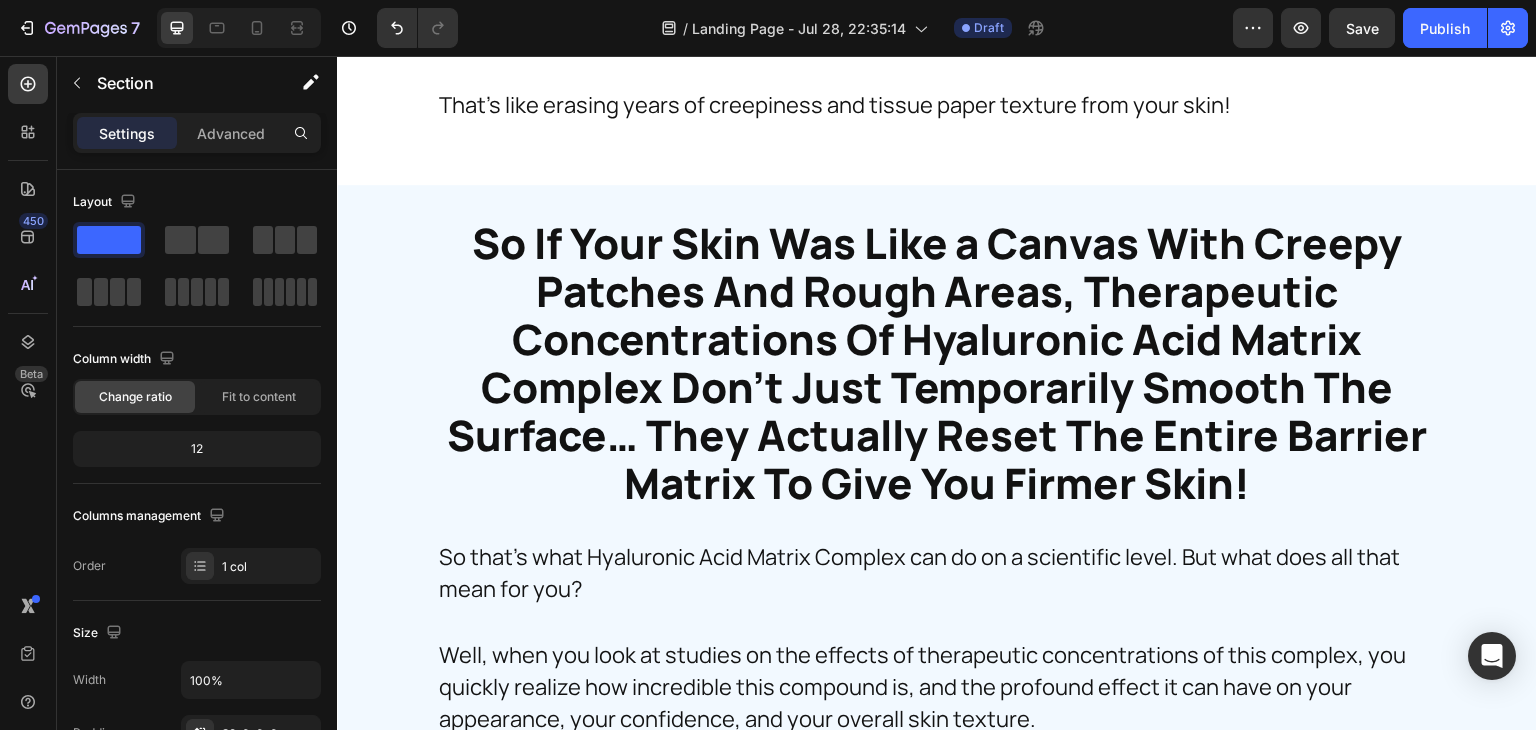 click on "So If Your Skin Was Like a Canvas With Creepy Patches And Rough Areas, Therapeutic Concentrations Of Hyaluronic Acid Matrix Complex Don’t Just Temporarily Smooth The Surface… They Actually Reset The Entire Barrier Matrix To Give You Firmer Skin! Heading So If Your Skin Was Like a Canvas With Creepy Patches And Rough Areas, Therapeutic Concentrations Of Hyaluronic Acid Matrix Complex Don’t Just Temporarily Smooth The Surface… They Actually Reset The Entire Barrier Matrix To Give You Firmer Skin! Heading So that's what Hyaluronic Acid Matrix Complex can do on a scientific level. But what does all that mean for you? Text Block Well, when you look at studies on the effects of therapeutic concentrations of this complex, you quickly realize how incredible this compound is, and the profound effect it can have on your appearance, your confidence, and your overall skin texture. Text Block Text Block Text Block Row Text Block Row Text Block Text Block Image Row But it doesn't end there. Text Block Text Block" at bounding box center (937, 1049) 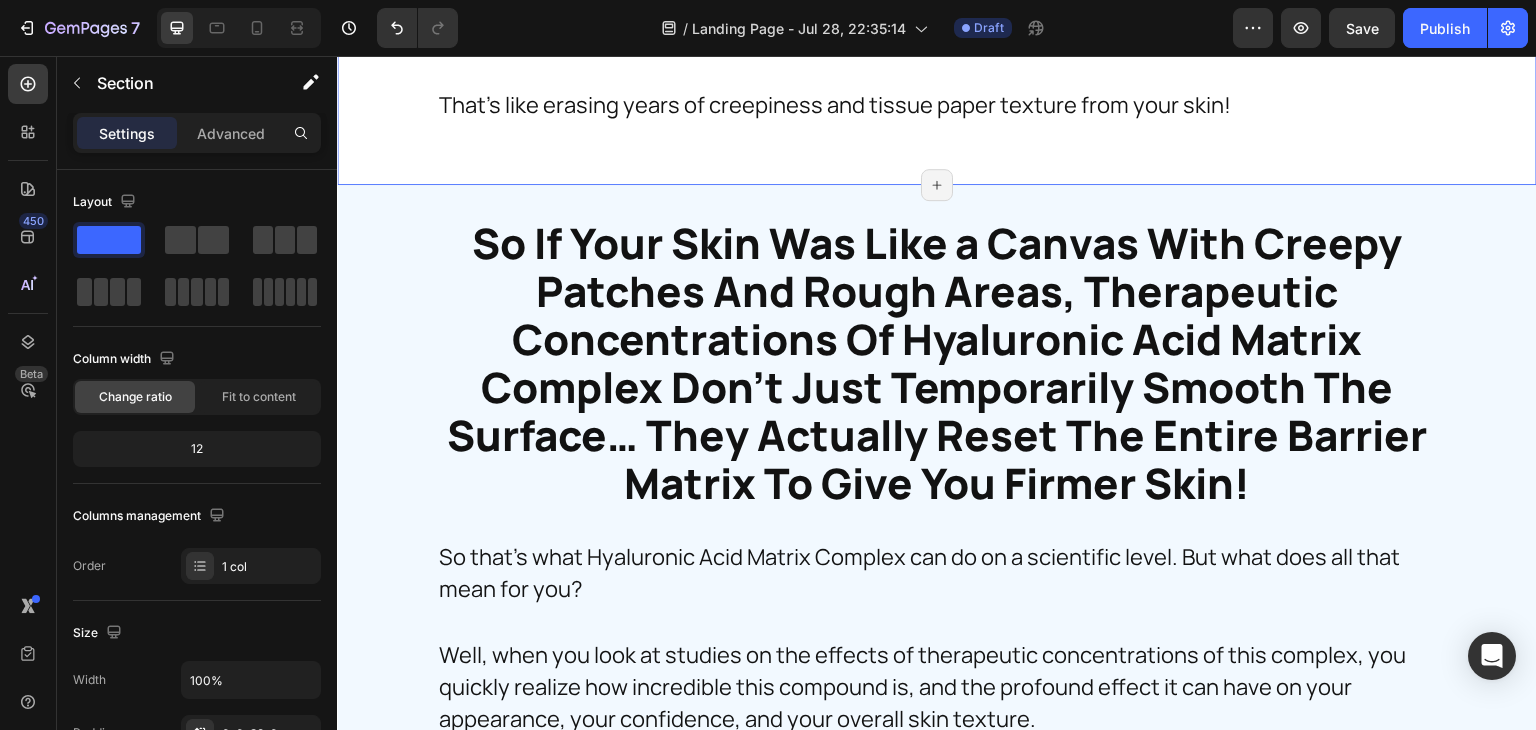 click on "But none of these address the root cause – the fundamental  Barrier Matrix Failure  in your skin cells. Text Block In fact, when I looked closely at the research and compared it to my own clinical experience, I began to notice something remarkable. Text Block You see, many retail skincare products actually contain ingredients that do nothing to correct the underlying structural dysfunction that’s causing your creepy skin to persist and worsen. Text Block But when I studied the successful cases, I found something extraordinary… Text Block Every effective creepy skin treatment contains specific ingredients backed by studies that directly address Barrier Matrix Failure. Text Block Let me repeat this, because it's very important… Text Block Stubborn creepy skin occurs when your skin’s barrier production goes haywire, but a select set of “super ingredients” exist that can help correct this dysfunction and restore your smooth, firm texture. Text Block Text Block Text Block Text Block Text Block Image" at bounding box center (937, -929) 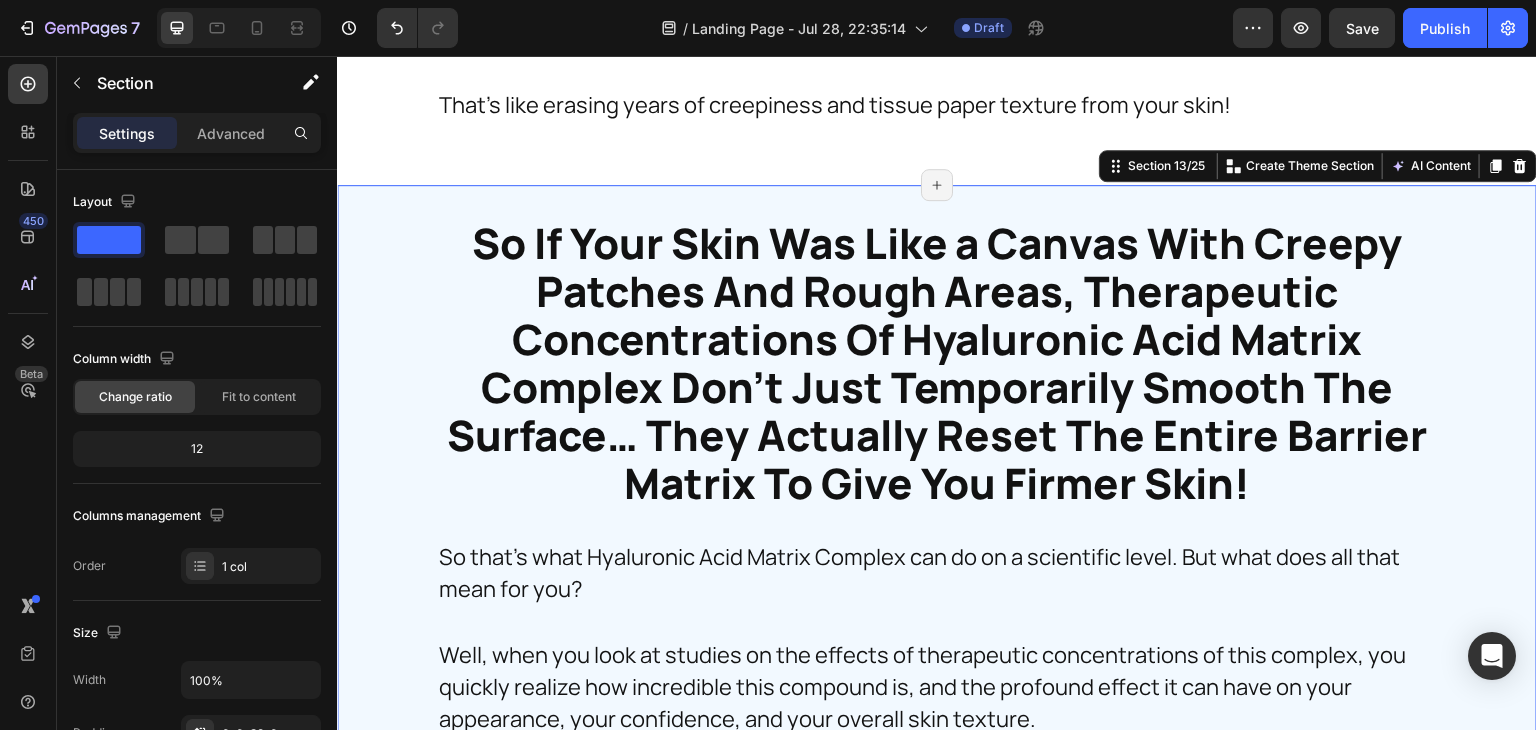 click on "So If Your Skin Was Like a Canvas With Creepy Patches And Rough Areas, Therapeutic Concentrations Of Hyaluronic Acid Matrix Complex Don’t Just Temporarily Smooth The Surface… They Actually Reset The Entire Barrier Matrix To Give You Firmer Skin! Heading So If Your Skin Was Like a Canvas With Creepy Patches And Rough Areas, Therapeutic Concentrations Of Hyaluronic Acid Matrix Complex Don’t Just Temporarily Smooth The Surface… They Actually Reset The Entire Barrier Matrix To Give You Firmer Skin! Heading So that's what Hyaluronic Acid Matrix Complex can do on a scientific level. But what does all that mean for you? Text Block Well, when you look at studies on the effects of therapeutic concentrations of this complex, you quickly realize how incredible this compound is, and the profound effect it can have on your appearance, your confidence, and your overall skin texture. Text Block Text Block Text Block Row Text Block Row Text Block Text Block Image Row But it doesn't end there. Text Block Text Block" at bounding box center (937, 1049) 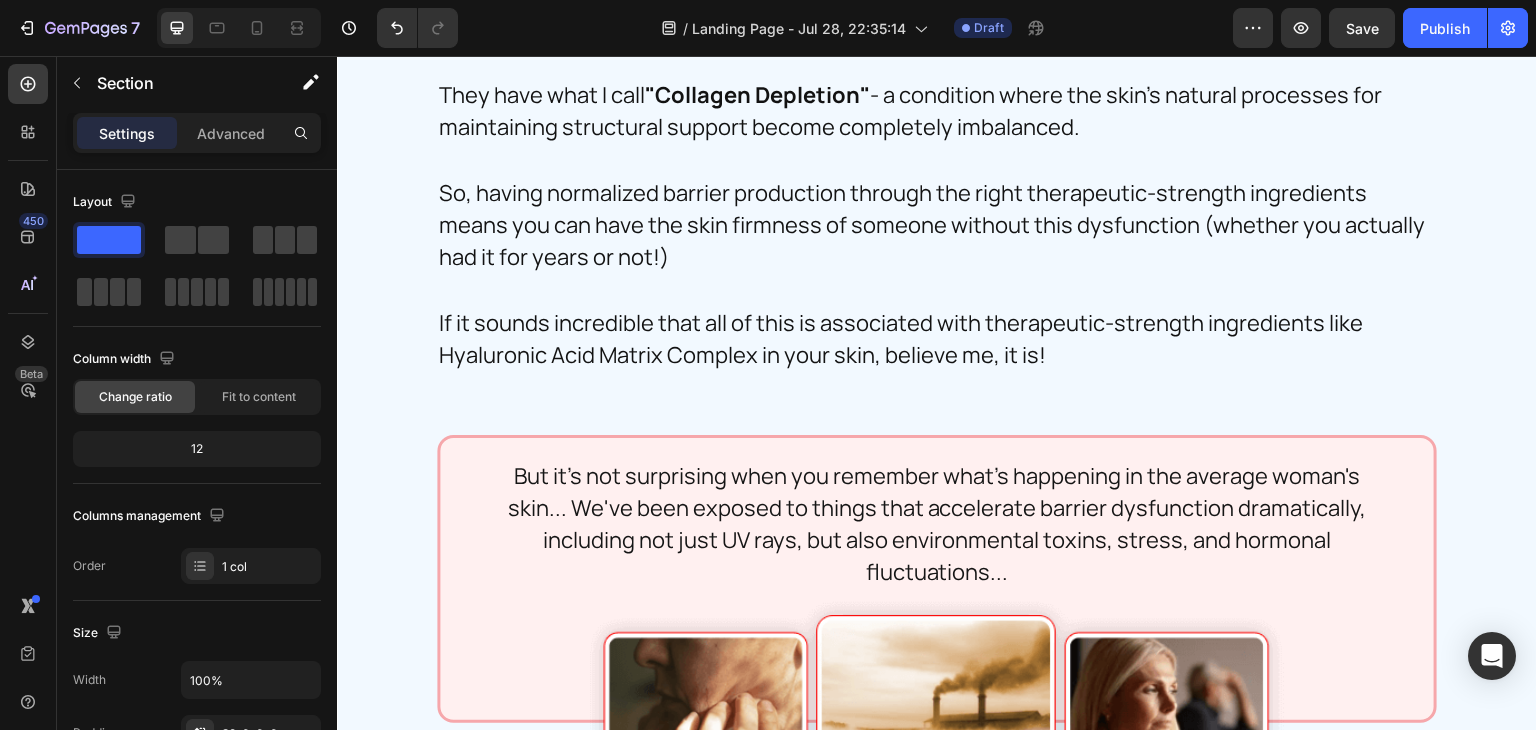 scroll, scrollTop: 14044, scrollLeft: 0, axis: vertical 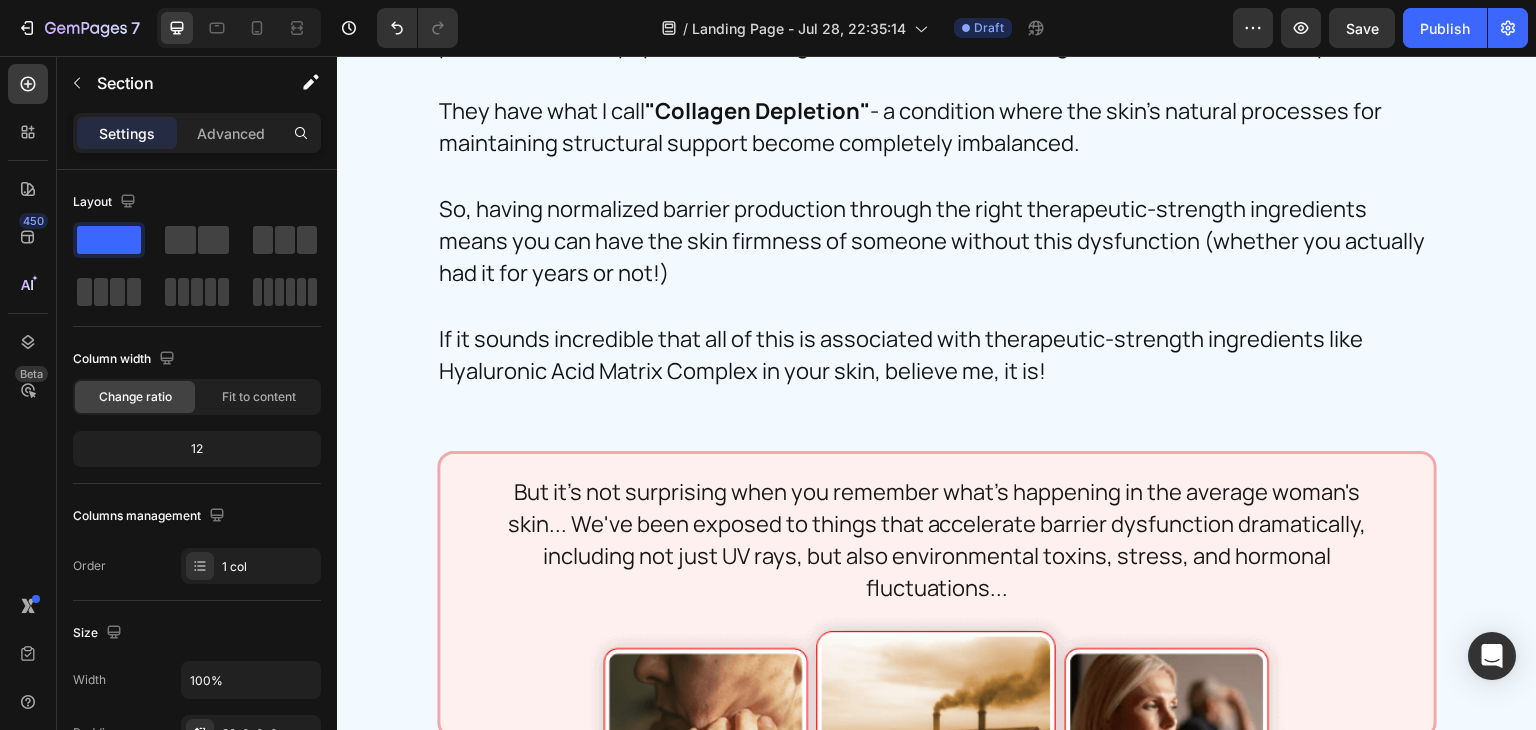 click on "So If Your Skin Was Like a Canvas With Creepy Patches And Rough Areas, Therapeutic Concentrations Of Hyaluronic Acid Matrix Complex Don’t Just Temporarily Smooth The Surface… They Actually Reset The Entire Barrier Matrix To Give You Firmer Skin! Heading So If Your Skin Was Like a Canvas With Creepy Patches And Rough Areas, Therapeutic Concentrations Of Hyaluronic Acid Matrix Complex Don’t Just Temporarily Smooth The Surface… They Actually Reset The Entire Barrier Matrix To Give You Firmer Skin! Heading So that's what Hyaluronic Acid Matrix Complex can do on a scientific level. But what does all that mean for you? Text Block Well, when you look at studies on the effects of therapeutic concentrations of this complex, you quickly realize how incredible this compound is, and the profound effect it can have on your appearance, your confidence, and your overall skin texture. Text Block Text Block Text Block Row Text Block Row Text Block Text Block Image Row But it doesn't end there. Text Block Text Block" at bounding box center (937, -429) 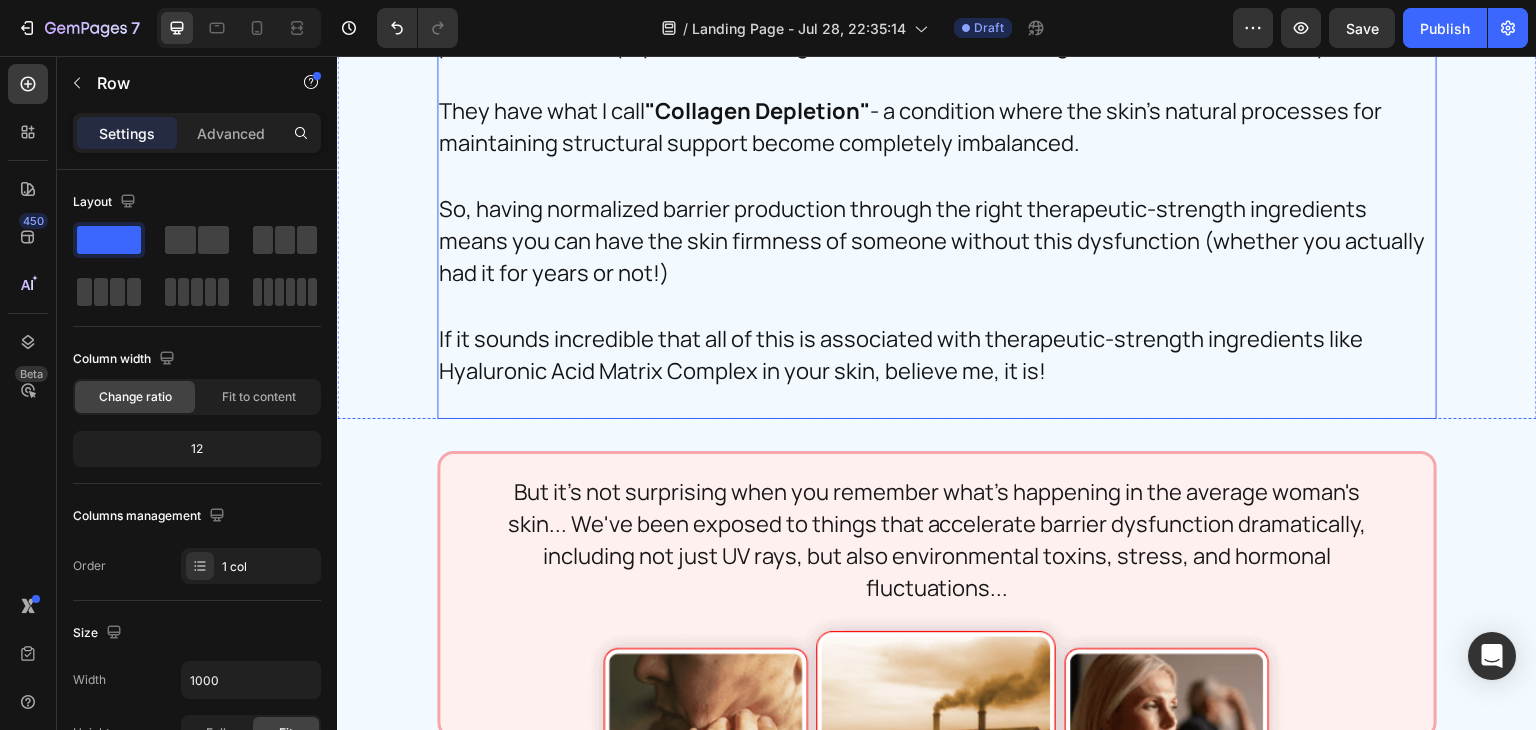 click on "So If Your Skin Was Like a Canvas With Creepy Patches And Rough Areas, Therapeutic Concentrations Of Hyaluronic Acid Matrix Complex Don’t Just Temporarily Smooth The Surface… They Actually Reset The Entire Barrier Matrix To Give You Firmer Skin! Heading So If Your Skin Was Like a Canvas With Creepy Patches And Rough Areas, Therapeutic Concentrations Of Hyaluronic Acid Matrix Complex Don’t Just Temporarily Smooth The Surface… They Actually Reset The Entire Barrier Matrix To Give You Firmer Skin! Heading So that's what Hyaluronic Acid Matrix Complex can do on a scientific level. But what does all that mean for you? Text Block Well, when you look at studies on the effects of therapeutic concentrations of this complex, you quickly realize how incredible this compound is, and the profound effect it can have on your appearance, your confidence, and your overall skin texture. Text Block Text Block Text Block Row Text Block Row Text Block Text Block Image Row But it doesn't end there. Text Block Text Block" at bounding box center (937, -429) 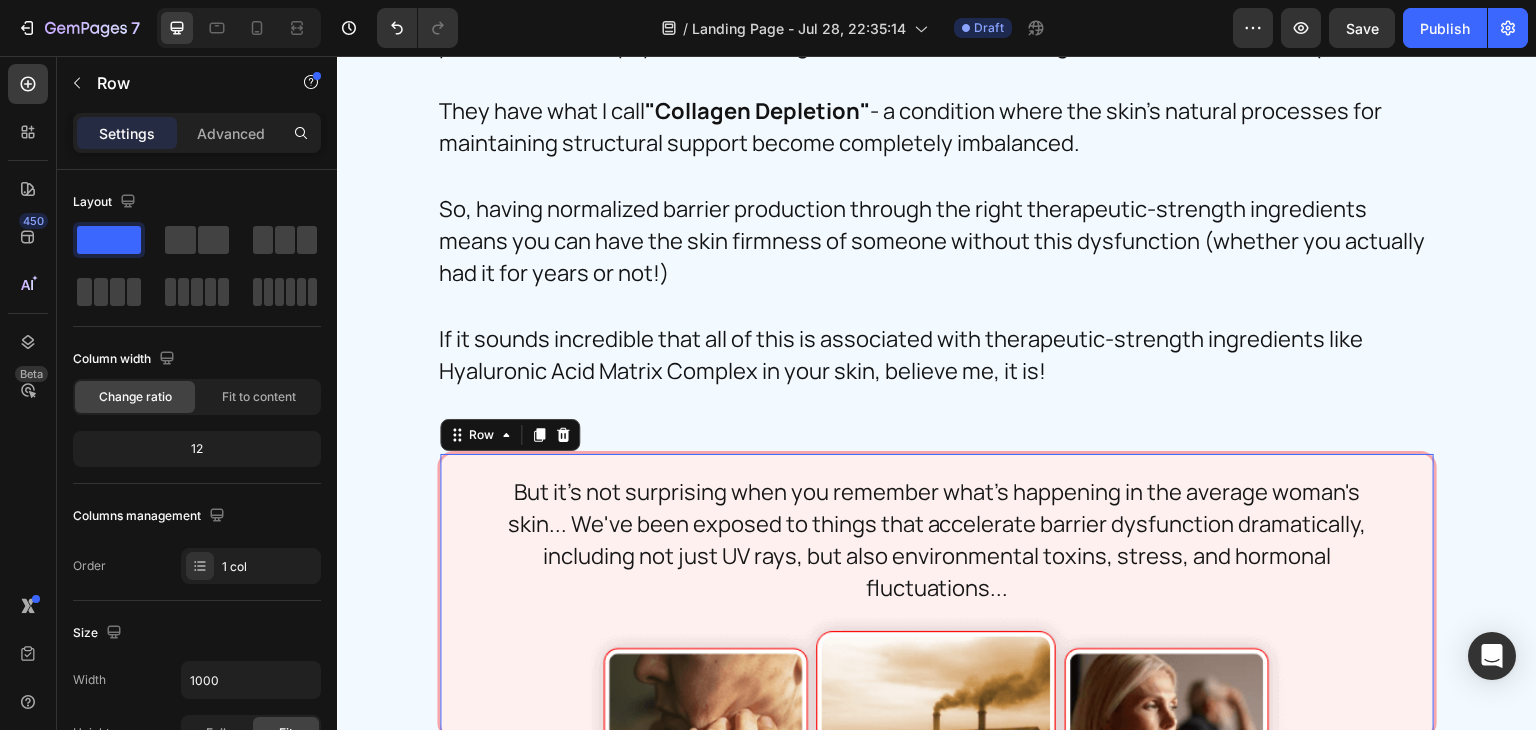 click on "But it's not surprising when you remember what's happening in the average woman's skin... We've been exposed to things that accelerate barrier dysfunction dramatically, including not just UV rays, but also environmental toxins, stress, and hormonal fluctuations... Text Block Row   30" at bounding box center [937, 595] 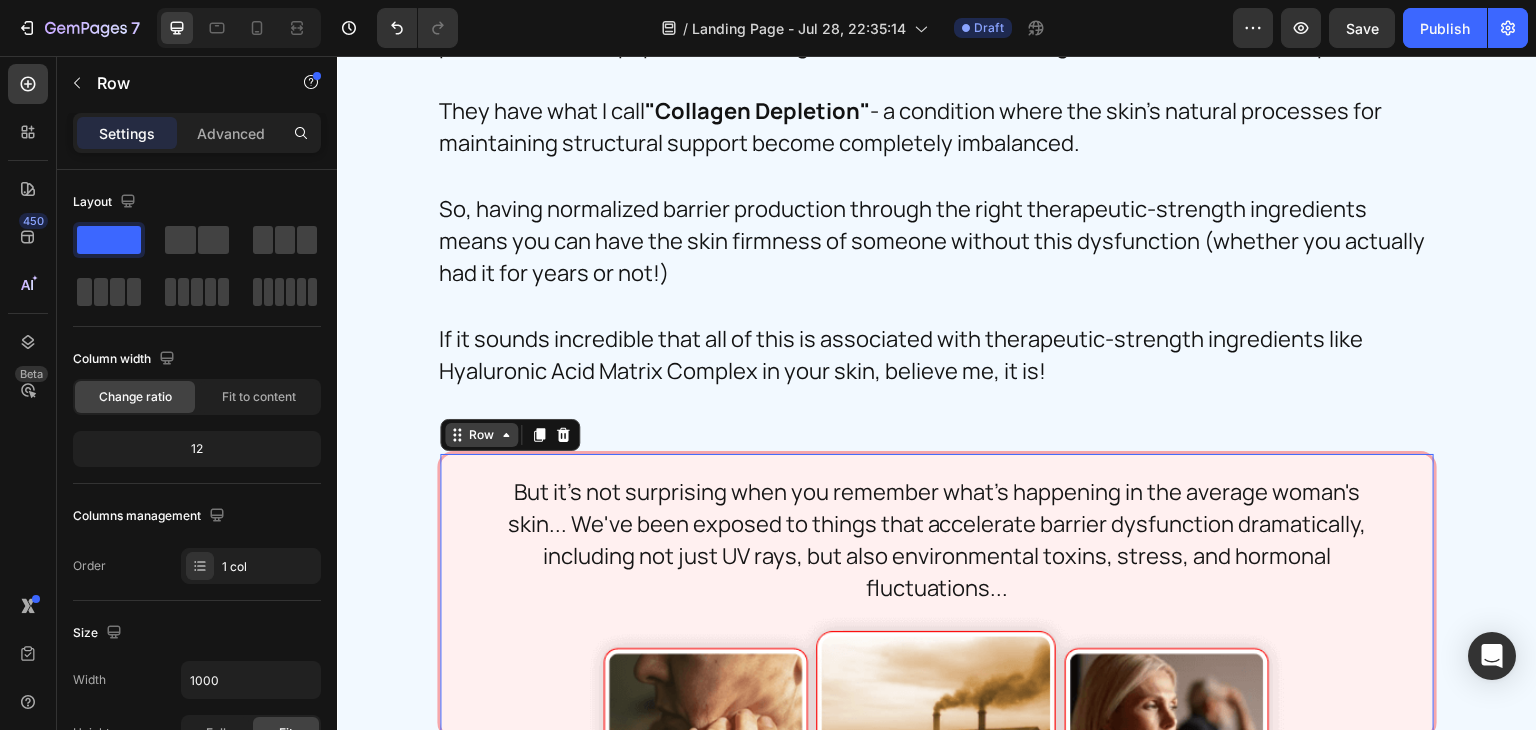 click on "Row" at bounding box center (481, 435) 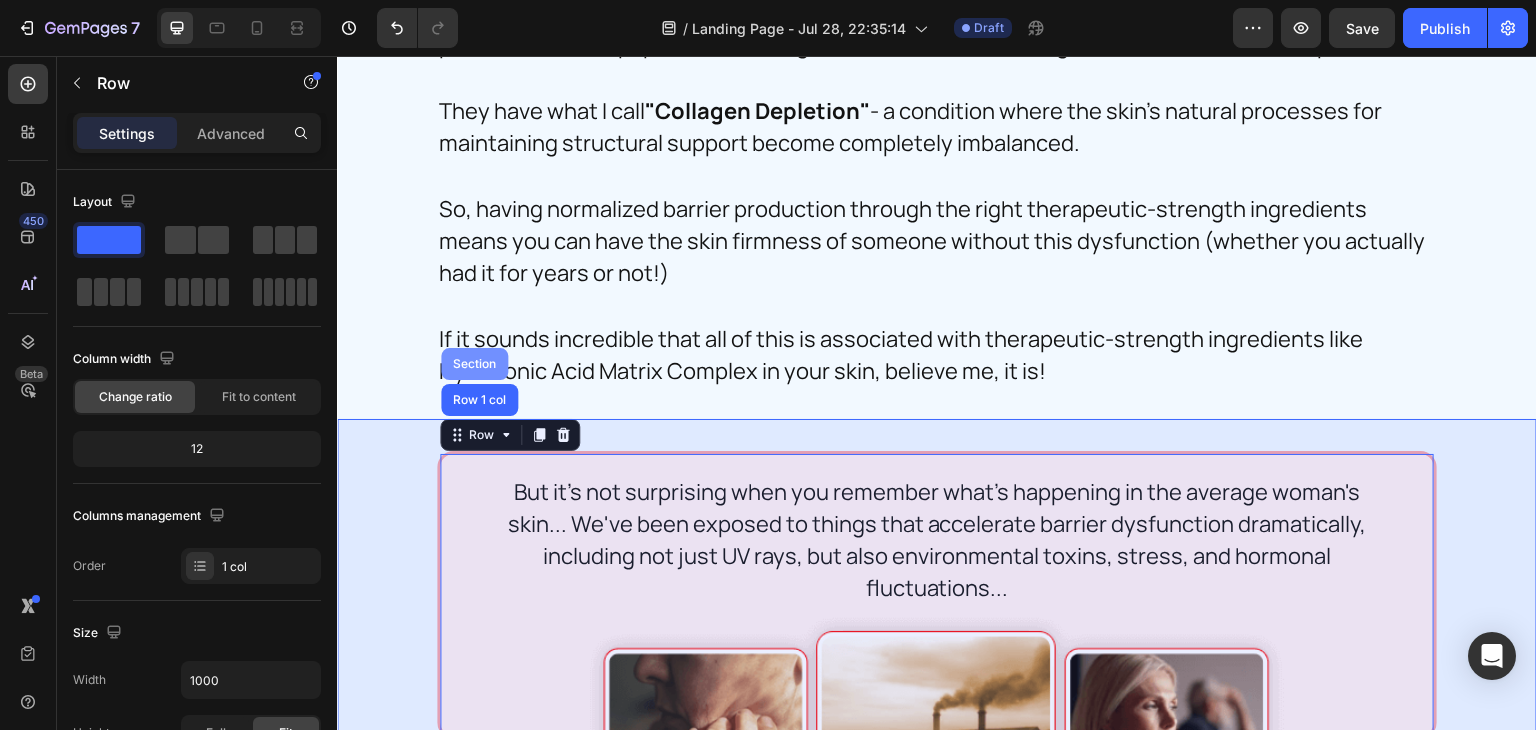 click on "Section" at bounding box center [474, 364] 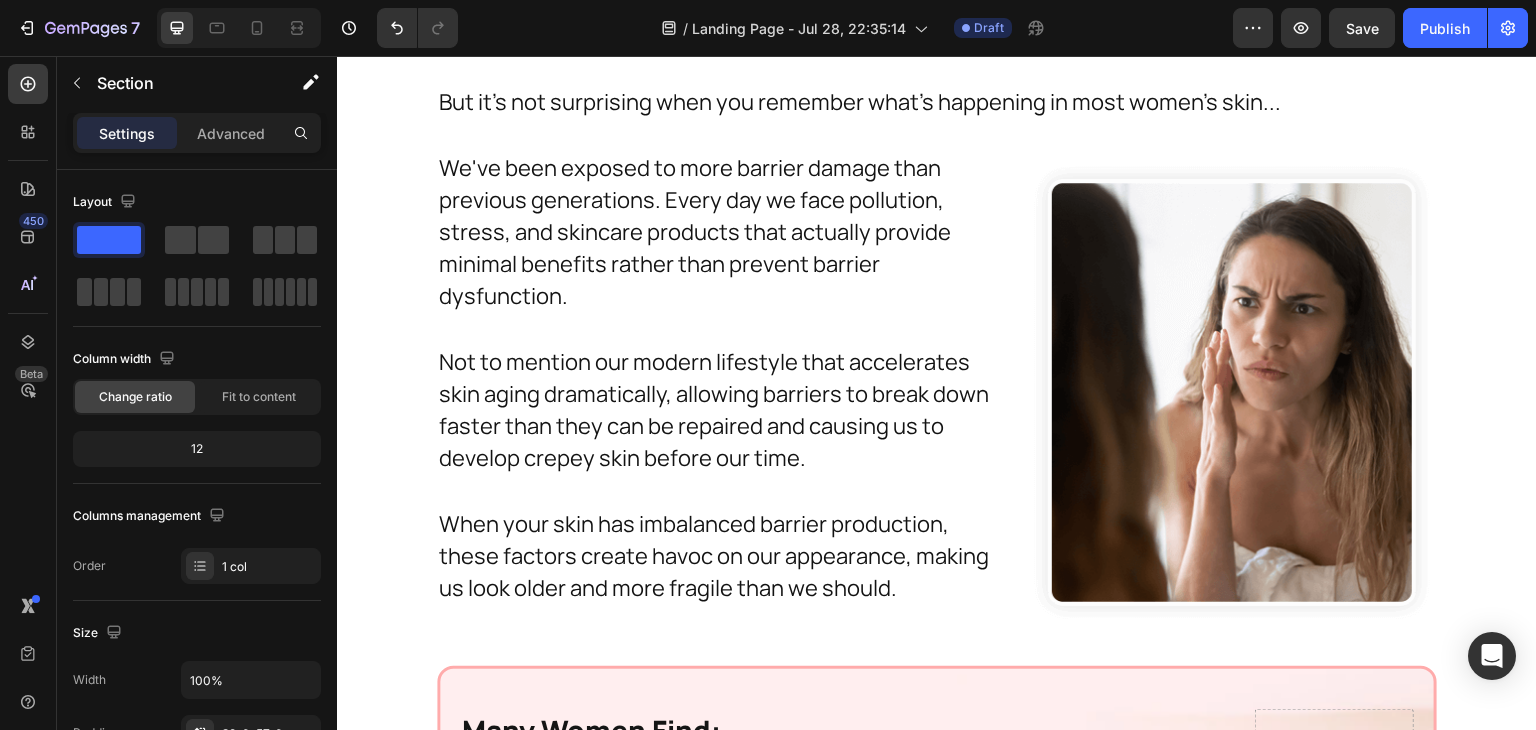 scroll, scrollTop: 16044, scrollLeft: 0, axis: vertical 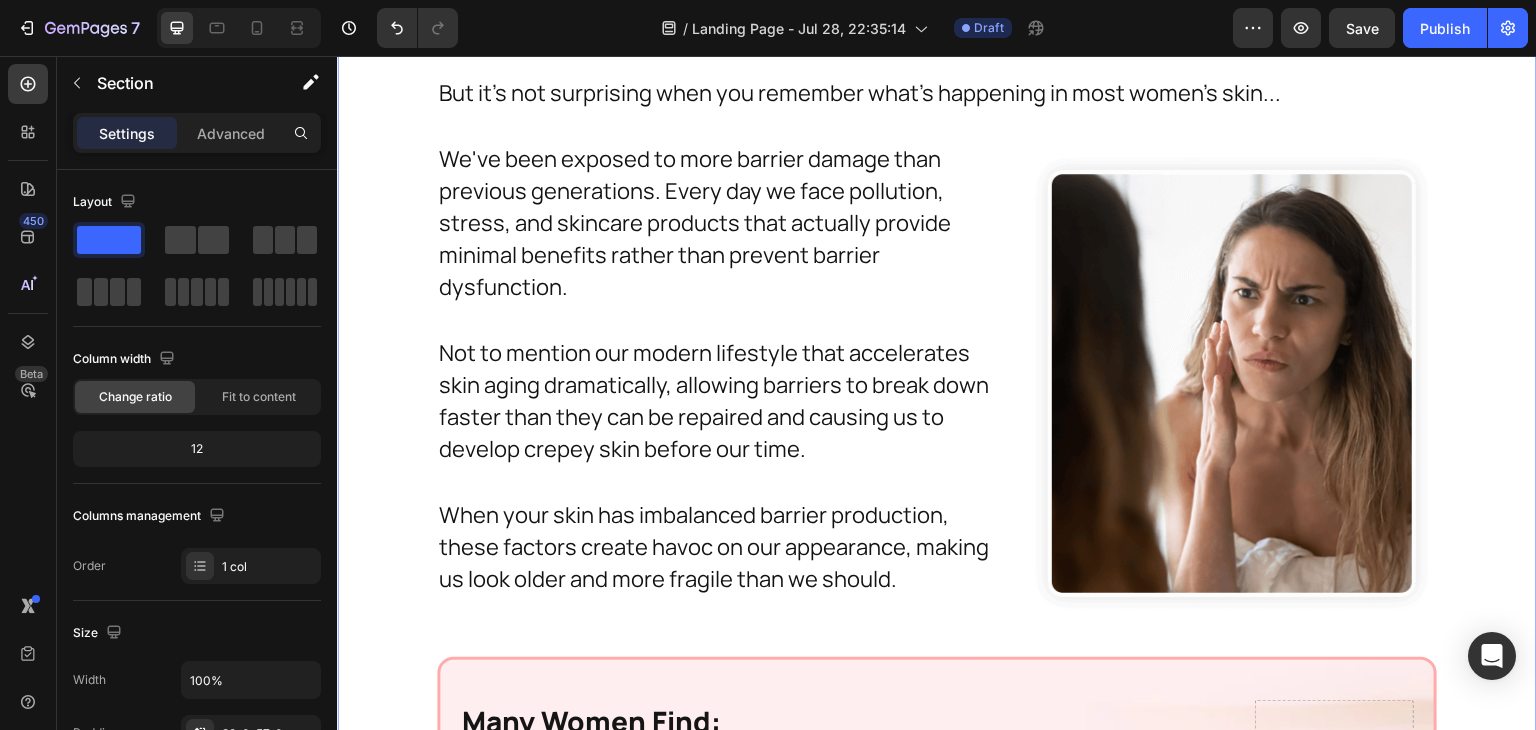 click on "So Using Therapeutic Concentrations Of Key Ingredients Means You Can Finally Address Stubborn Crepey Skin And Watch It Transform (Even If You've Had It For Months or Years!) Heading So Using Therapeutic Concentrations Of Key Ingredients Means You Can Finally Address Stubborn Crepey Skin And Watch It Transform (Even If You've Had It For Months or Years!) Heading Crepey arms, tissue paper neck skin, fragile chest area. If it sounds incredible that all of these aging concerns are associated with how your skin maintains its barrier matrix, believe me, it is! Text Block But it's not surprising when you remember what's happening in most women's skin... Text Block We've been exposed to more barrier damage than previous generations. Every day we face pollution, stress, and skincare products that actually provide minimal benefits rather than prevent barrier dysfunction. Text Block Text Block Text Block Image Text Block Row Many Women Find: Heading Image Image Their arms suddenly developing that tissue paper texture" at bounding box center [937, 1482] 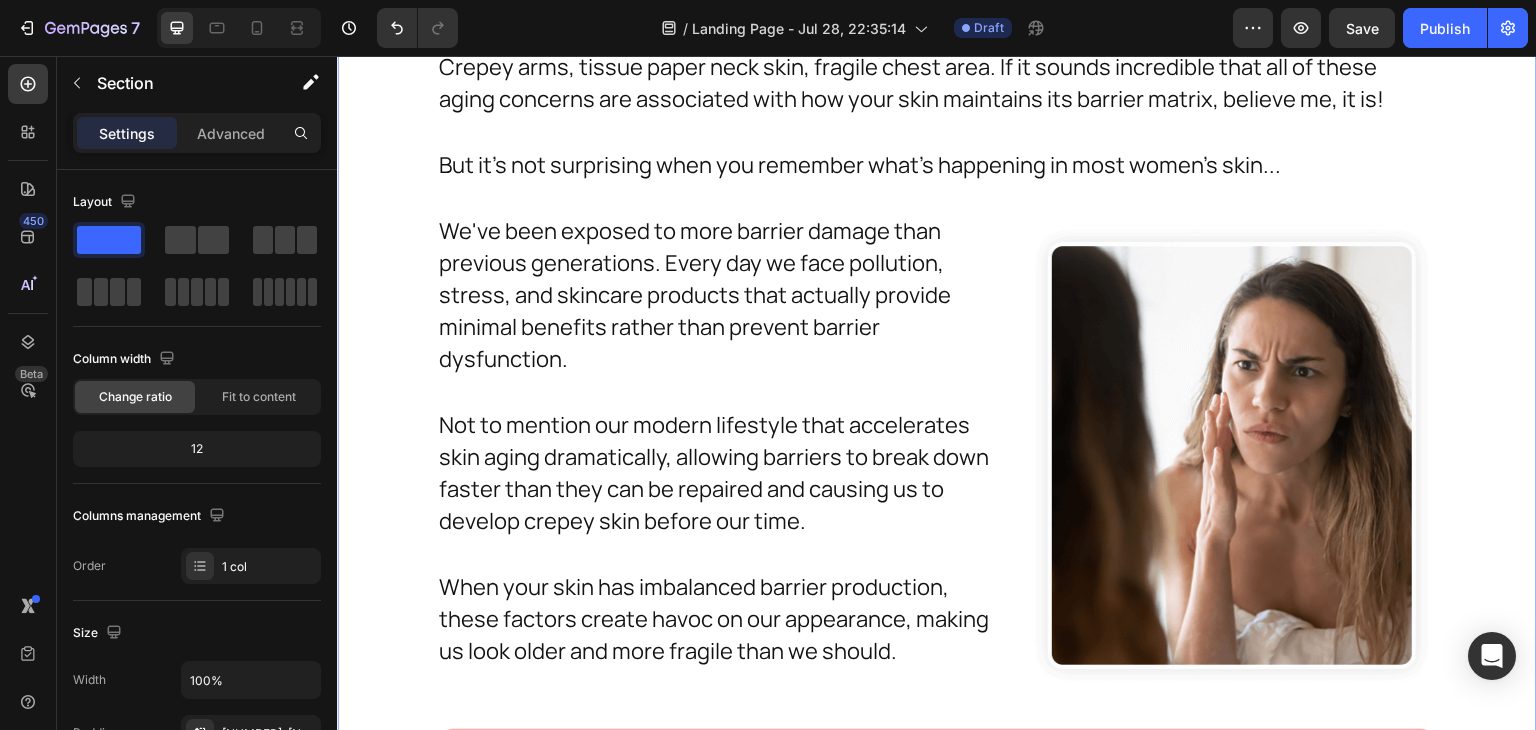 scroll, scrollTop: 15973, scrollLeft: 0, axis: vertical 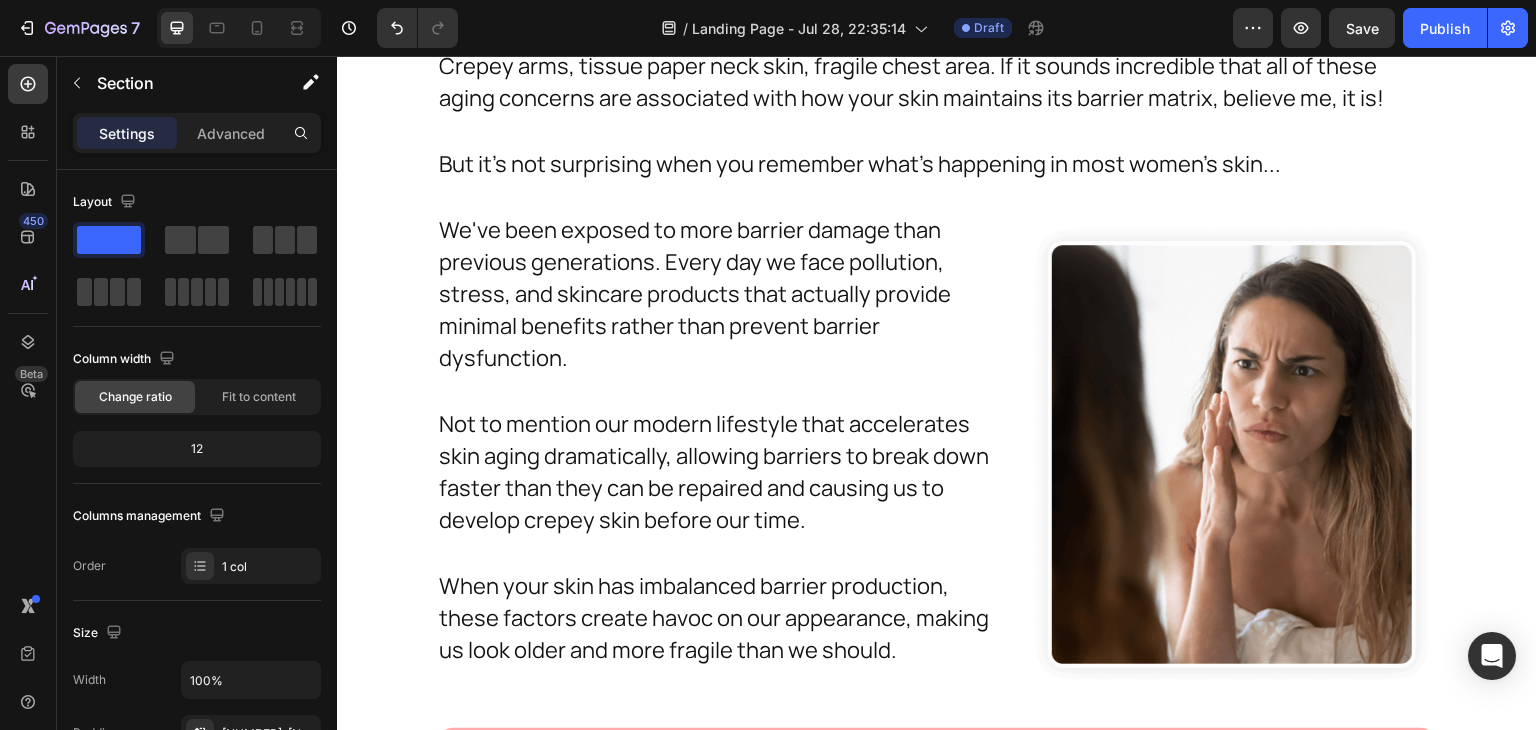 click on "So Using Therapeutic Concentrations Of Key Ingredients Means You Can Finally Address Stubborn Crepey Skin And Watch It Transform (Even If You've Had It For Months or Years!)" at bounding box center (937, -92) 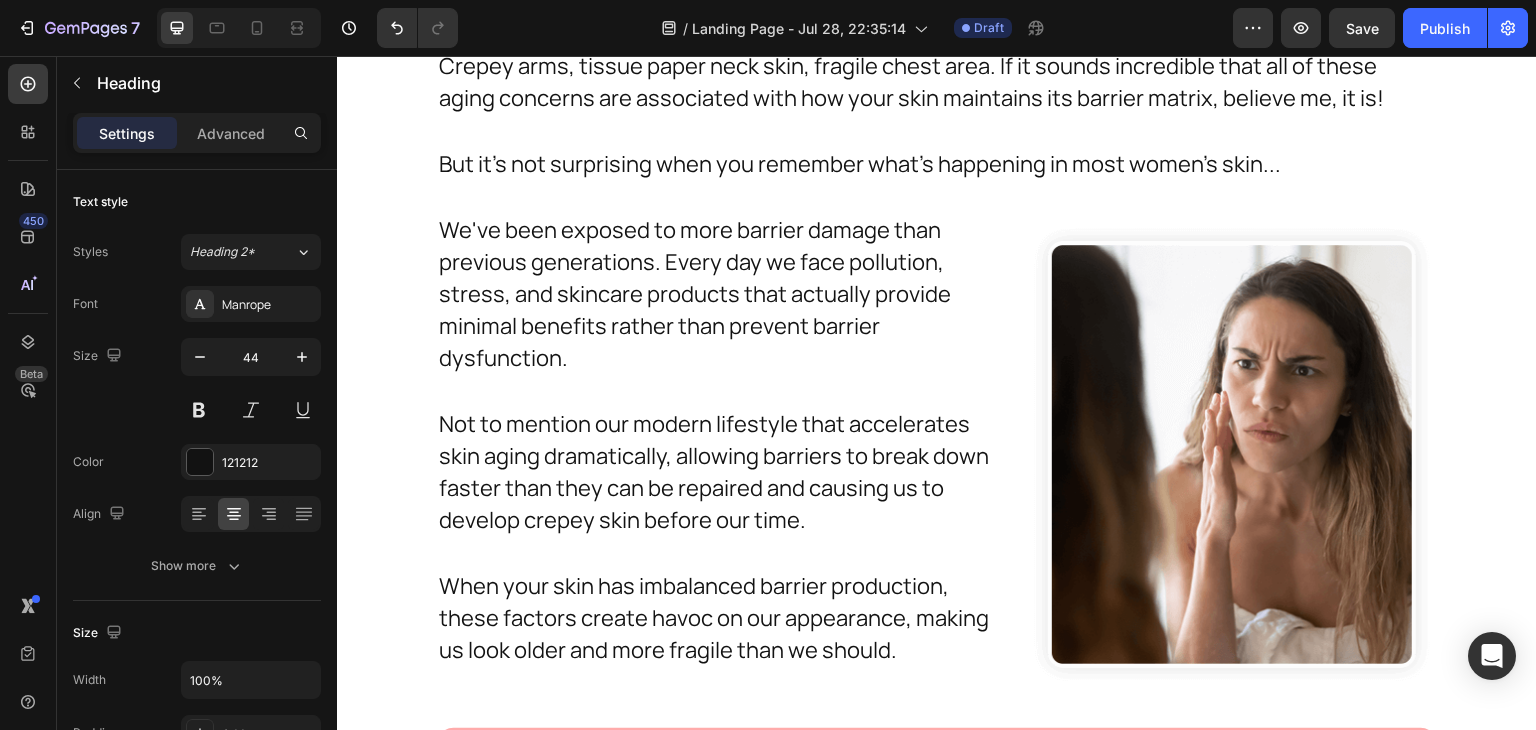 click on "So Using Therapeutic Concentrations Of Key Ingredients Means You Can Finally Address Stubborn Crepey Skin And Watch It Transform (Even If You've Had It For Months or Years!)" at bounding box center (937, -92) 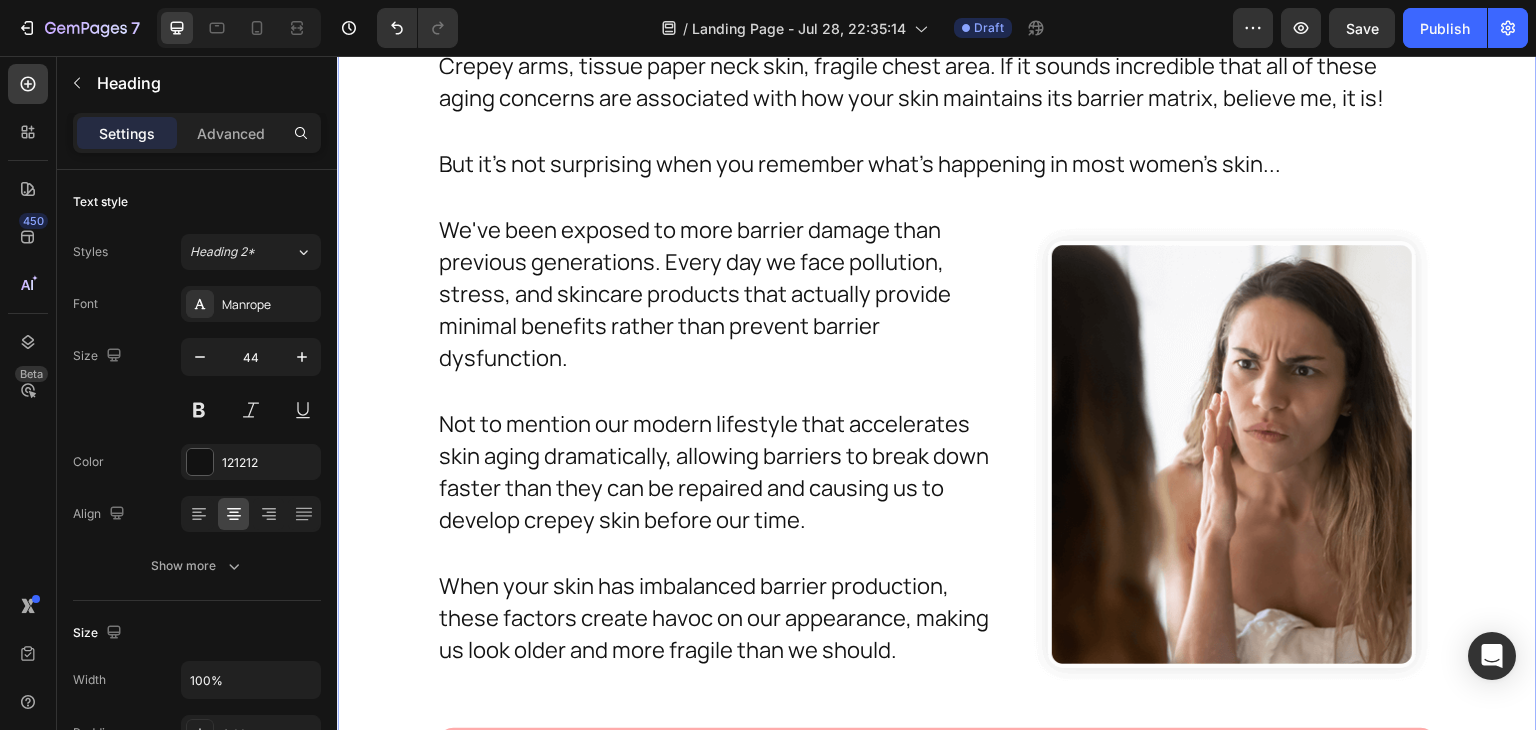 click on "So Using Therapeutic Concentrations Of Key Ingredients Means You Can Finally Address Stubborn Crepey Skin And Watch It Transform (Even If You've Had It For Months or Years!) Heading   [NUMBER] So Using Therapeutic Concentrations Of Key Ingredients Means You Can Finally Address Stubborn Crepey Skin And Watch It Transform (Even If You've Had It For Months or Years!) Heading Crepey arms, tissue paper neck skin, fragile chest area. If it sounds incredible that all of these aging concerns are associated with how your skin maintains its barrier matrix, believe me, it is! Text Block But it's not surprising when you remember what's happening in most women's skin... Text Block We've been exposed to more barrier damage than previous generations. Every day we face pollution, stress, and skincare products that actually provide minimal benefits rather than prevent barrier dysfunction. Text Block Text Block Text Block Image Text Block Row Many Women Find: Heading Image Image Text Block Image Neck skin becoming crepey and loose" at bounding box center [937, 1553] 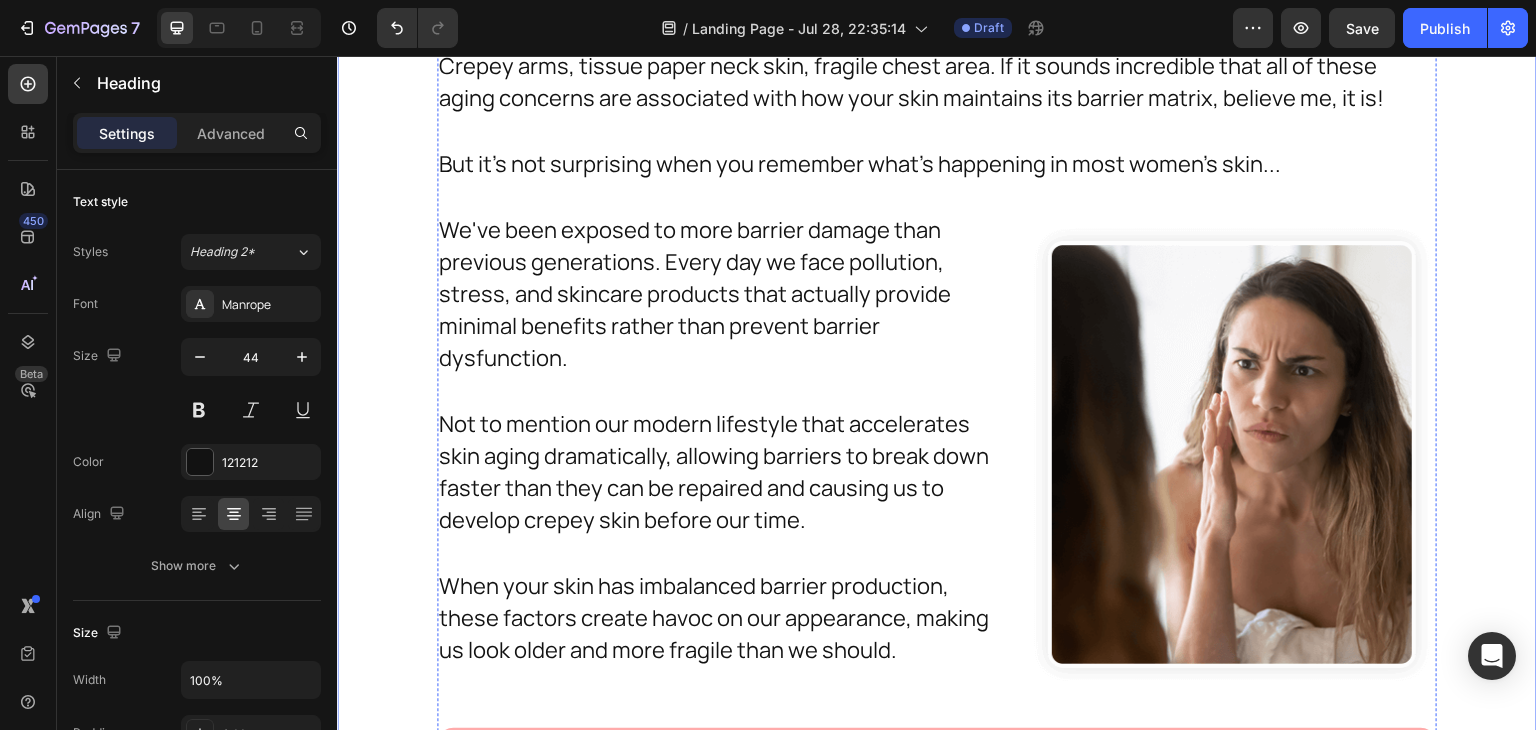 click on "So Using Therapeutic Concentrations Of Key Ingredients Means You Can Finally Address Stubborn Crepey Skin And Watch It Transform (Even If You've Had It For Months or Years!)" at bounding box center (937, -92) 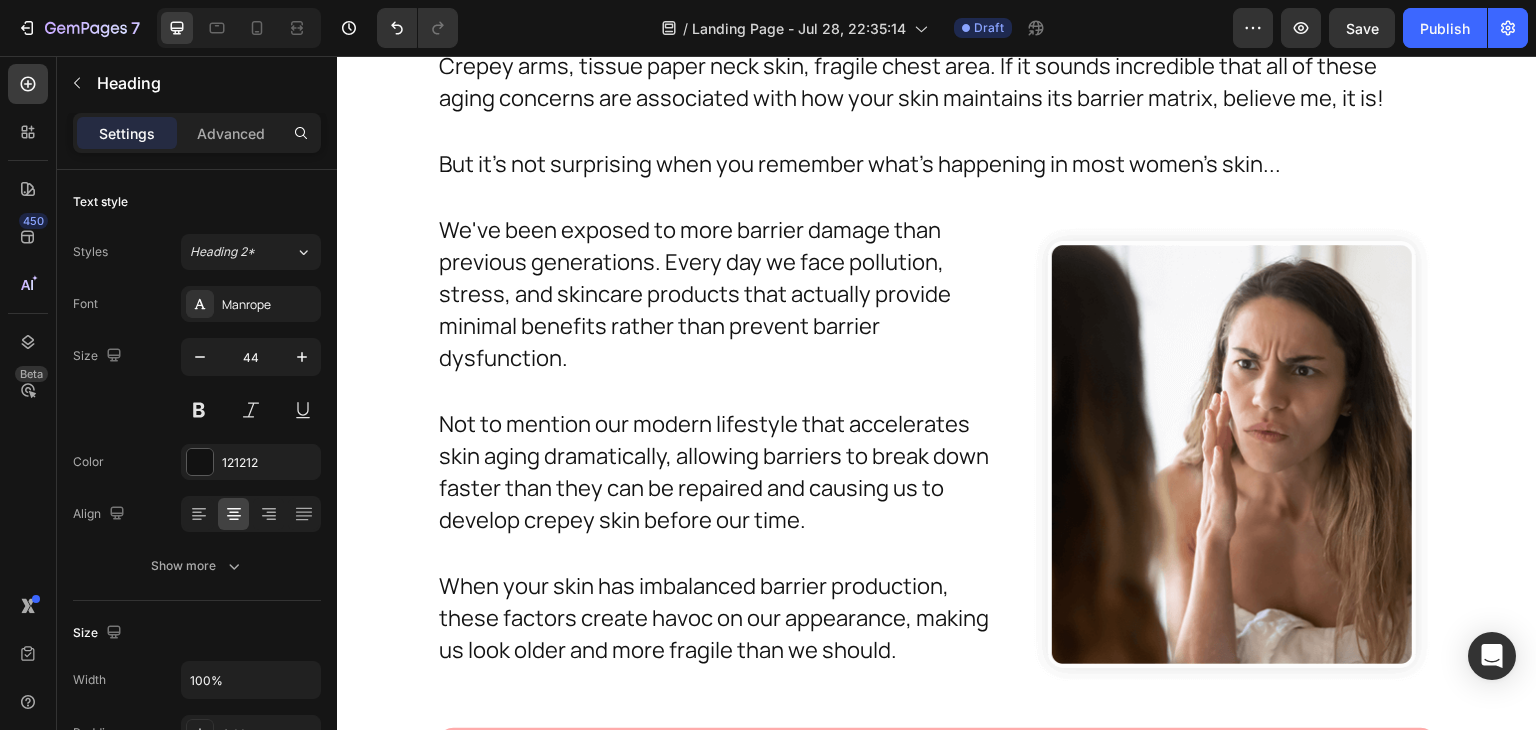 click on "You guessed it, how effectively therapeutic-strength ingredients at the right concentrations can restore your skin's barrier balance." at bounding box center (932, -300) 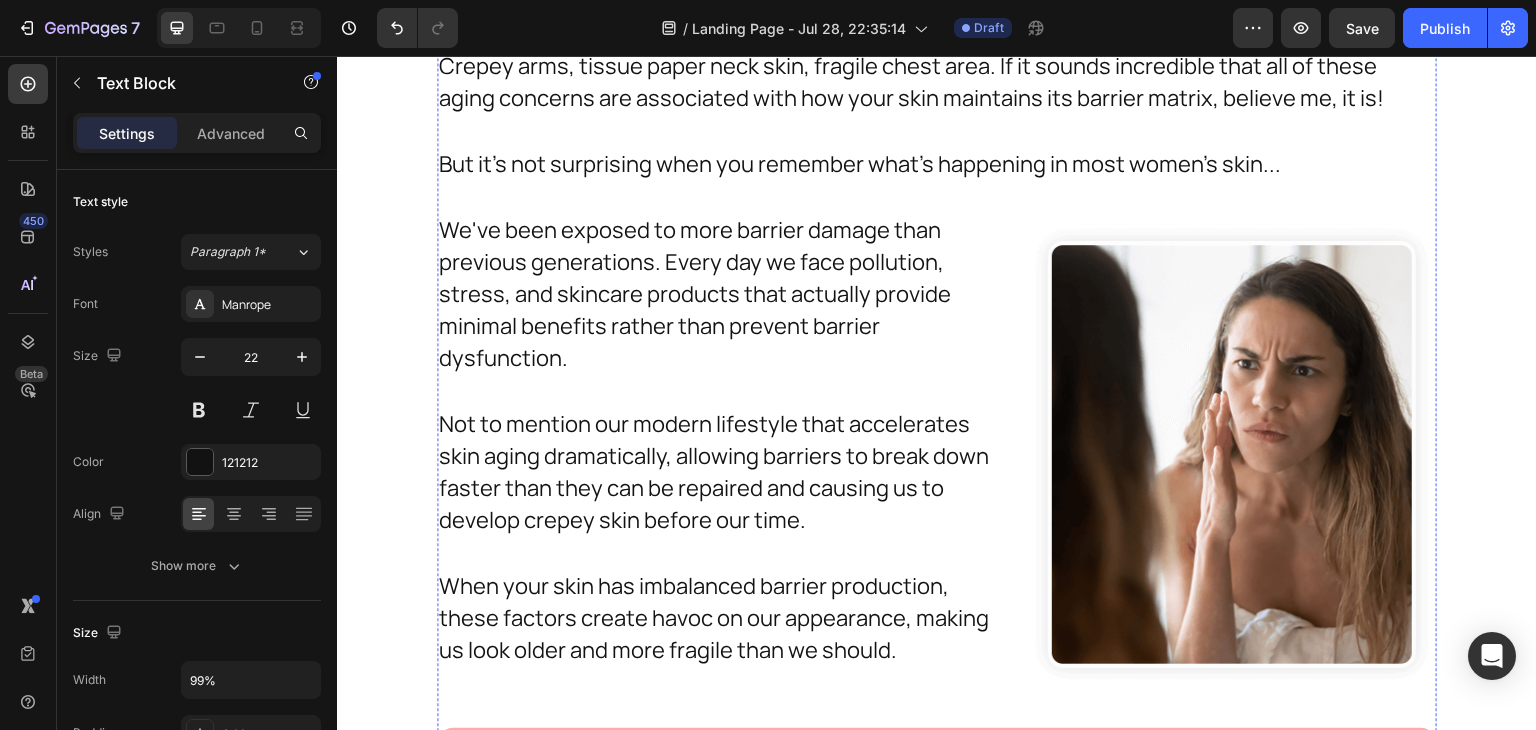 click on "So Using Therapeutic Concentrations Of Key Ingredients Means You Can Finally Address Stubborn Crepey Skin And Watch It Transform (Even If You've Had It For Months or Years!)" at bounding box center (937, -92) 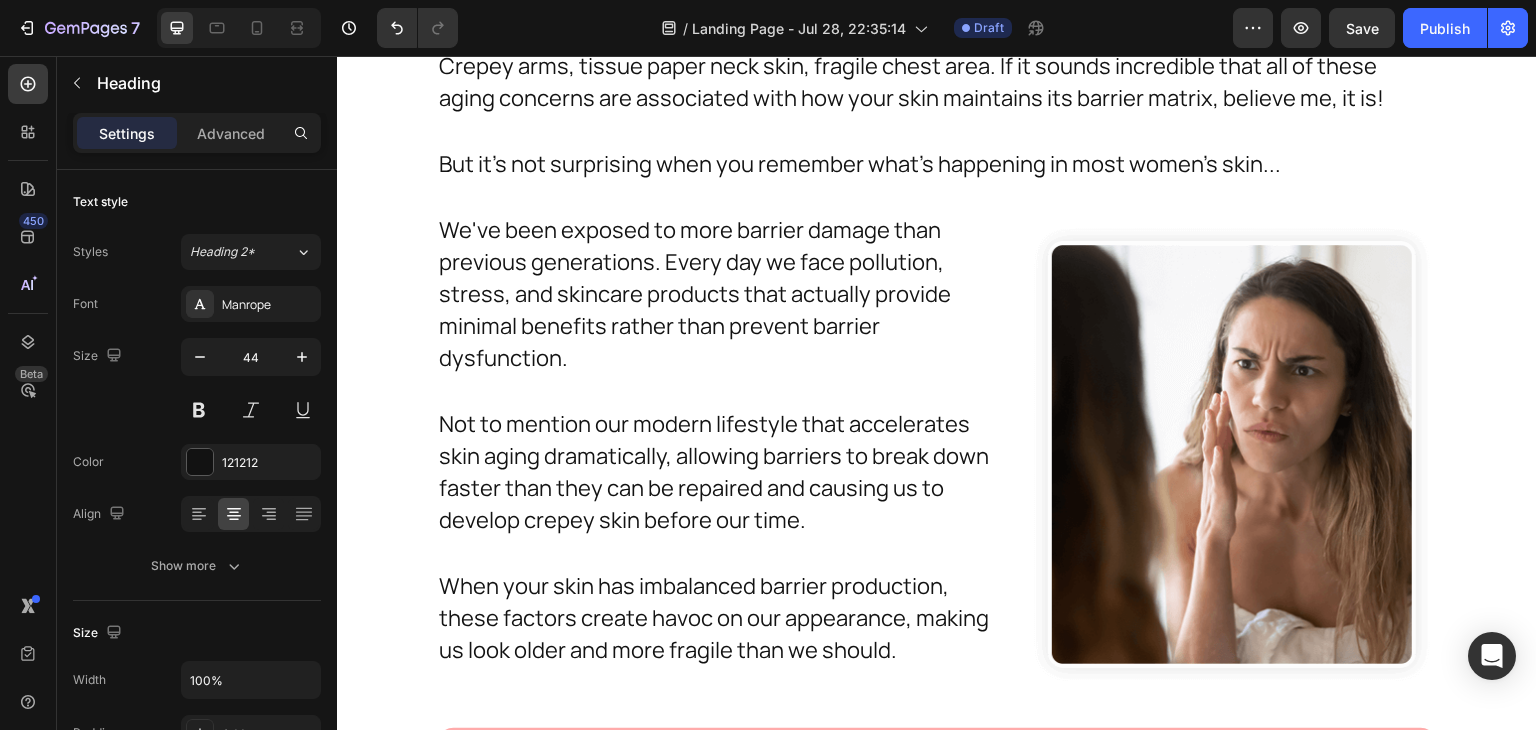 click on "And we use products with ingredients far too often that actually provide minimal benefits... even though studies show every chemical-laden product you use could potentially damage your skin further. Text Block When your skin has imbalanced barrier production, these factors create havoc on our appearance. Text Block But therapeutic concentrations of our 3-Phase Matrix Technology helps correct this imbalance. Text Block Image And the more effectively it's delivered to your skin, the better your results will be. Text Block I can tell you, both as a doctor and from treating thousands of patients, I now consider therapeutic-strength barrier repair ingredients to be one of - if not THE - most important texture-fighting compounds for stubborn crepey skin and tissue paper texture. Text Block In fact, there is almost no aspect of your skin texture that these ingredients don't play a massive role in improving when it comes to crepey skin. Text Block The most important one? Text Block Text Block" at bounding box center (937, -633) 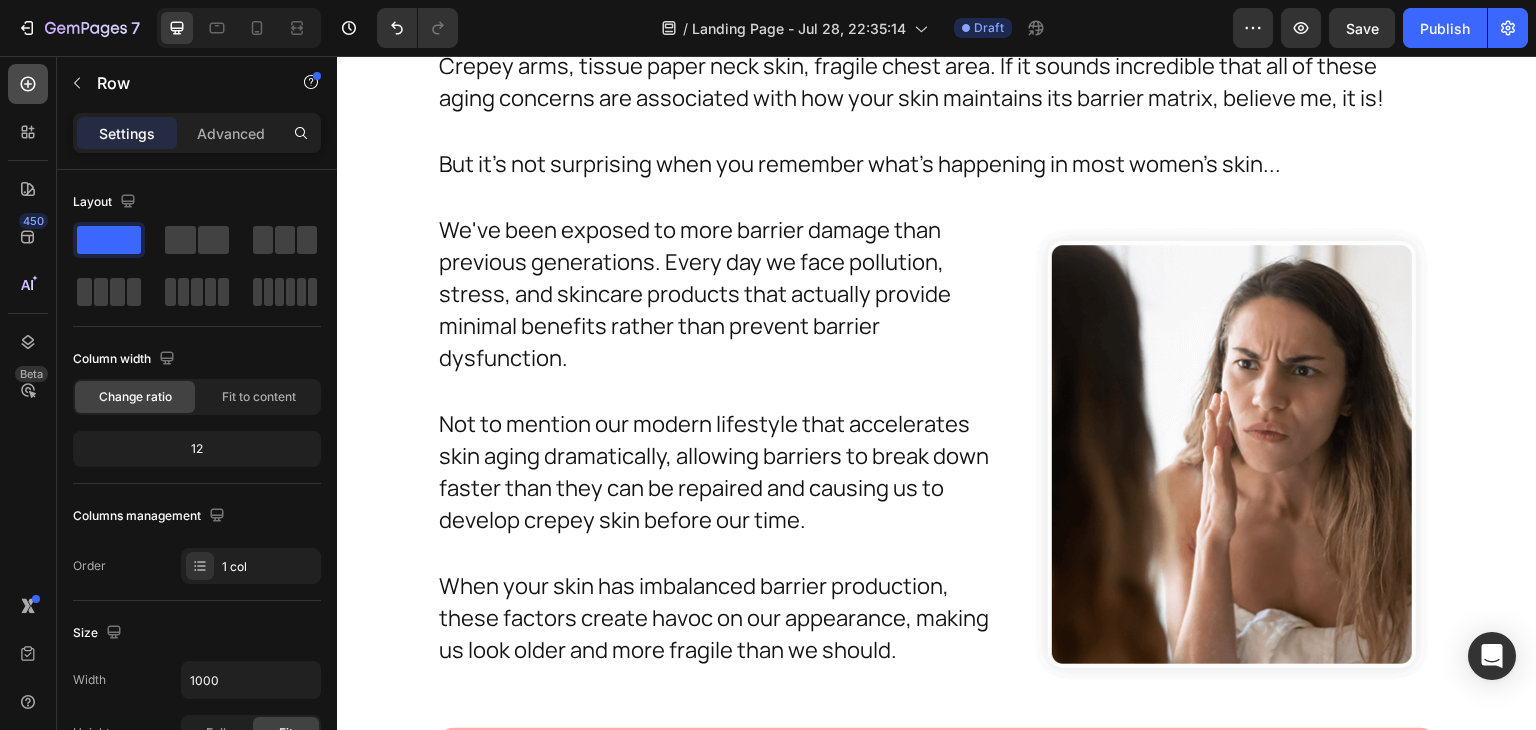 click 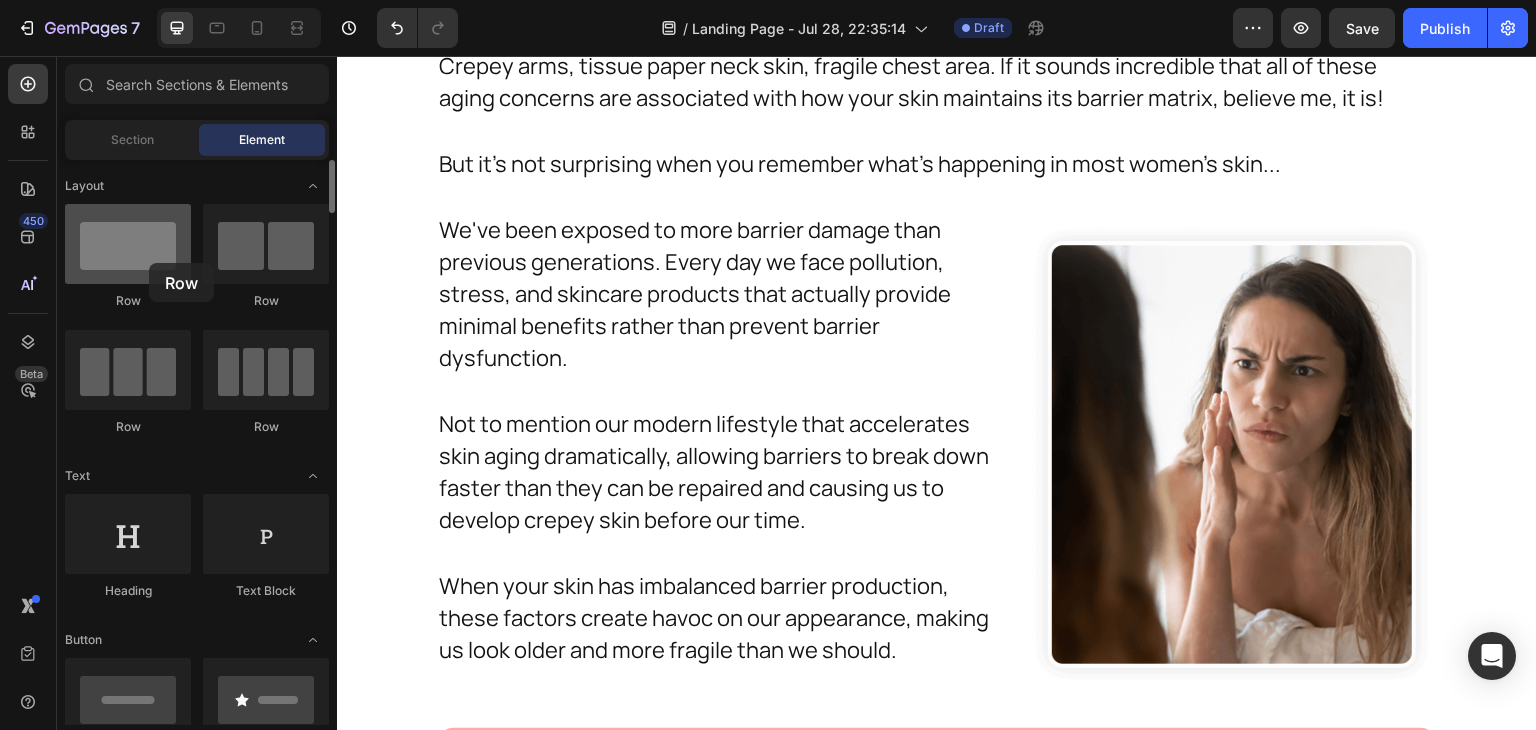 drag, startPoint x: 183, startPoint y: 267, endPoint x: 149, endPoint y: 263, distance: 34.234486 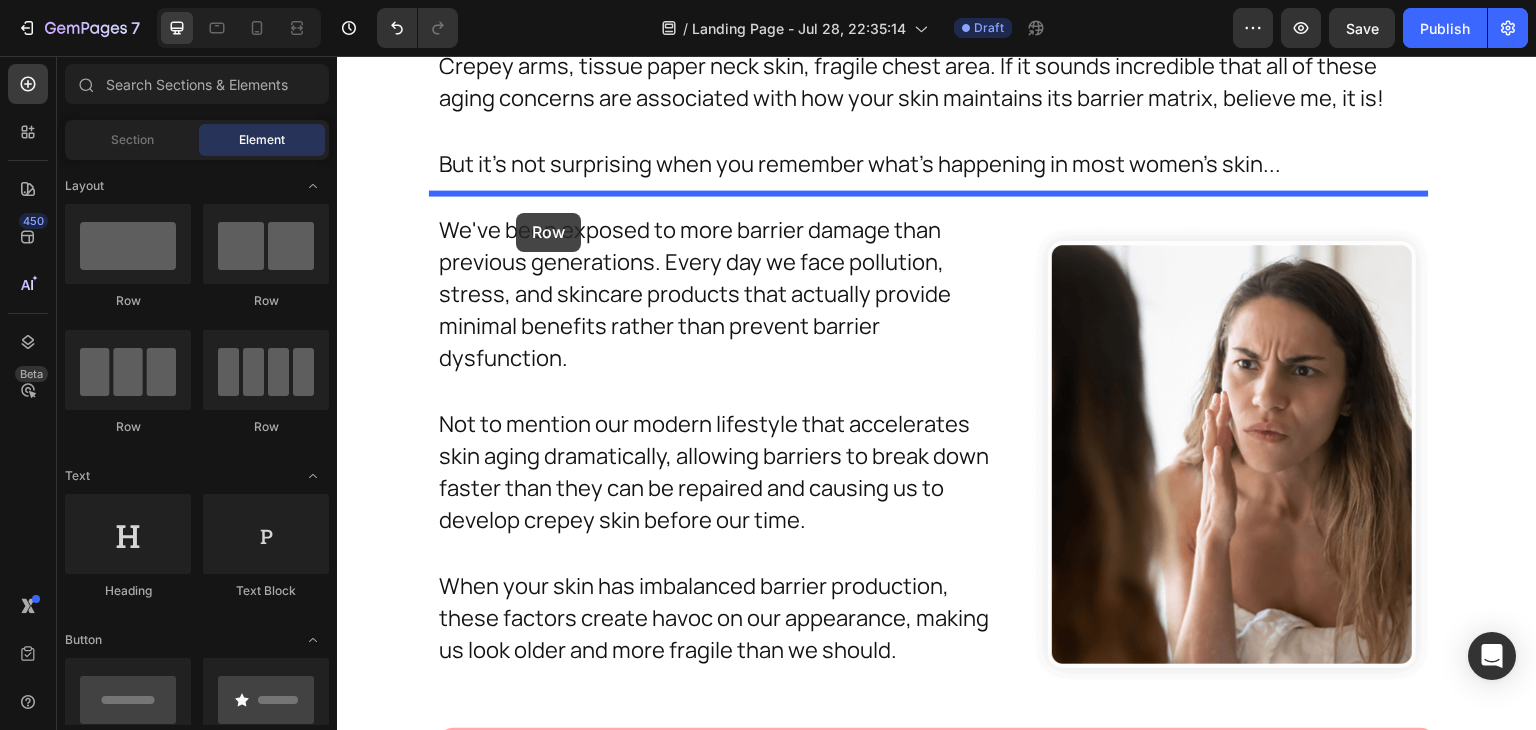 drag, startPoint x: 525, startPoint y: 295, endPoint x: 516, endPoint y: 213, distance: 82.492424 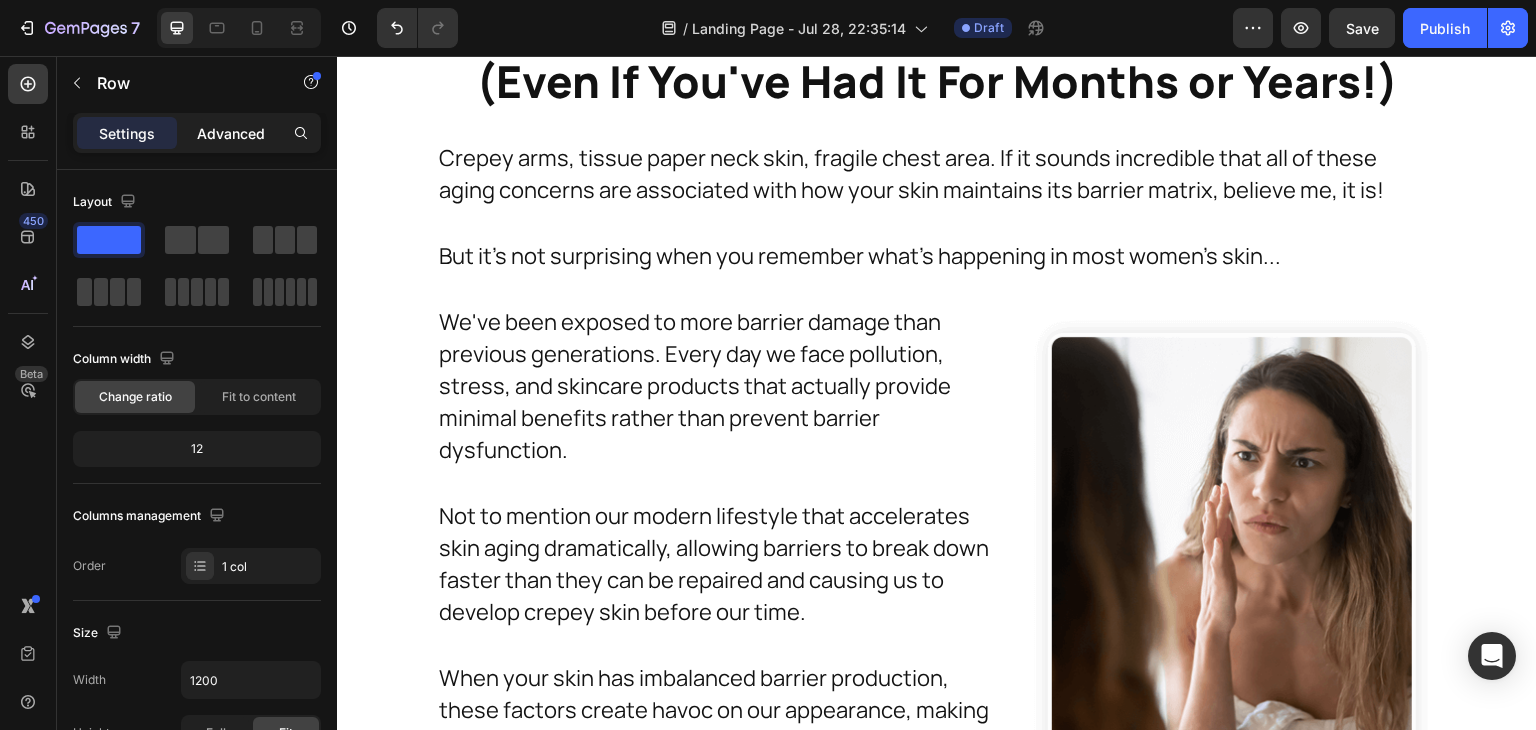 click on "Advanced" at bounding box center [231, 133] 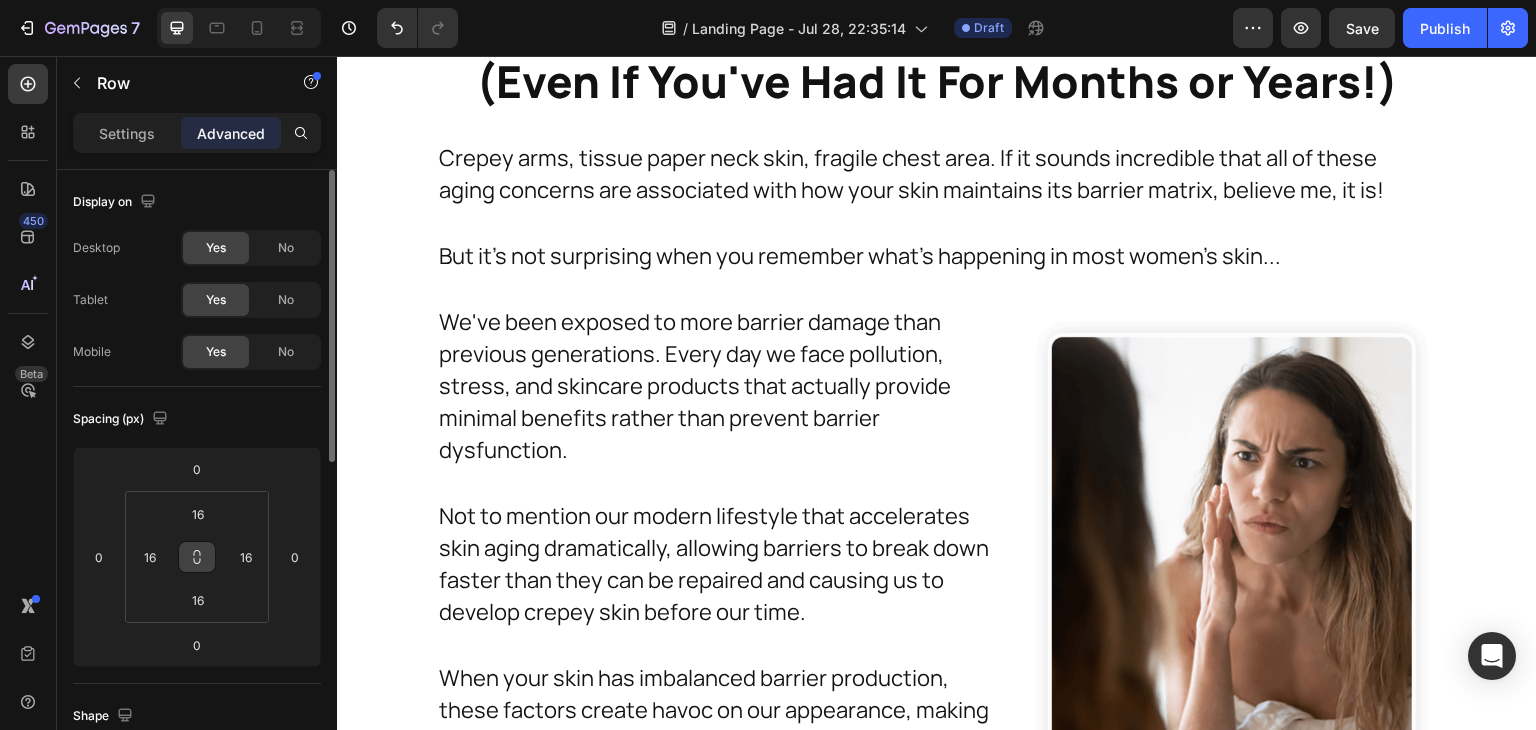click 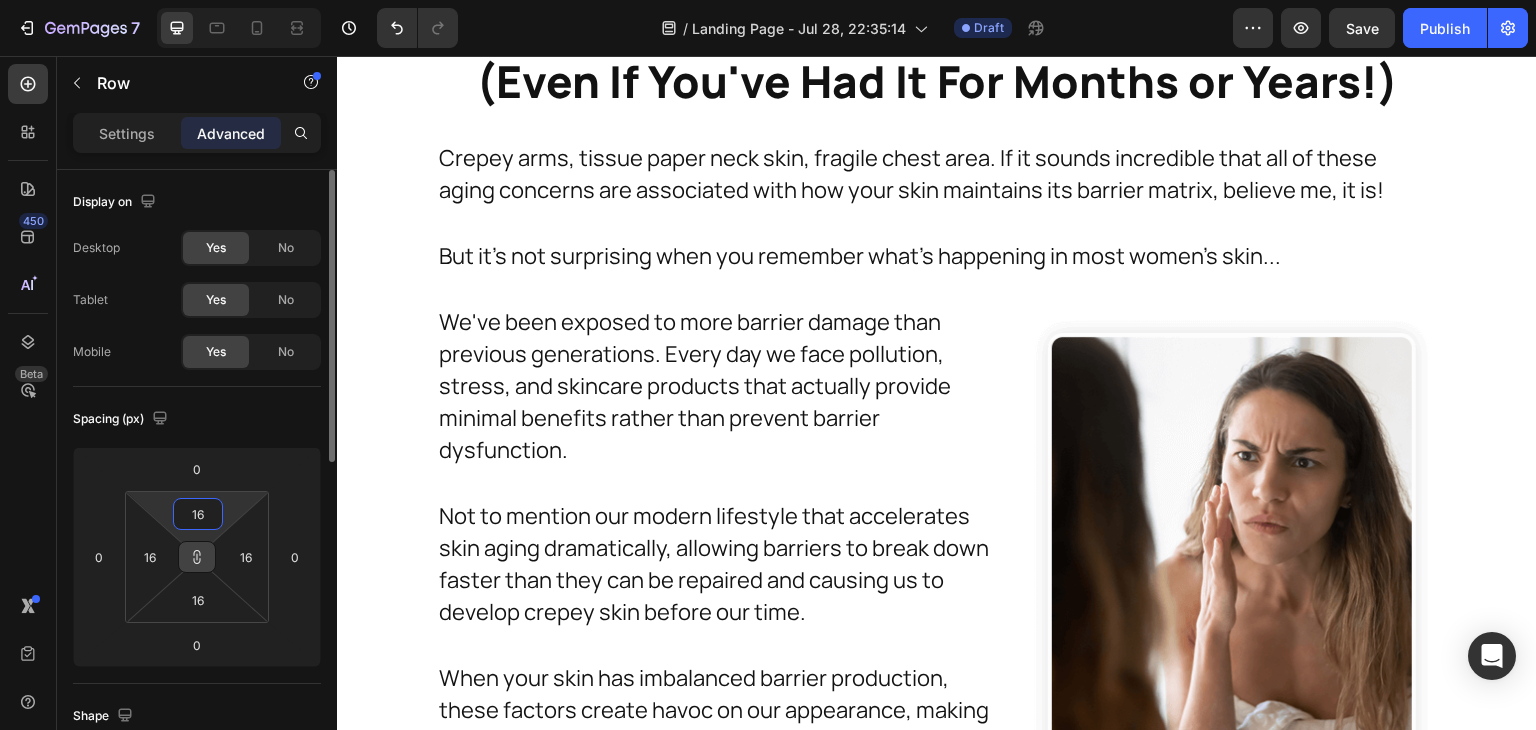 click on "16" at bounding box center (198, 514) 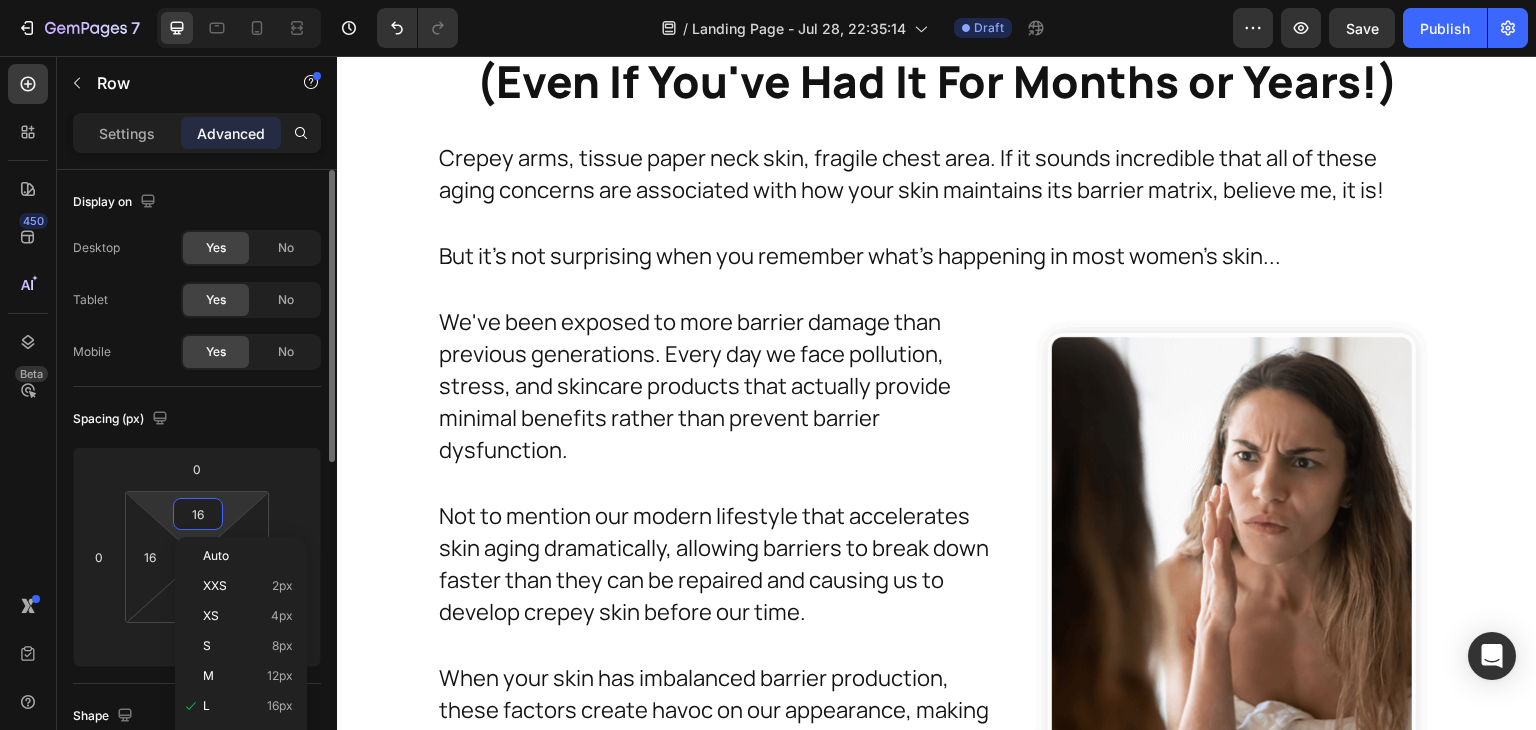 type on "0" 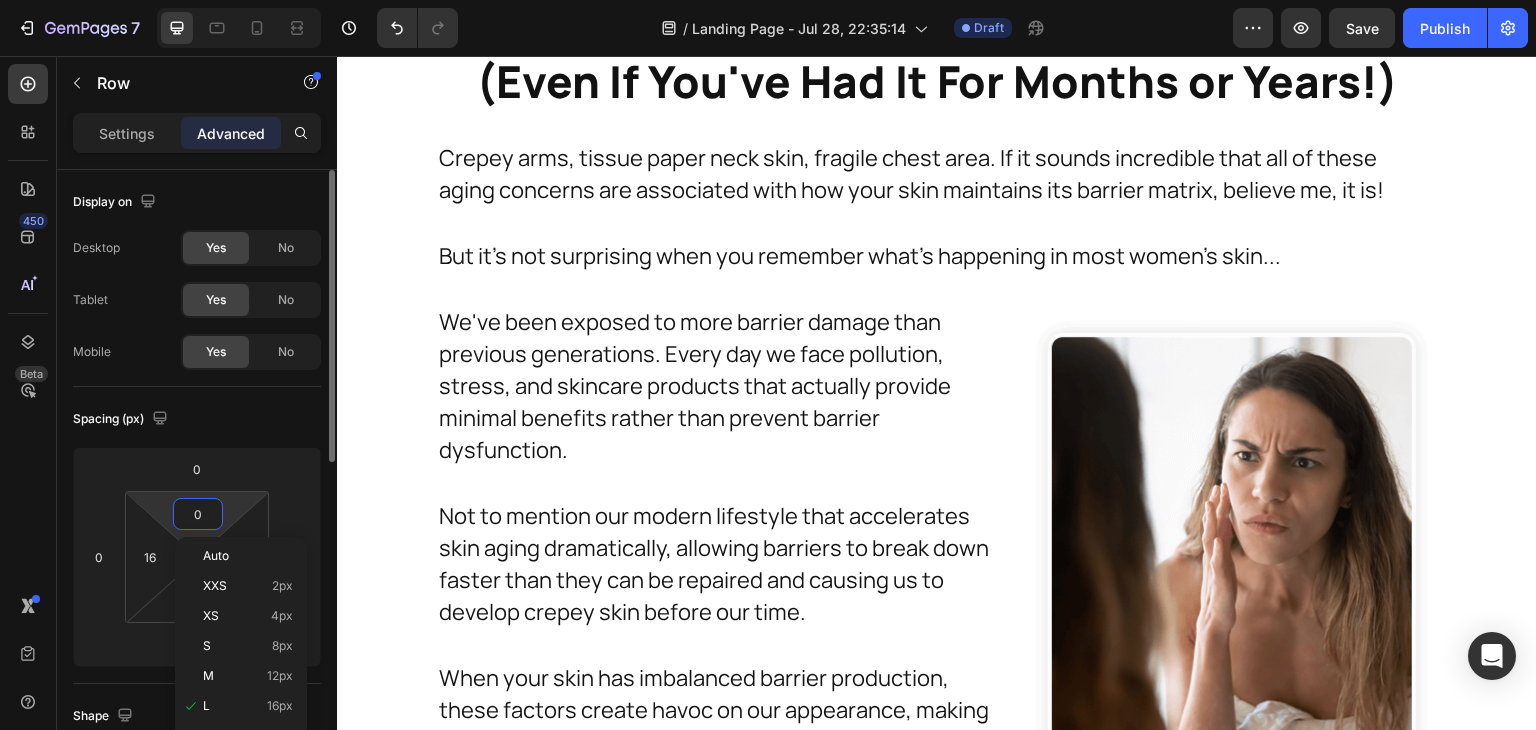 type on "0" 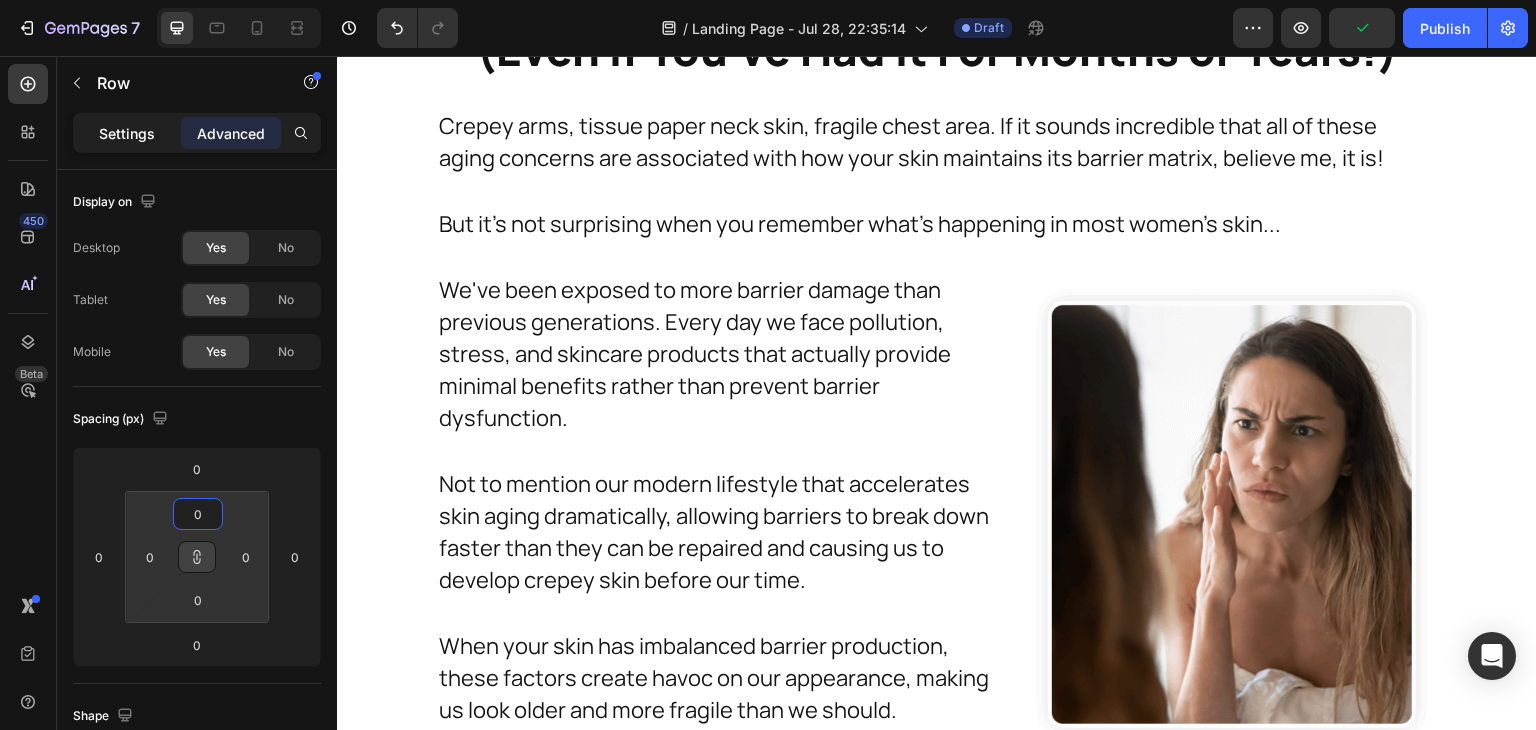 click on "Settings" 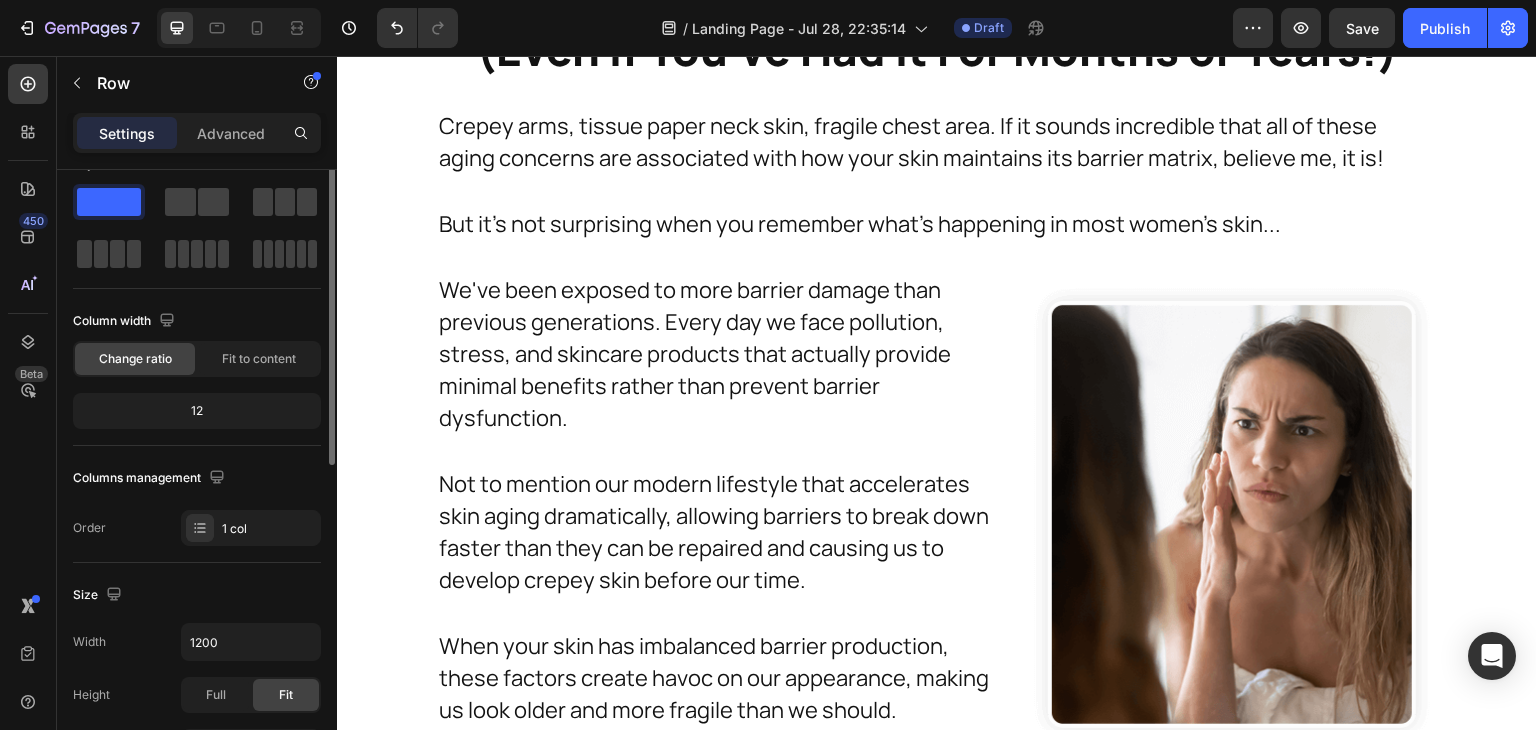 scroll, scrollTop: 14, scrollLeft: 0, axis: vertical 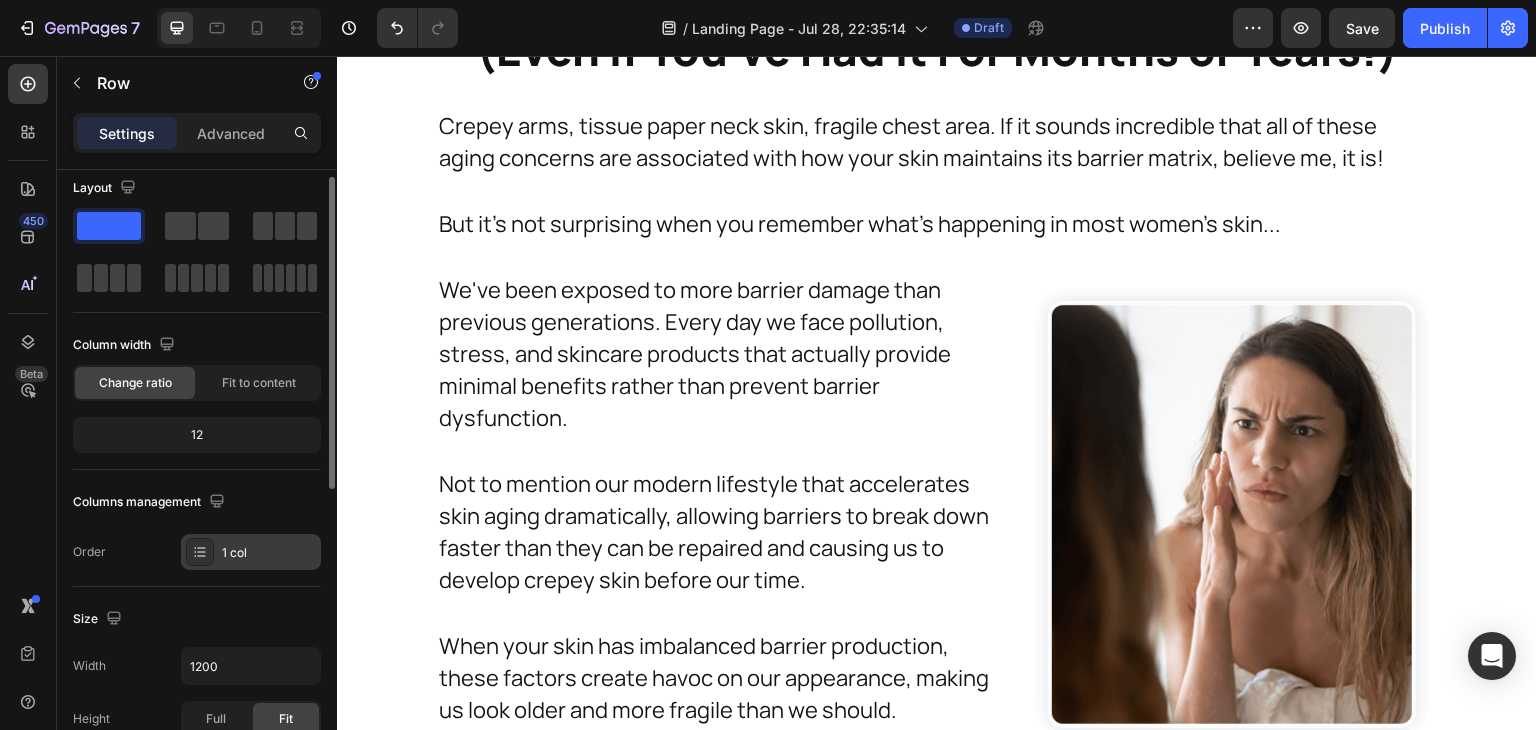 click on "1 col" at bounding box center (269, 553) 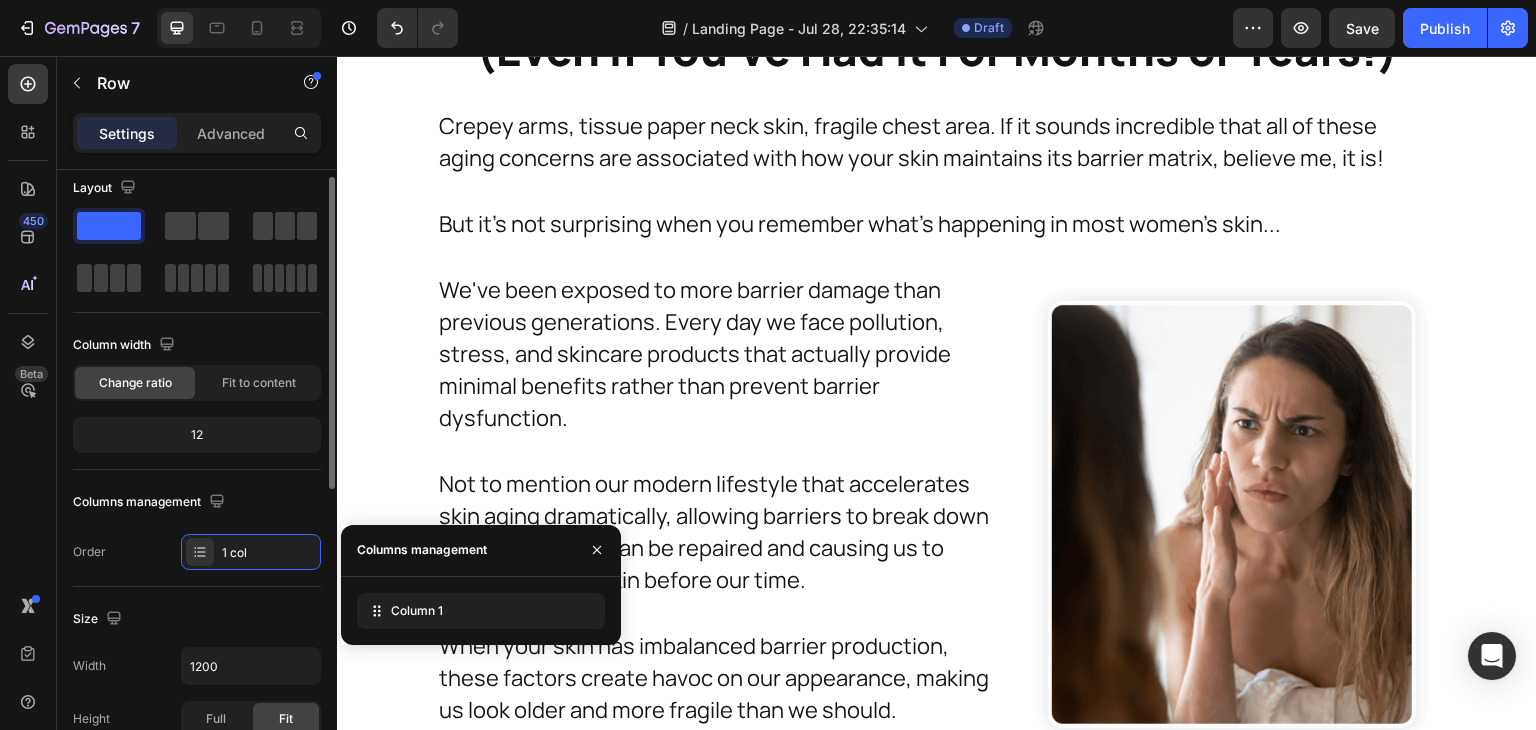 click on "Columns management" at bounding box center (197, 502) 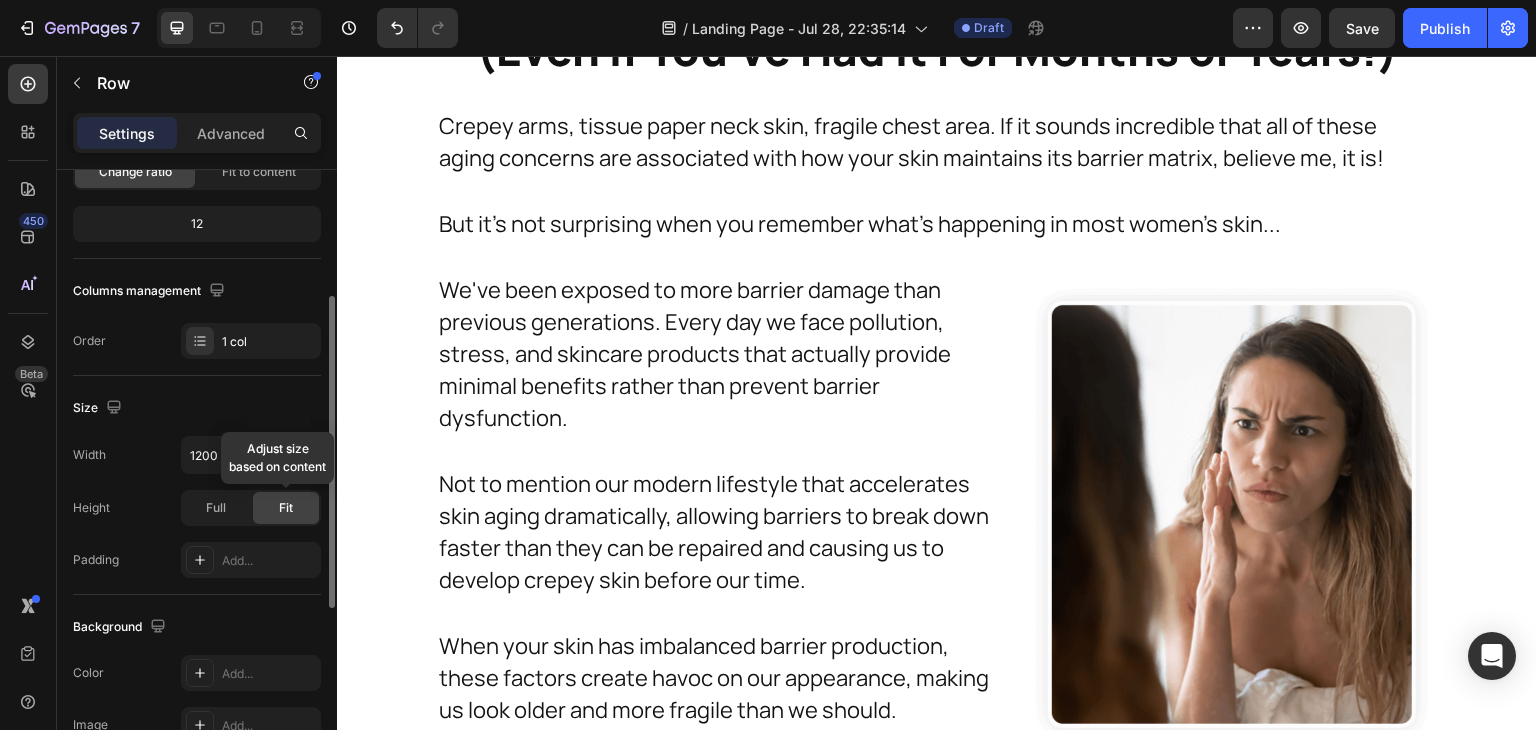 scroll, scrollTop: 233, scrollLeft: 0, axis: vertical 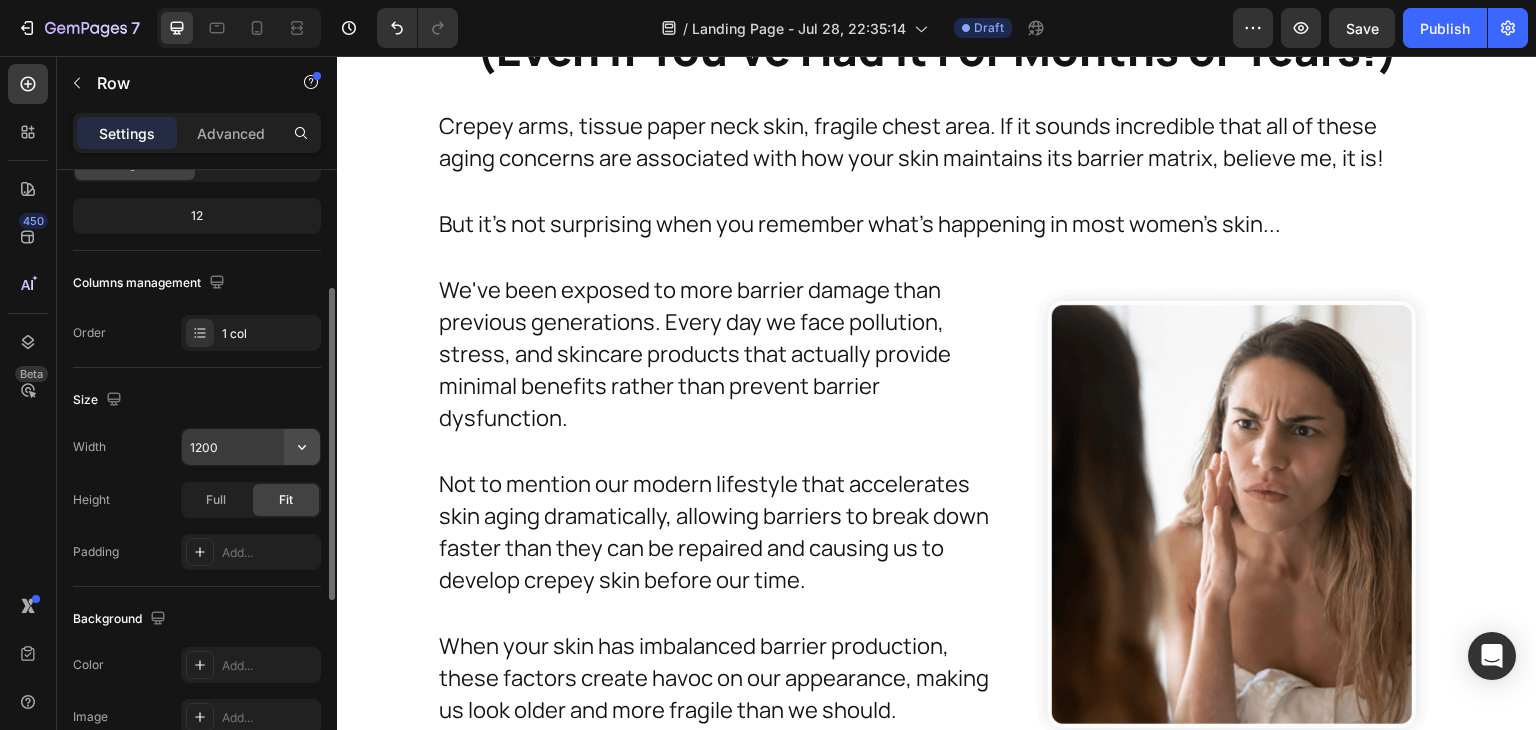 click 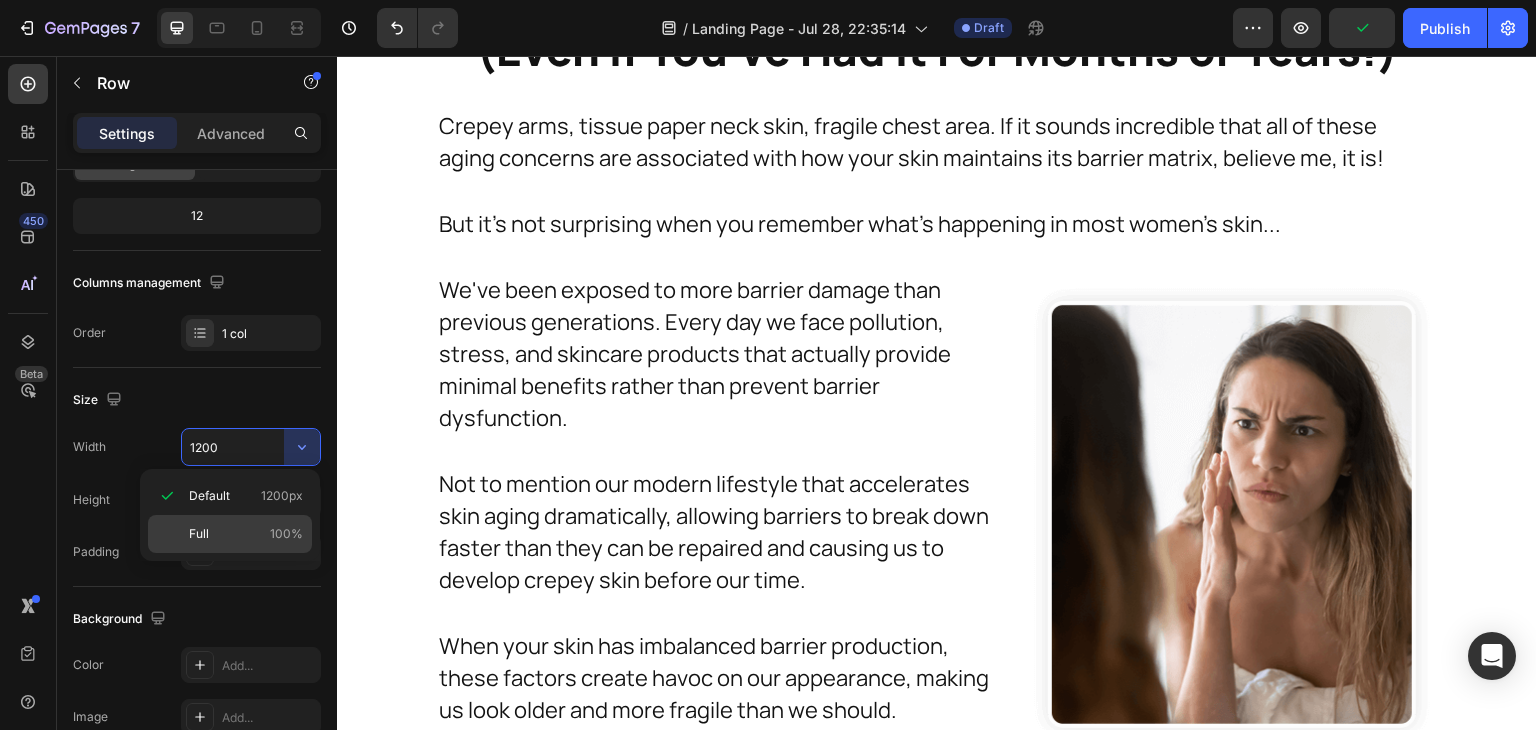 click on "100%" at bounding box center (286, 534) 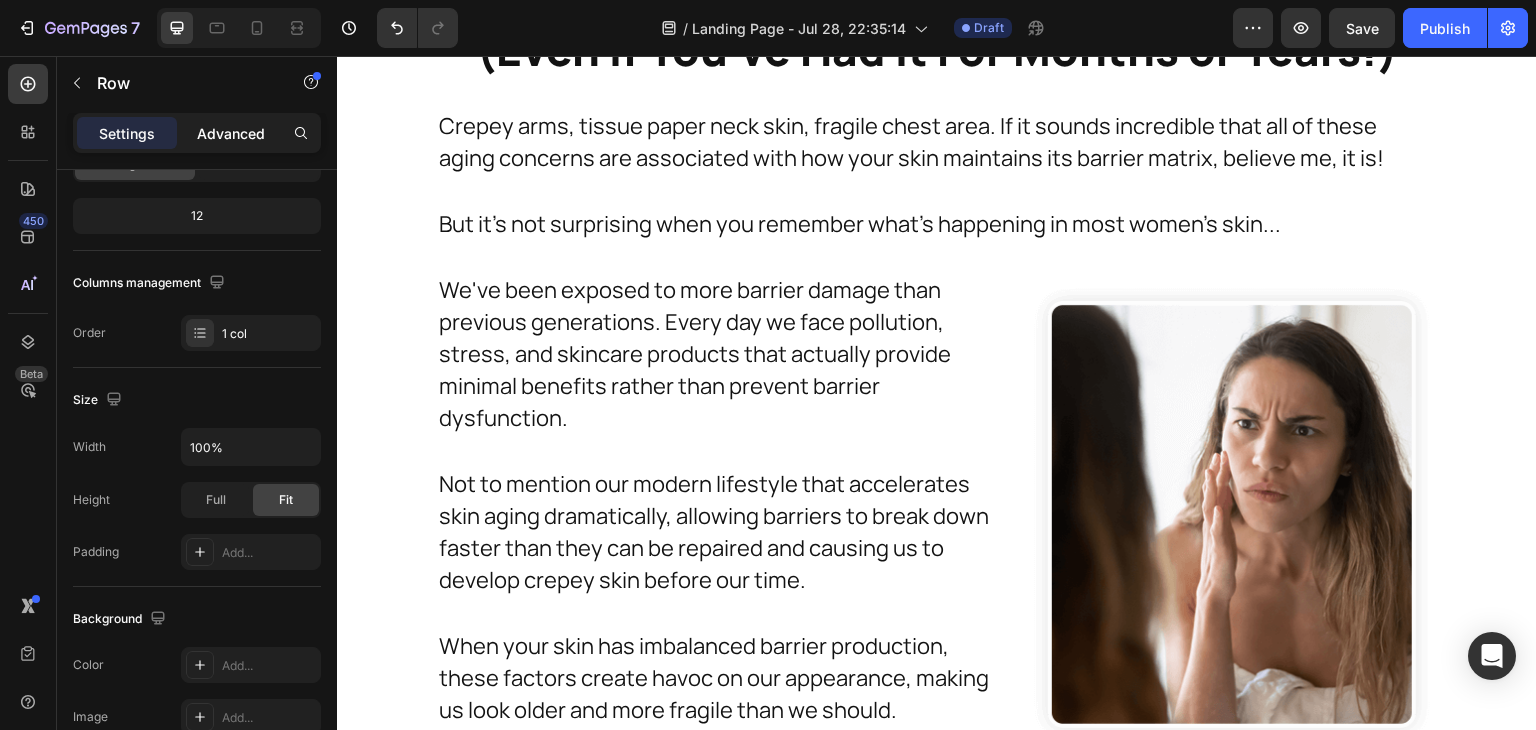 click on "Advanced" at bounding box center (231, 133) 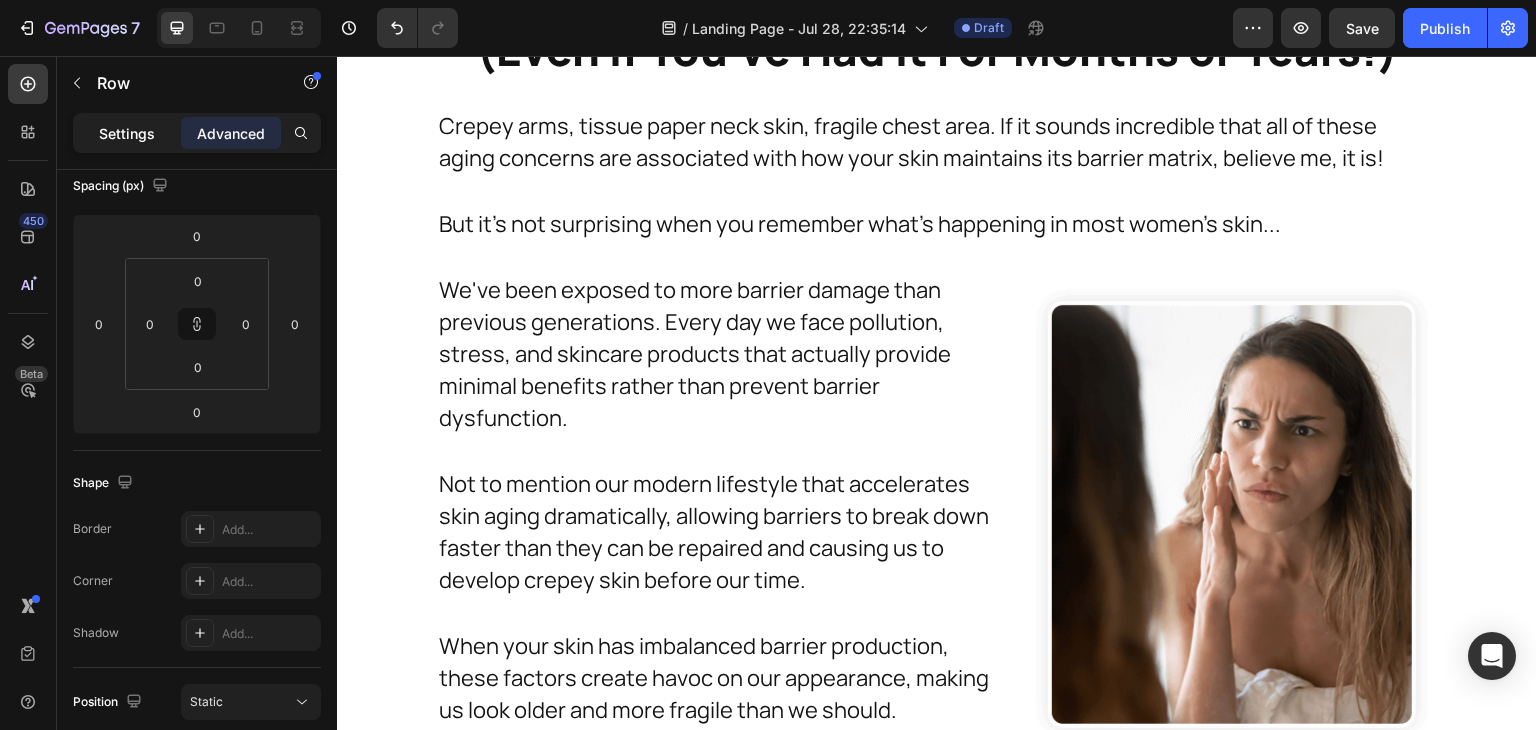 click on "Settings" at bounding box center [127, 133] 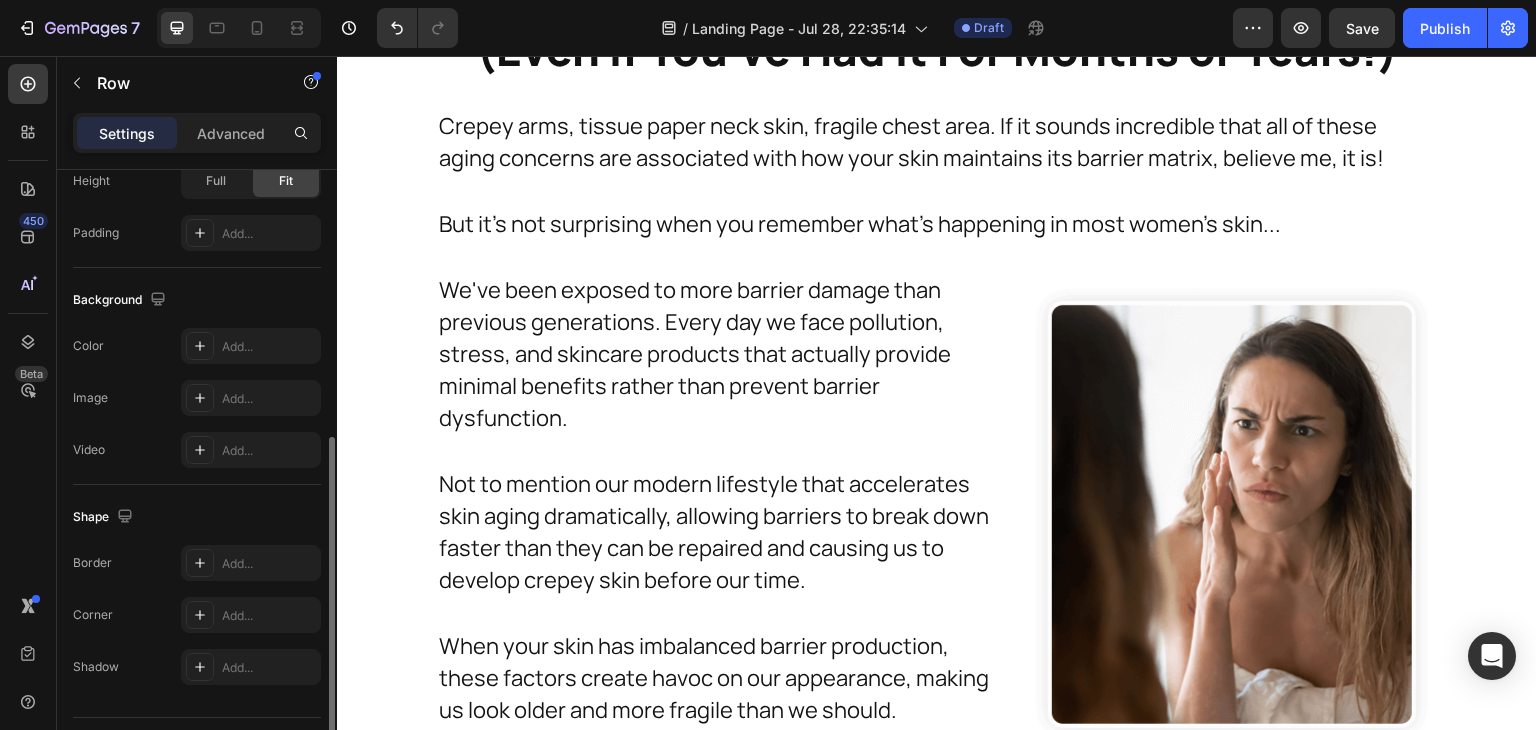 scroll, scrollTop: 536, scrollLeft: 0, axis: vertical 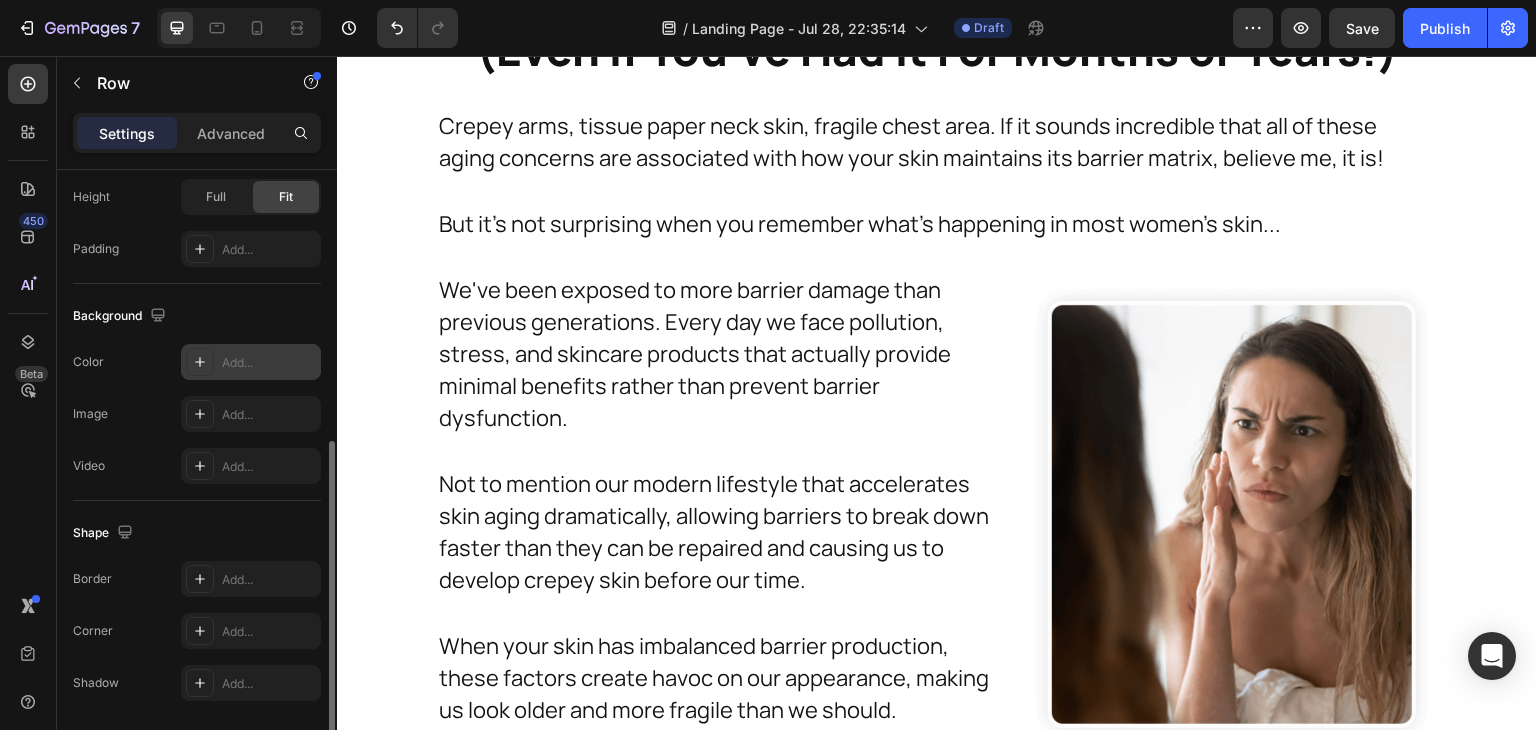 click at bounding box center (200, 362) 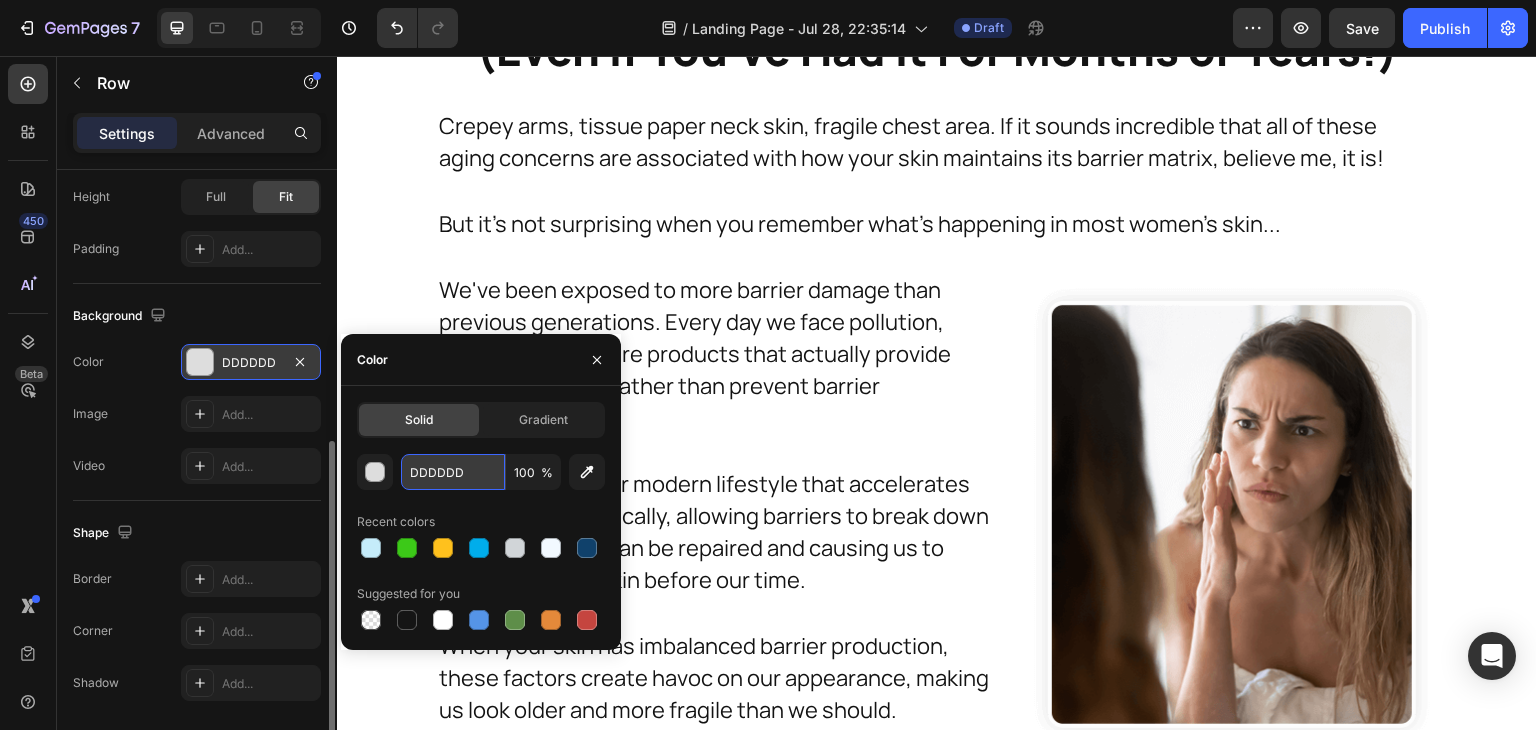click on "DDDDDD" at bounding box center (453, 472) 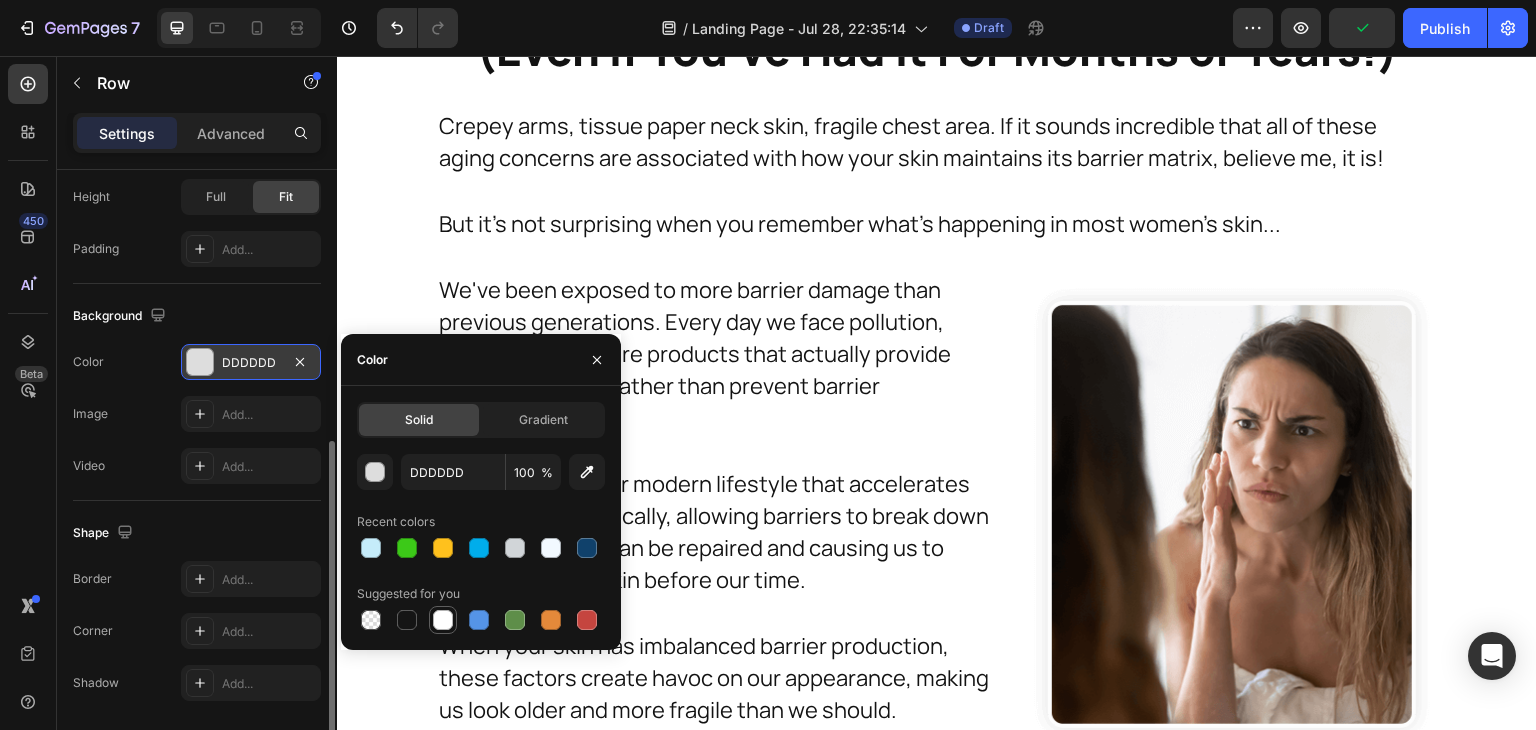 click at bounding box center [443, 620] 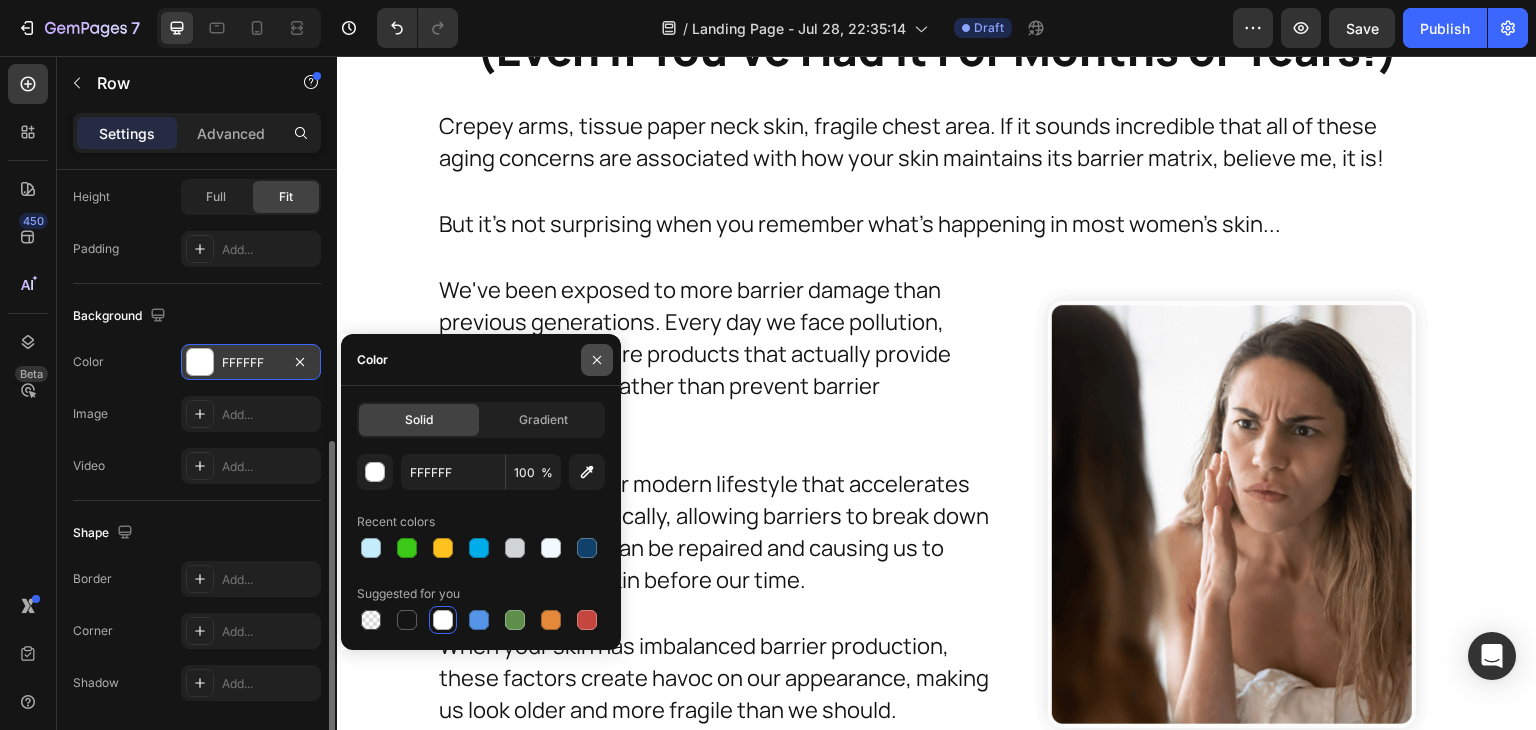 click at bounding box center [597, 360] 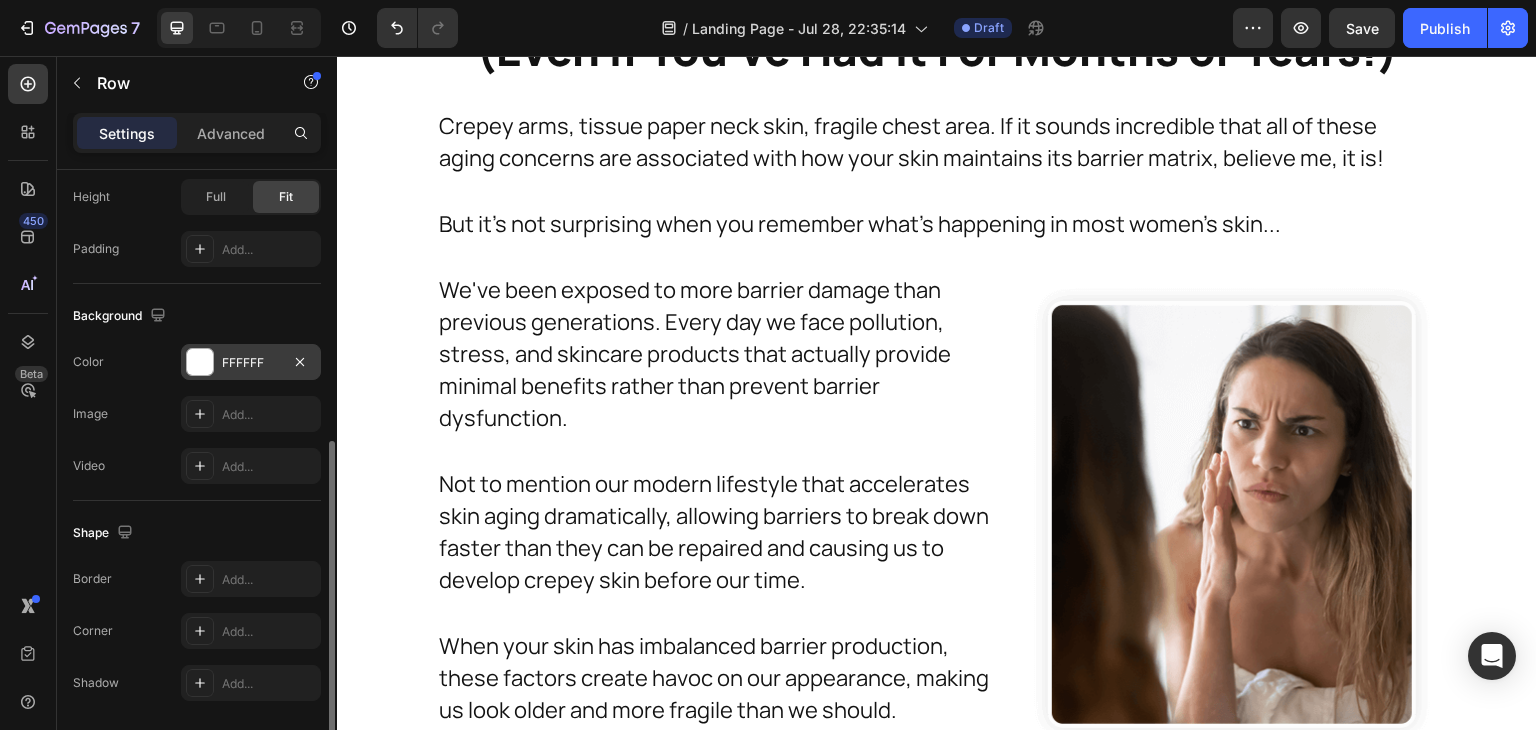 click on "And we use products with ingredients far too often that actually provide minimal benefits... even though studies show every chemical-laden product you use could potentially damage your skin further. Text Block When your skin has imbalanced barrier production, these factors create havoc on our appearance. Text Block But therapeutic concentrations of our 3-Phase Matrix Technology helps correct this imbalance. Text Block Image And the more effectively it's delivered to your skin, the better your results will be. Text Block I can tell you, both as a doctor and from treating thousands of patients, I now consider therapeutic-strength barrier repair ingredients to be one of - if not THE - most important texture-fighting compounds for stubborn crepey skin and tissue paper texture. Text Block In fact, there is almost no aspect of your skin texture that these ingredients don't play a massive role in improving when it comes to crepey skin. Text Block The most important one? Text Block Text Block Row" at bounding box center (937, -603) 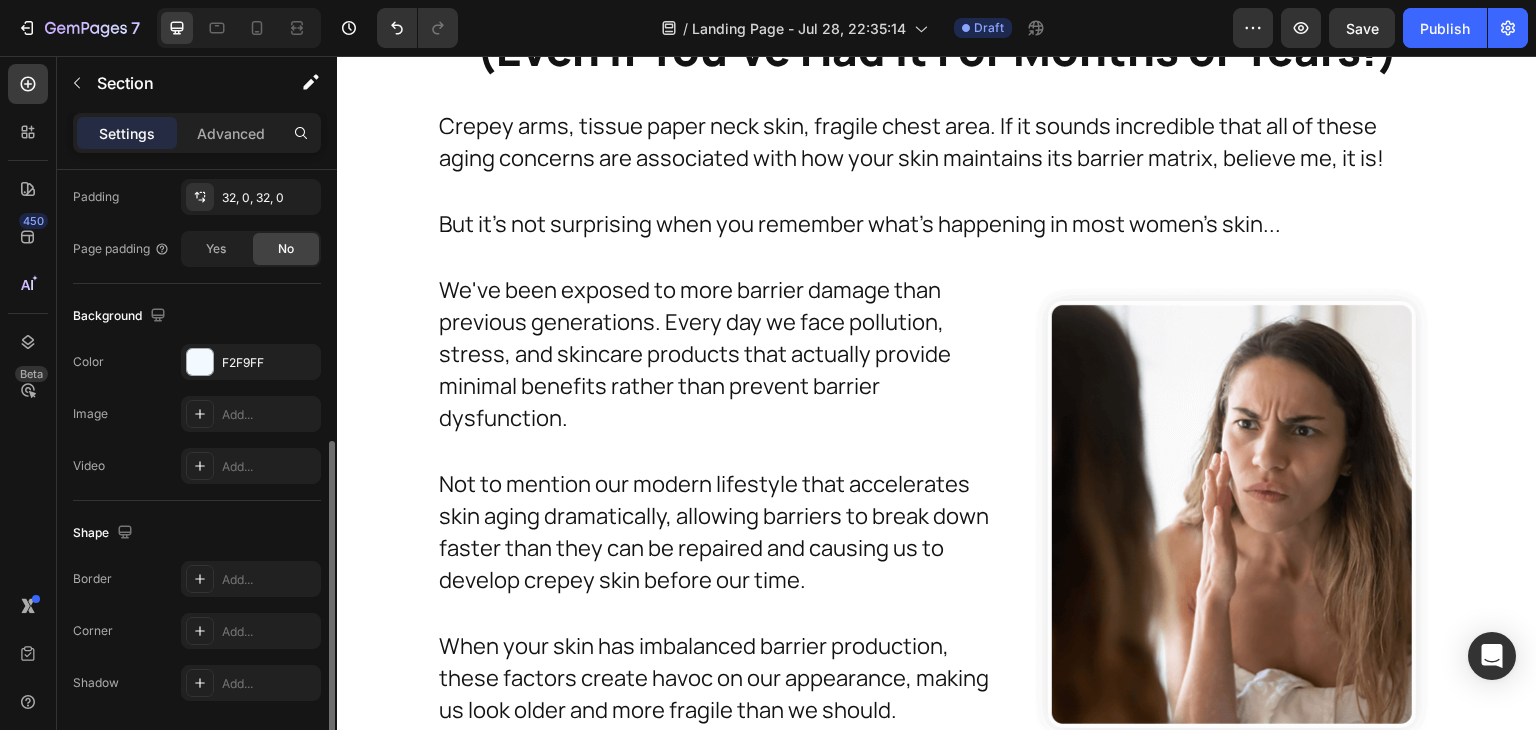 scroll, scrollTop: 0, scrollLeft: 0, axis: both 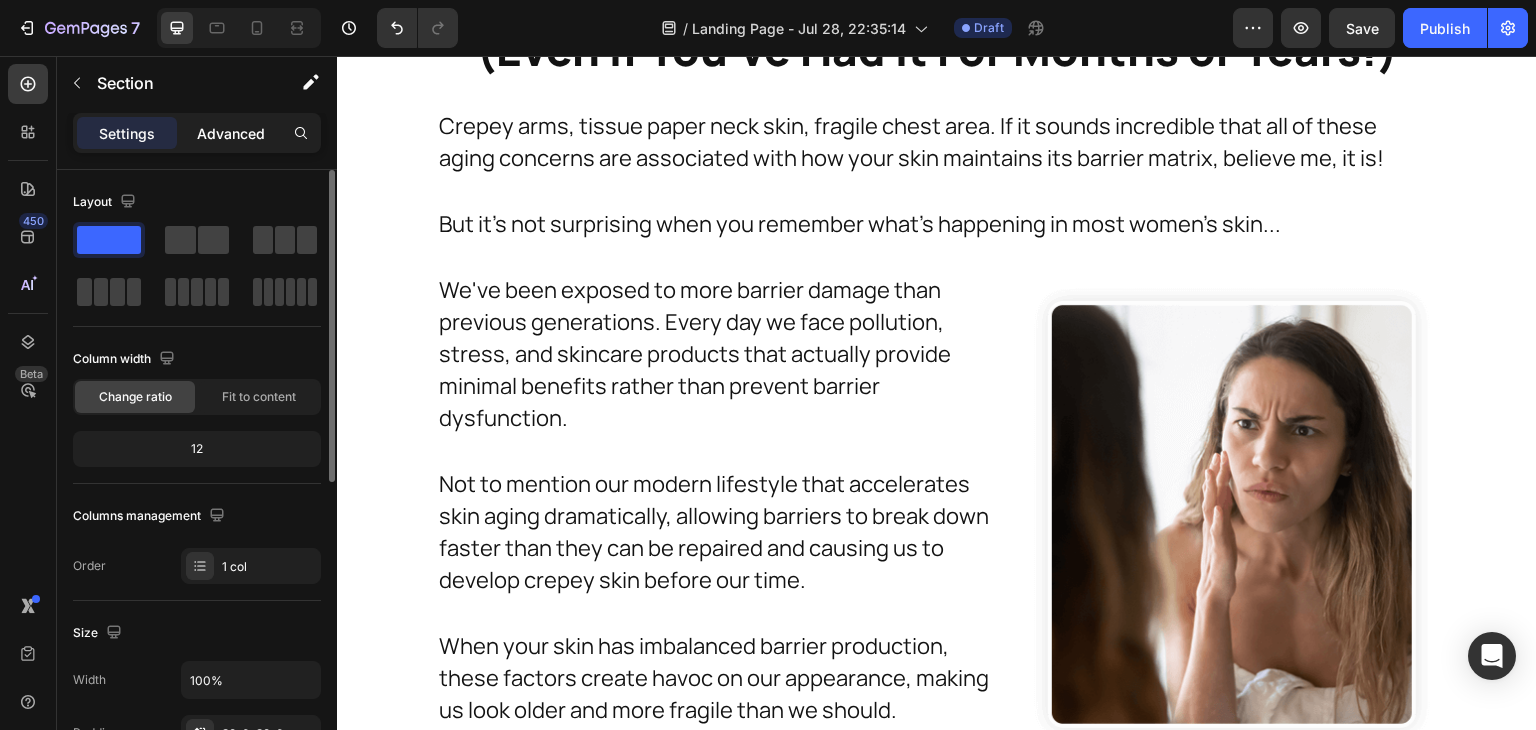 click on "Advanced" at bounding box center [231, 133] 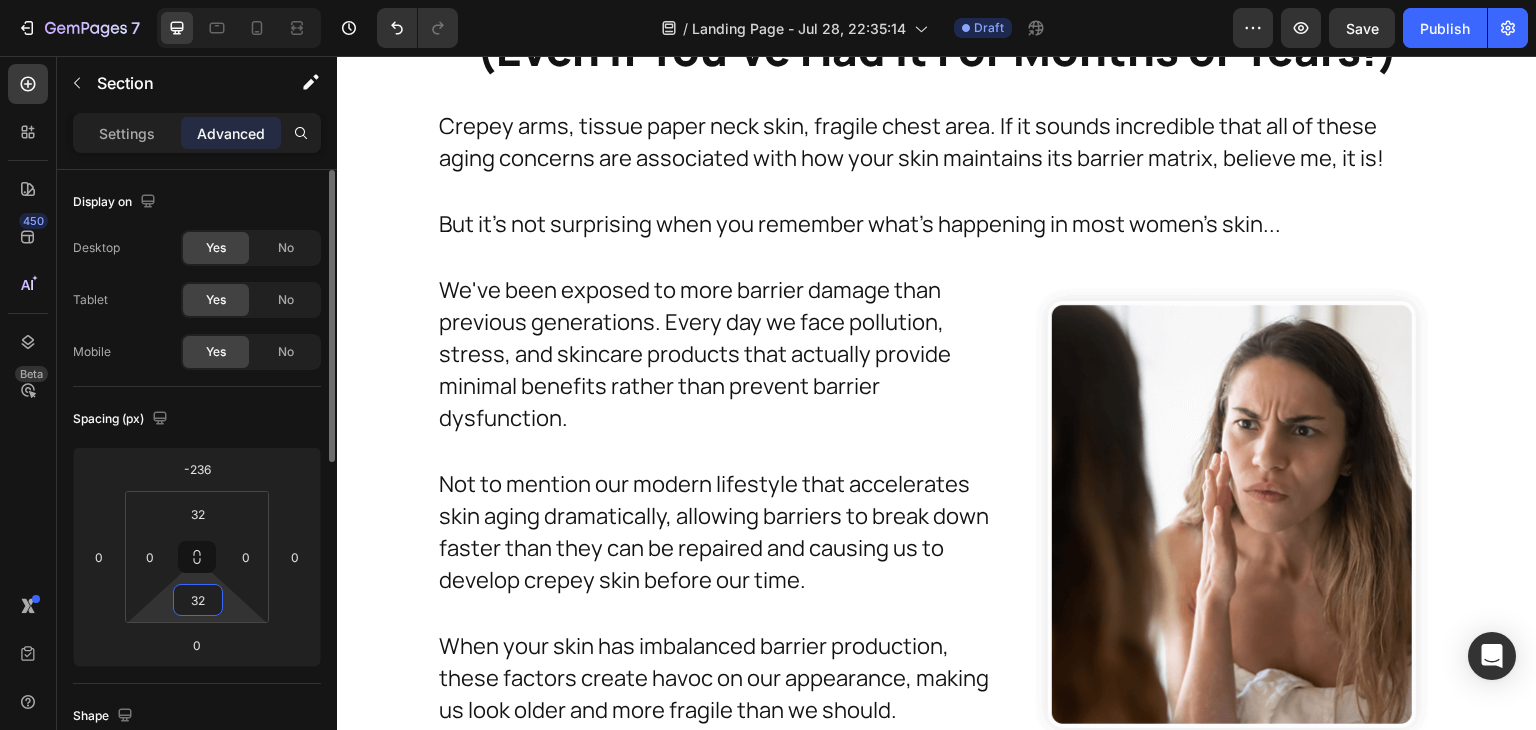 click on "32" at bounding box center (198, 600) 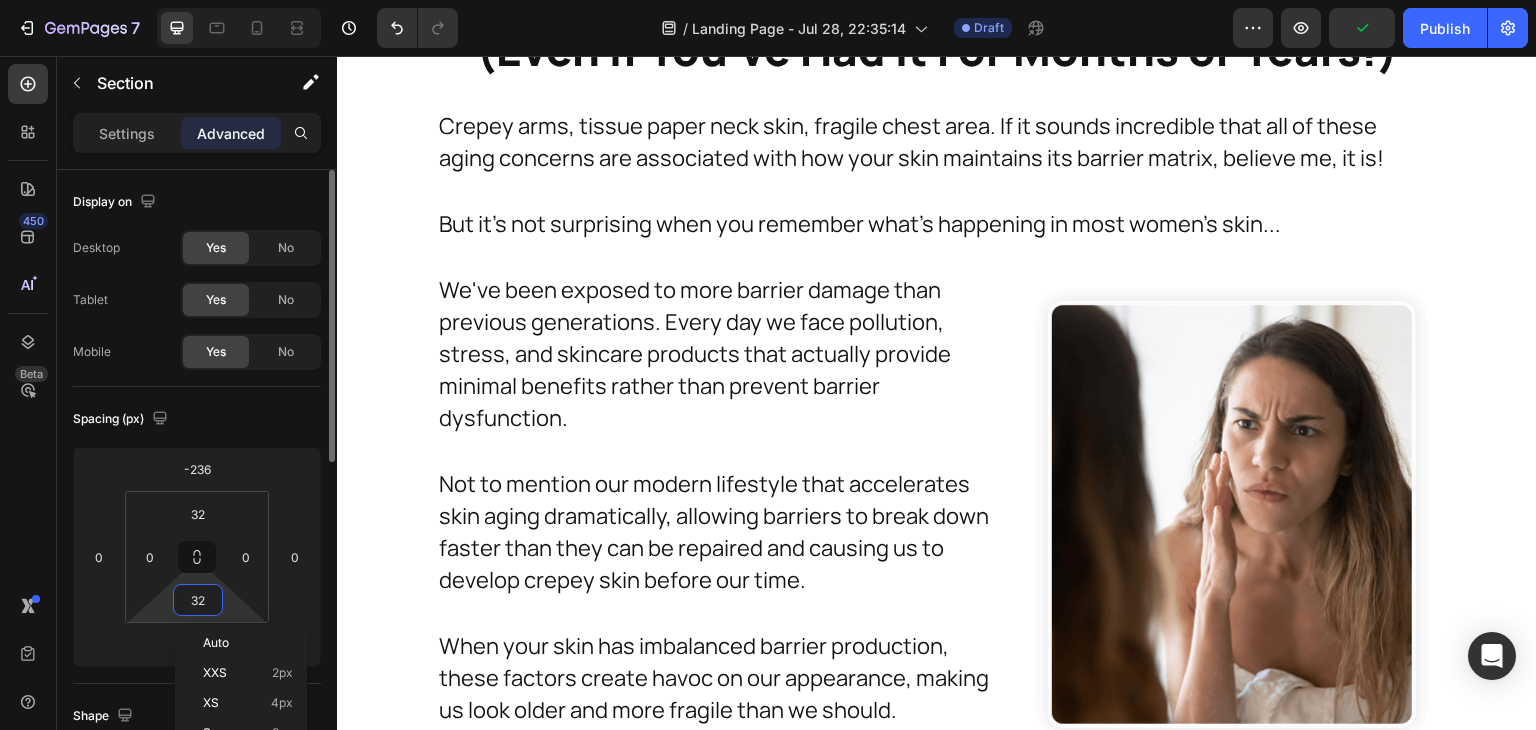 type on "0" 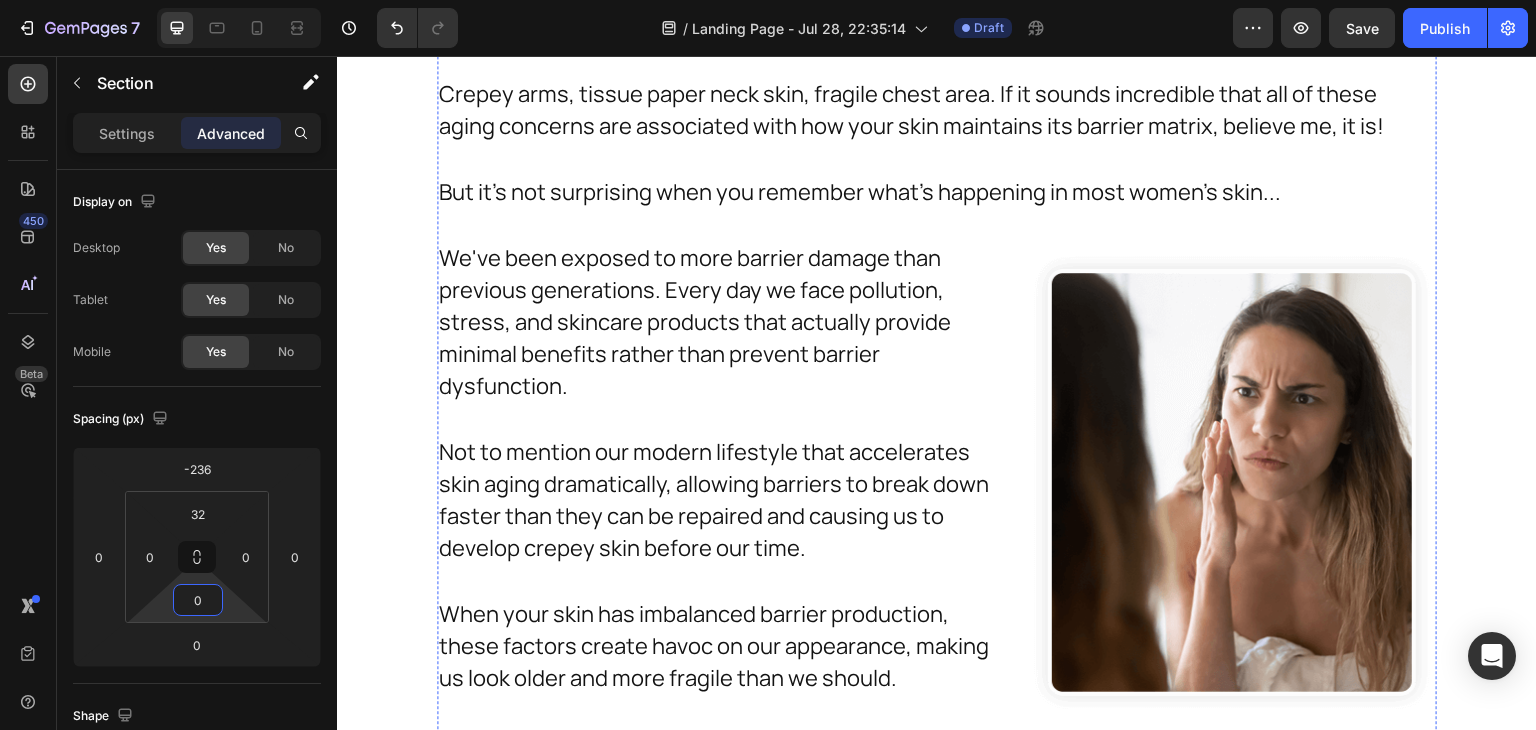 click on "So Using Therapeutic Concentrations Of Key Ingredients Means You Can Finally Address Stubborn Crepey Skin And Watch It Transform (Even If You've Had It For Months or Years!)" at bounding box center (937, -64) 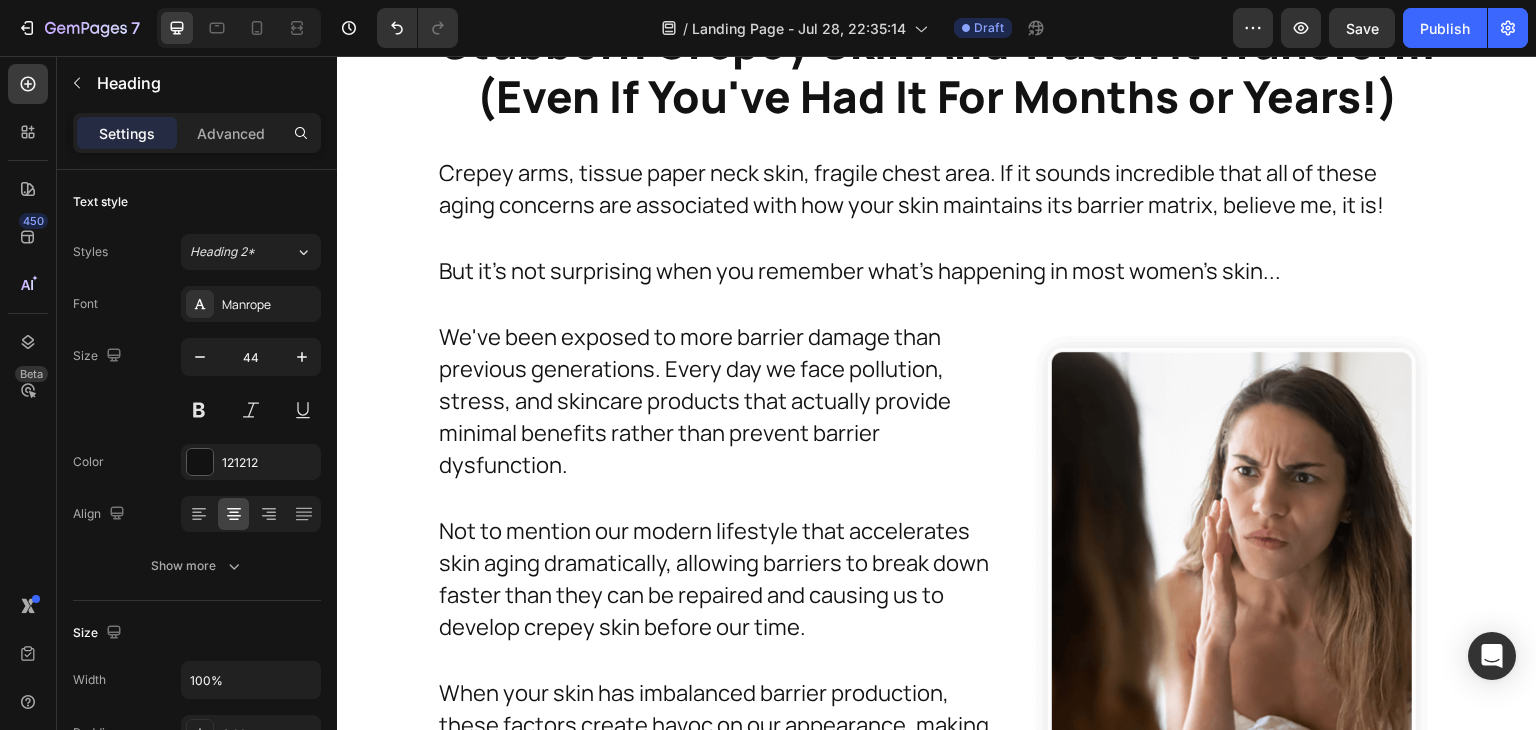 scroll, scrollTop: 15886, scrollLeft: 0, axis: vertical 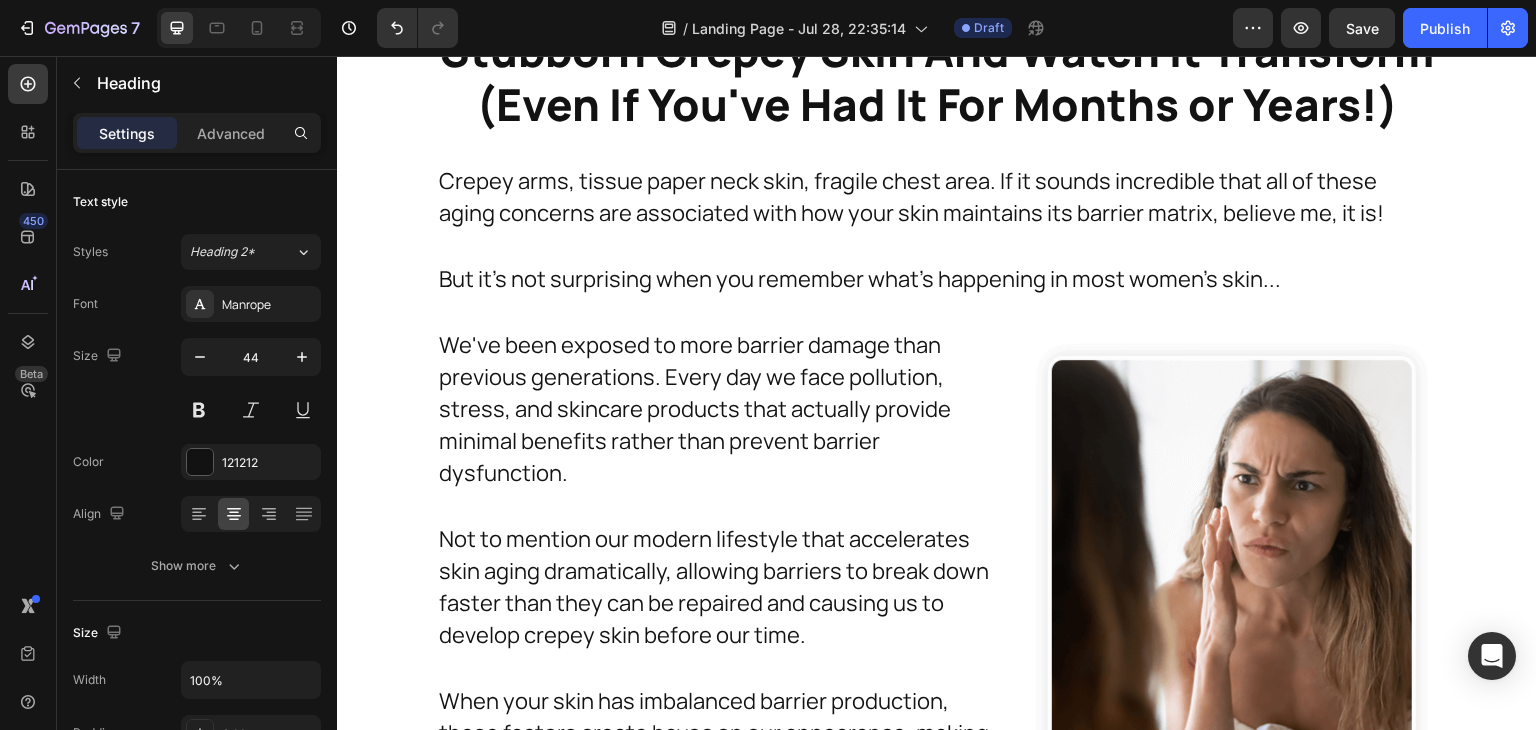click on "Drop element here" at bounding box center [937, -119] 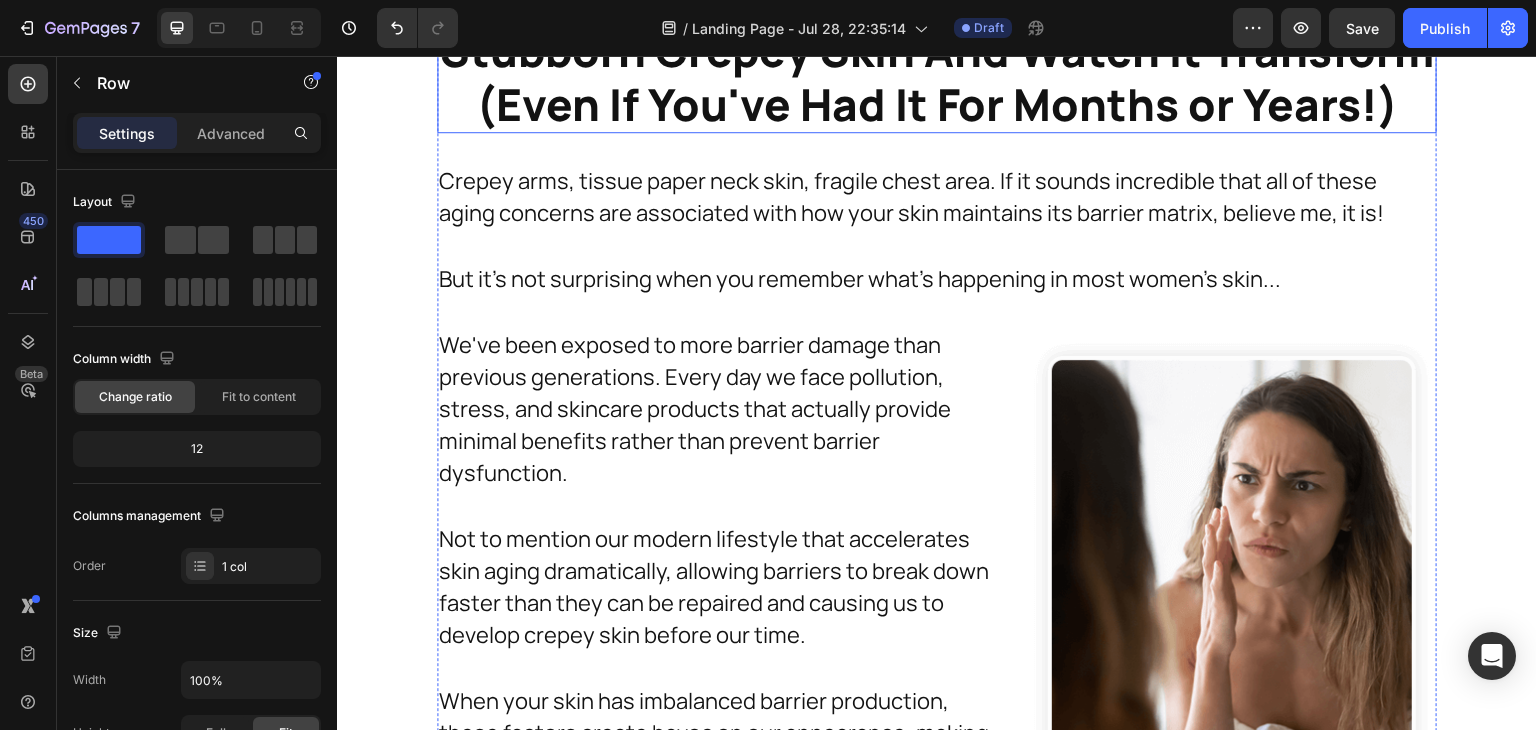 click on "So Using Therapeutic Concentrations Of Key Ingredients Means You Can Finally Address Stubborn Crepey Skin And Watch It Transform (Even If You've Had It For Months or Years!)" at bounding box center (937, 23) 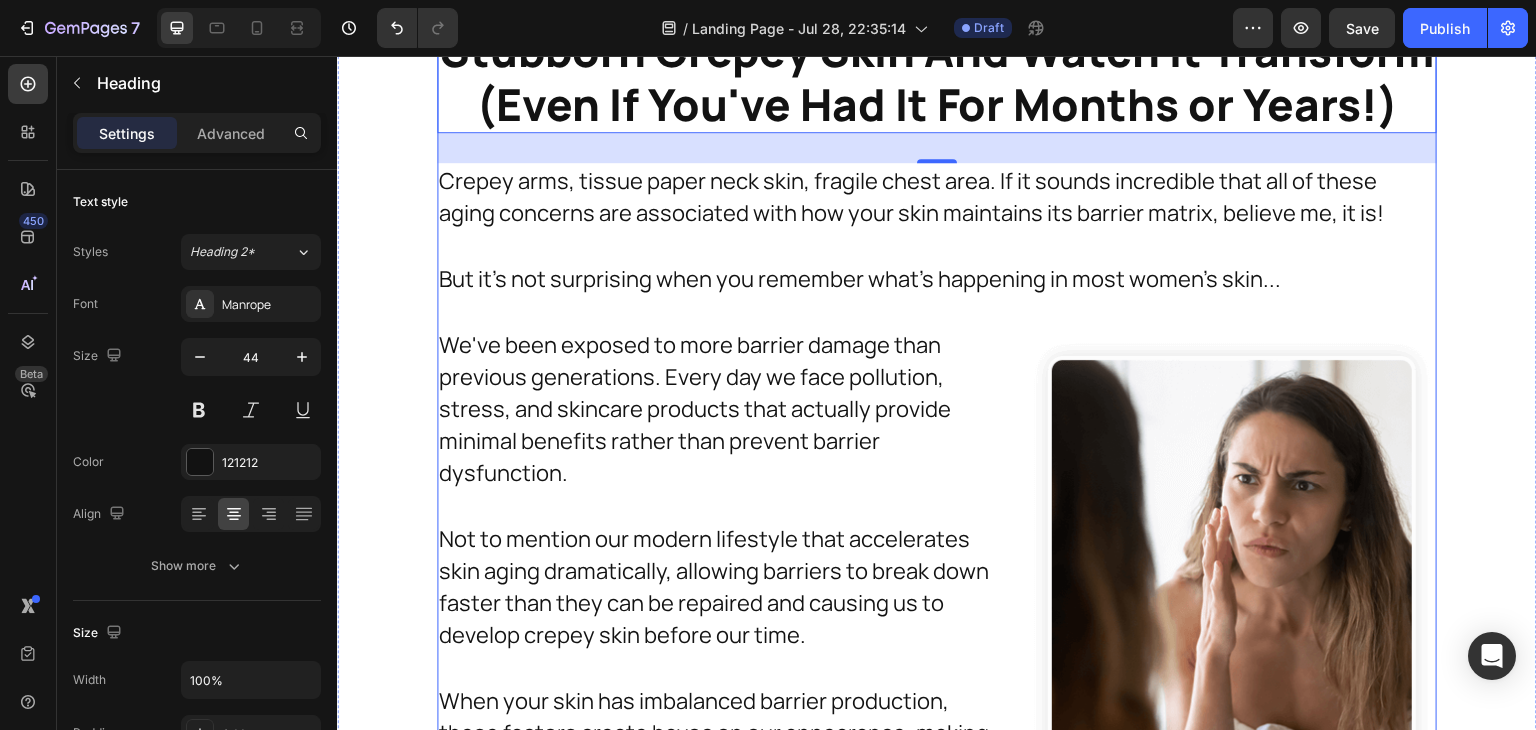 click on "So Using Therapeutic Concentrations Of Key Ingredients Means You Can Finally Address Stubborn Crepey Skin And Watch It Transform (Even If You've Had It For Months or Years!) Heading   [NUMBER] So Using Therapeutic Concentrations Of Key Ingredients Means You Can Finally Address Stubborn Crepey Skin And Watch It Transform (Even If You've Had It For Months or Years!) Heading Crepey arms, tissue paper neck skin, fragile chest area. If it sounds incredible that all of these aging concerns are associated with how your skin maintains its barrier matrix, believe me, it is! Text Block But it's not surprising when you remember what's happening in most women's skin... Text Block We've been exposed to more barrier damage than previous generations. Every day we face pollution, stress, and skincare products that actually provide minimal benefits rather than prevent barrier dysfunction. Text Block Text Block Text Block Image Text Block Row Many Women Find: Heading Image Image Text Block Image Neck skin becoming crepey and loose" at bounding box center [937, 1668] 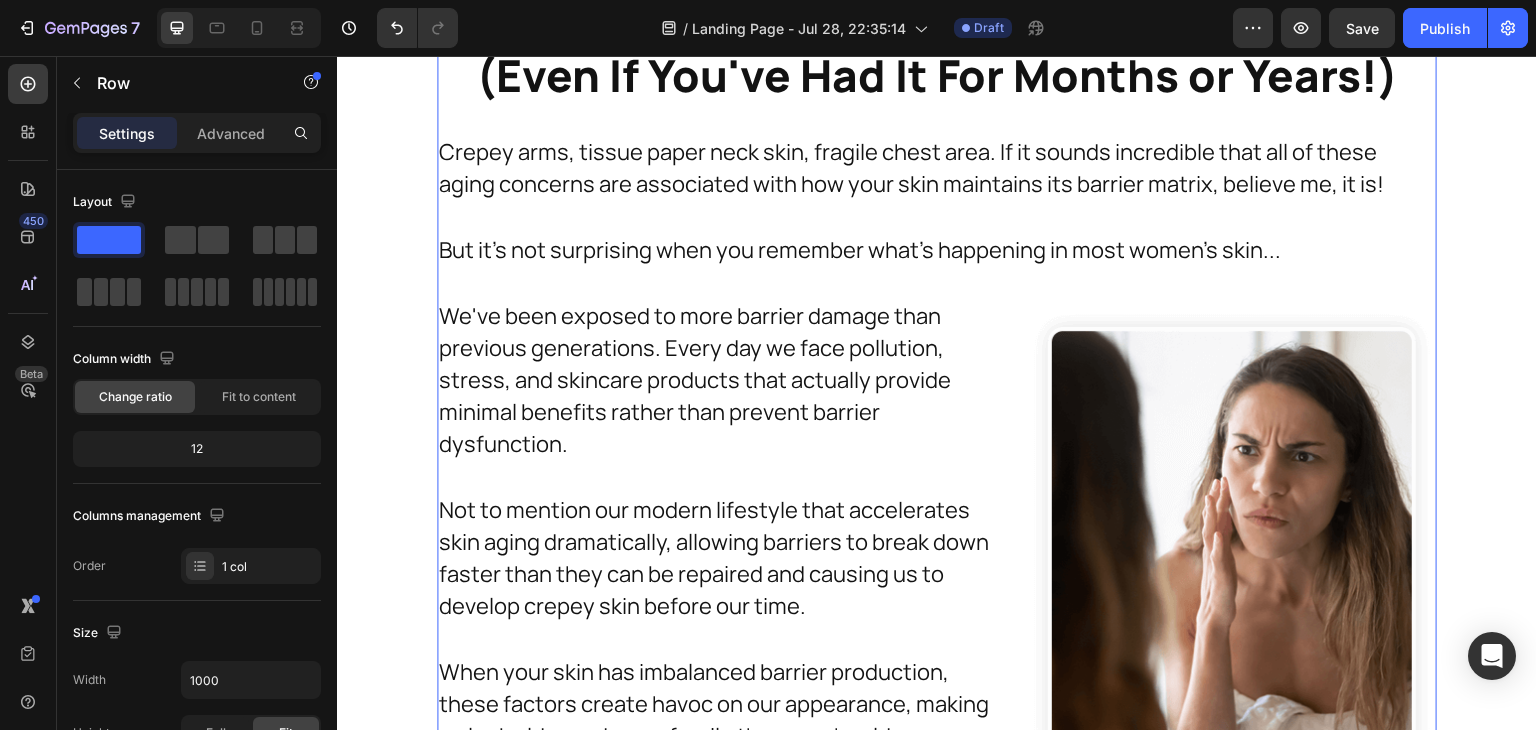 scroll, scrollTop: 15901, scrollLeft: 0, axis: vertical 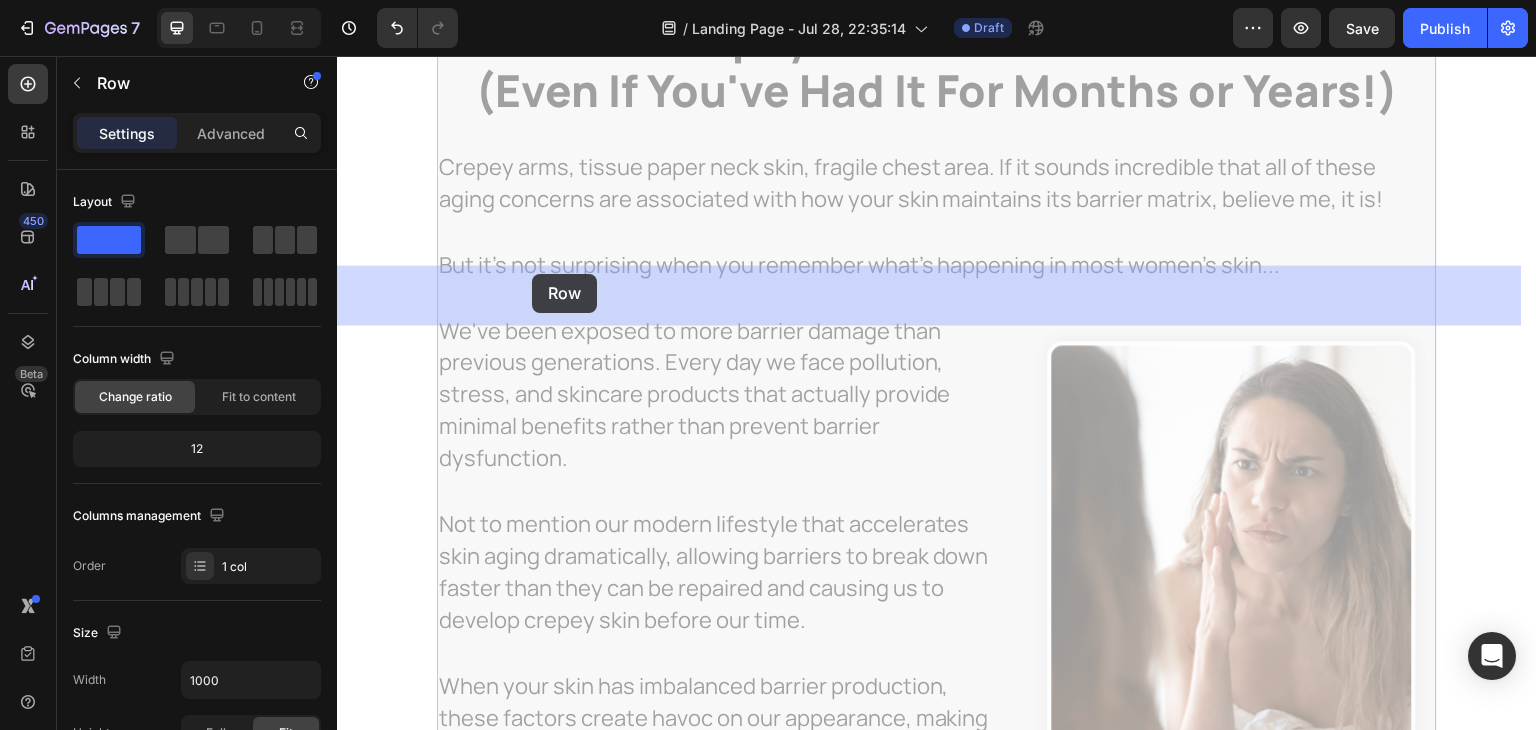 drag, startPoint x: 466, startPoint y: 314, endPoint x: 532, endPoint y: 274, distance: 77.175125 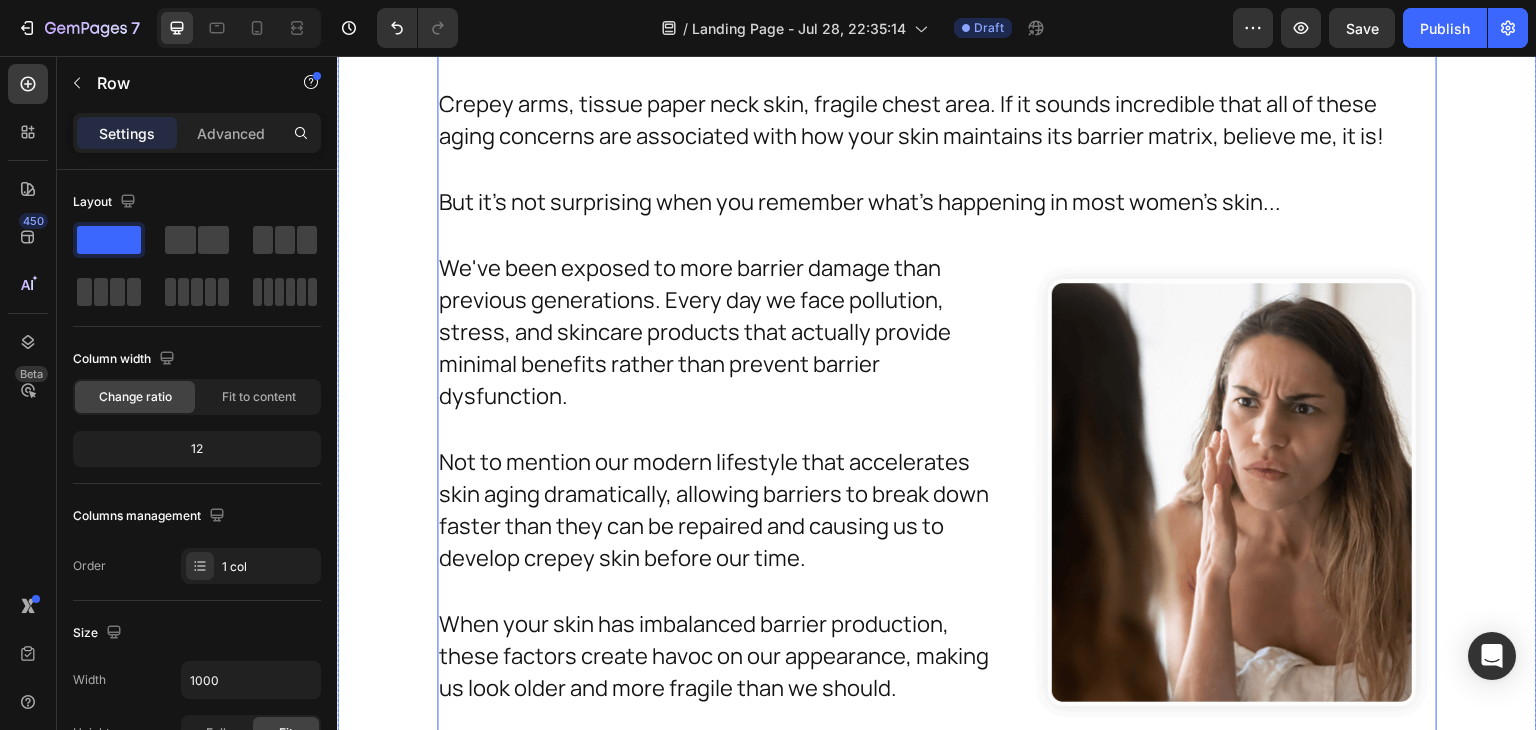 click on "So Using Therapeutic Concentrations Of Key Ingredients Means You Can Finally Address Stubborn Crepey Skin And Watch It Transform (Even If You've Had It For Months or Years!) Heading So Using Therapeutic Concentrations Of Key Ingredients Means You Can Finally Address Stubborn Crepey Skin And Watch It Transform (Even If You've Had It For Months or Years!) Heading Crepey arms, tissue paper neck skin, fragile chest area. If it sounds incredible that all of these aging concerns are associated with how your skin maintains its barrier matrix, believe me, it is! Text Block But it's not surprising when you remember what's happening in most women's skin... Text Block We've been exposed to more barrier damage than previous generations. Every day we face pollution, stress, and skincare products that actually provide minimal benefits rather than prevent barrier dysfunction. Text Block Text Block Text Block Image Text Block Row Many Women Find: Heading Image Image Their arms suddenly developing that tissue paper texture" at bounding box center [937, 1591] 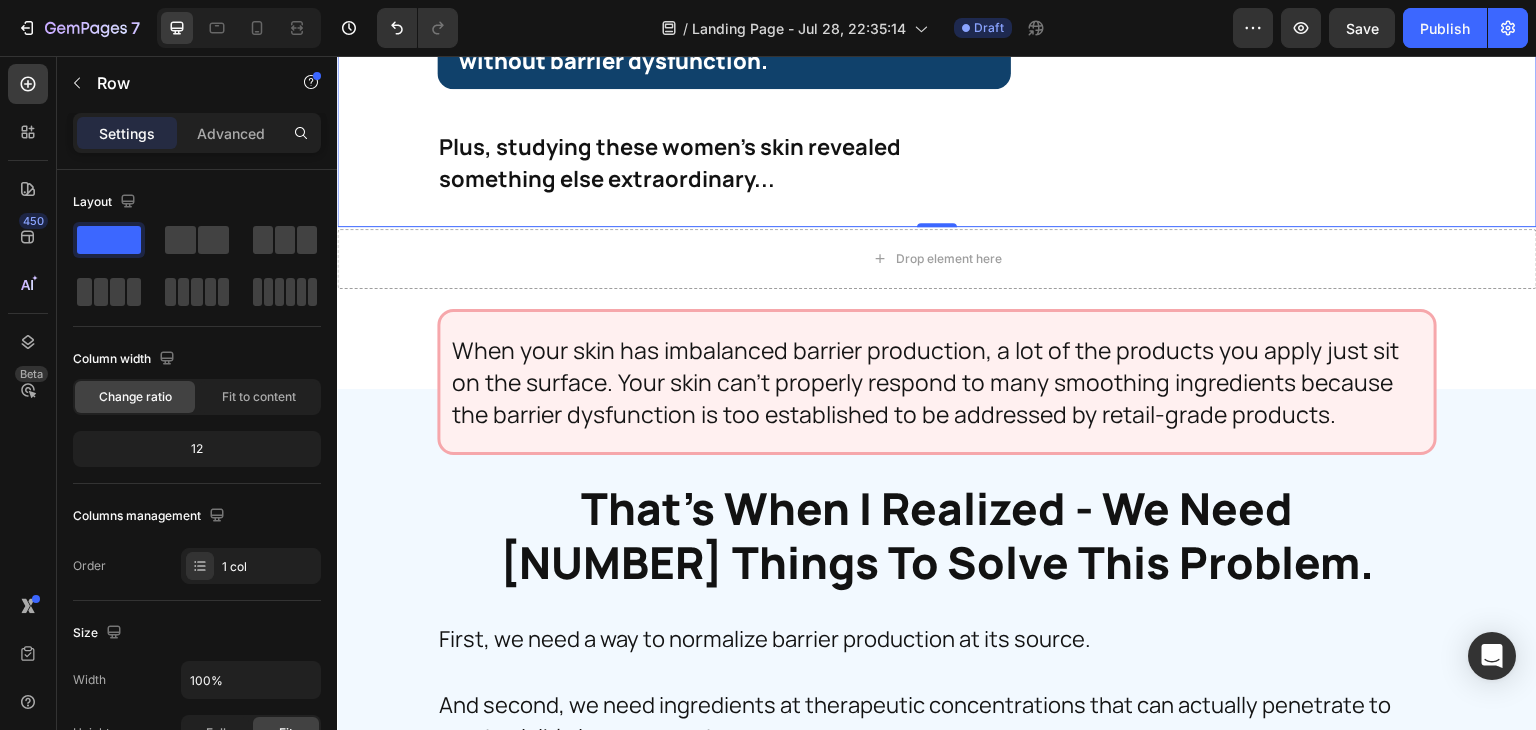 scroll, scrollTop: 19526, scrollLeft: 0, axis: vertical 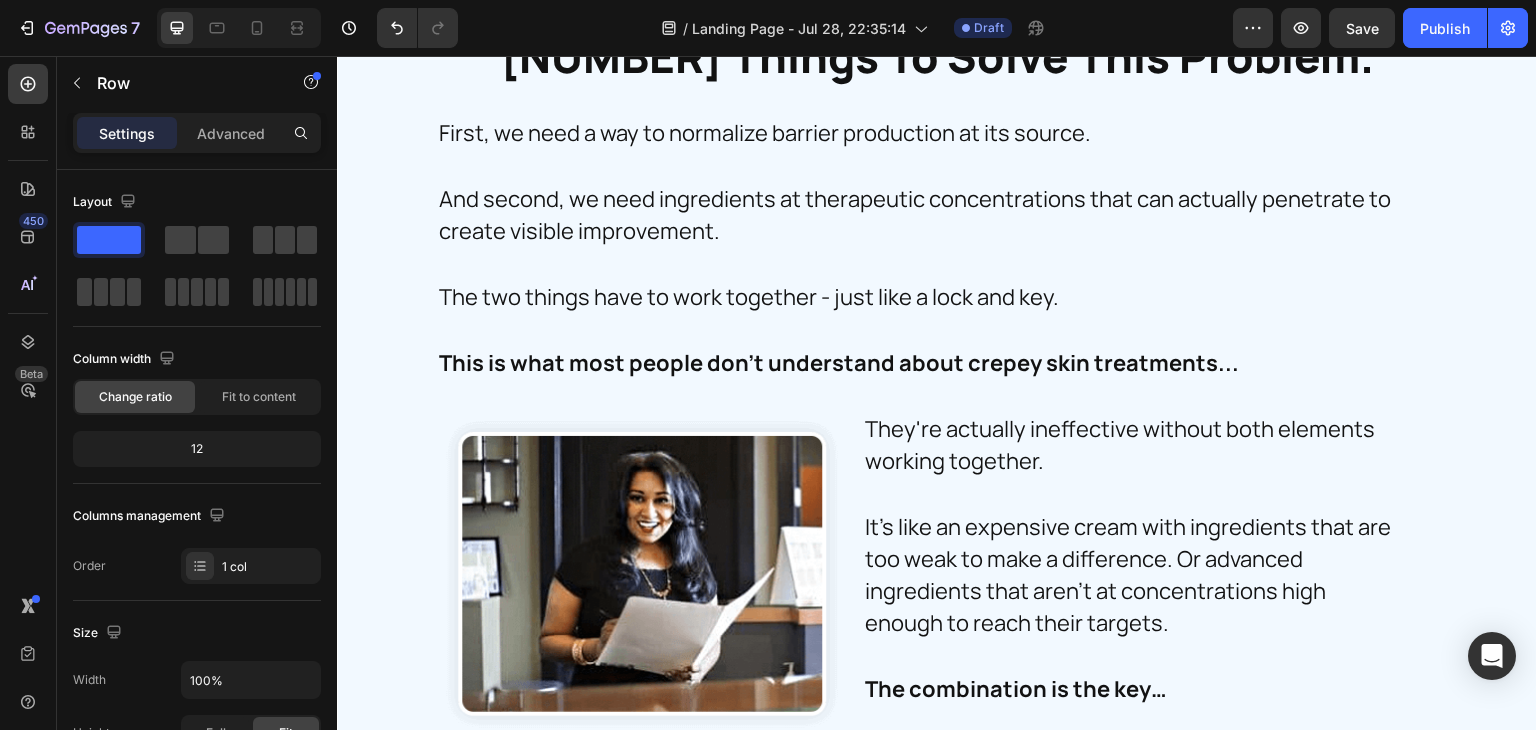 click on "Drop element here" at bounding box center (937, -247) 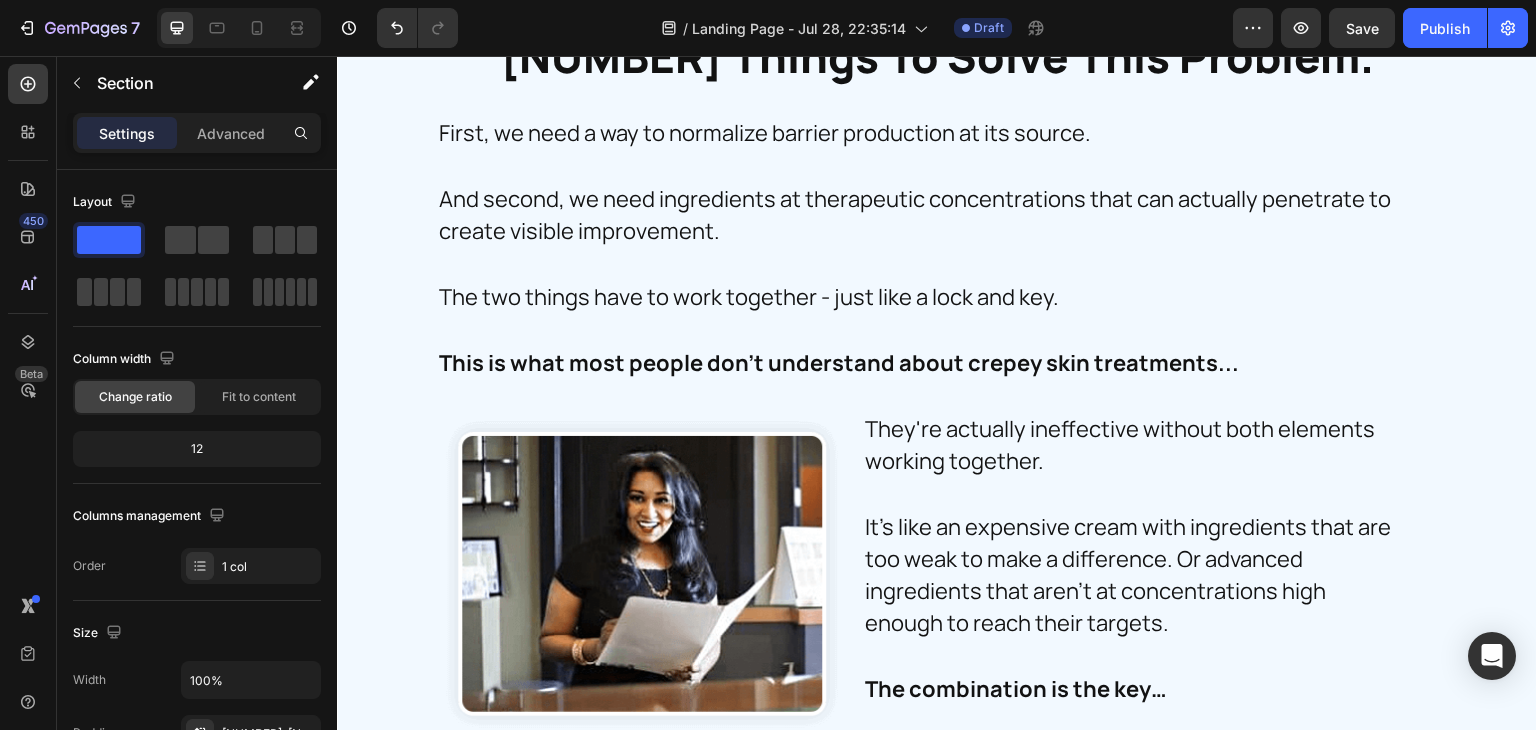 click 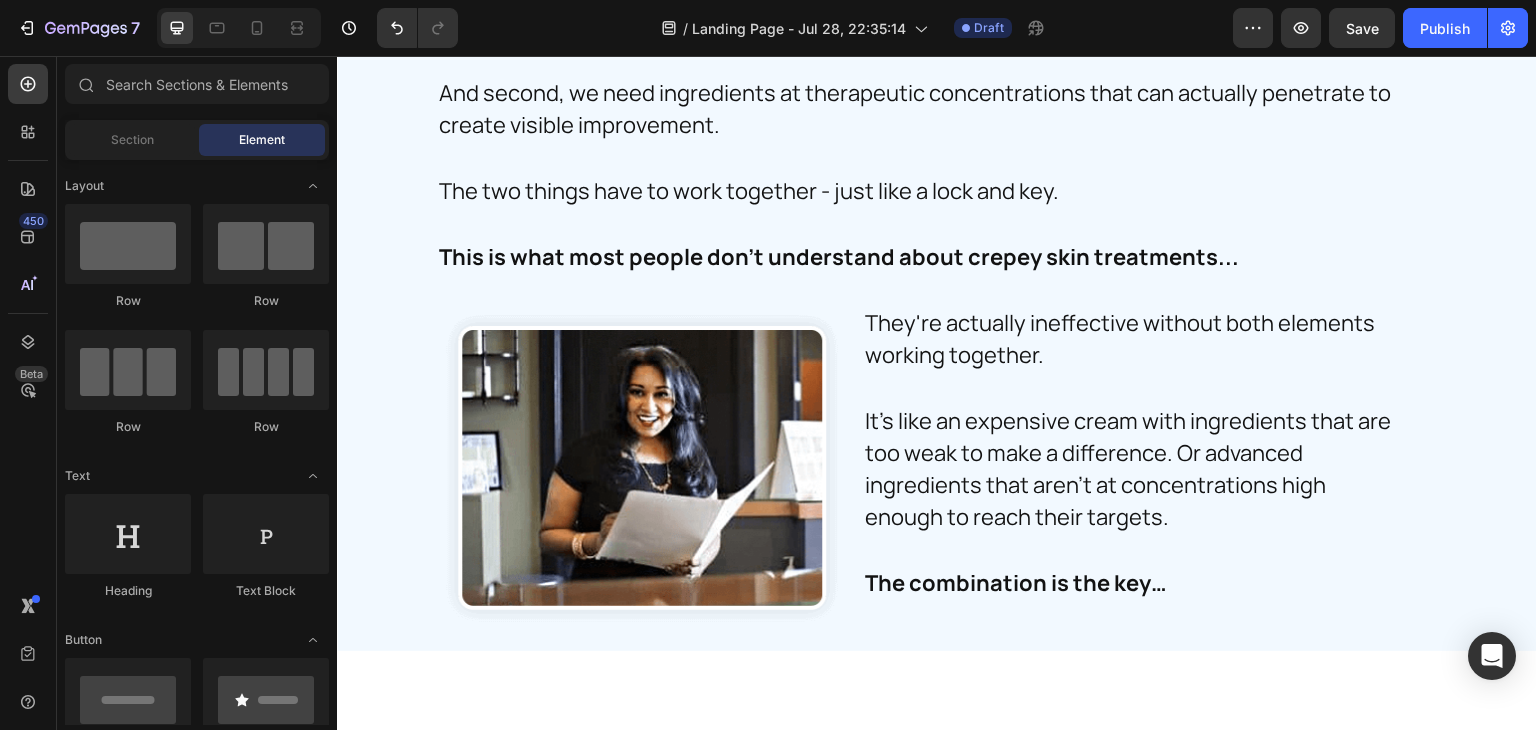 click on "So Using Therapeutic Concentrations Of Key Ingredients Means You Can Finally Address Stubborn Crepey Skin And Watch It Transform (Even If You've Had It For Months or Years!) Heading So Using Therapeutic Concentrations Of Key Ingredients Means You Can Finally Address Stubborn Crepey Skin And Watch It Transform (Even If You've Had It For Months or Years!) Heading Crepey arms, tissue paper neck skin, fragile chest area. If it sounds incredible that all of these aging concerns are associated with how your skin maintains its barrier matrix, believe me, it is! Text Block But it's not surprising when you remember what's happening in most women's skin... Text Block We've been exposed to more barrier damage than previous generations. Every day we face pollution, stress, and skincare products that actually provide minimal benefits rather than prevent barrier dysfunction. Text Block Text Block Text Block Image Text Block Row Many Women Find: Heading Image Image Their arms suddenly developing that tissue paper texture" at bounding box center [937, -2034] 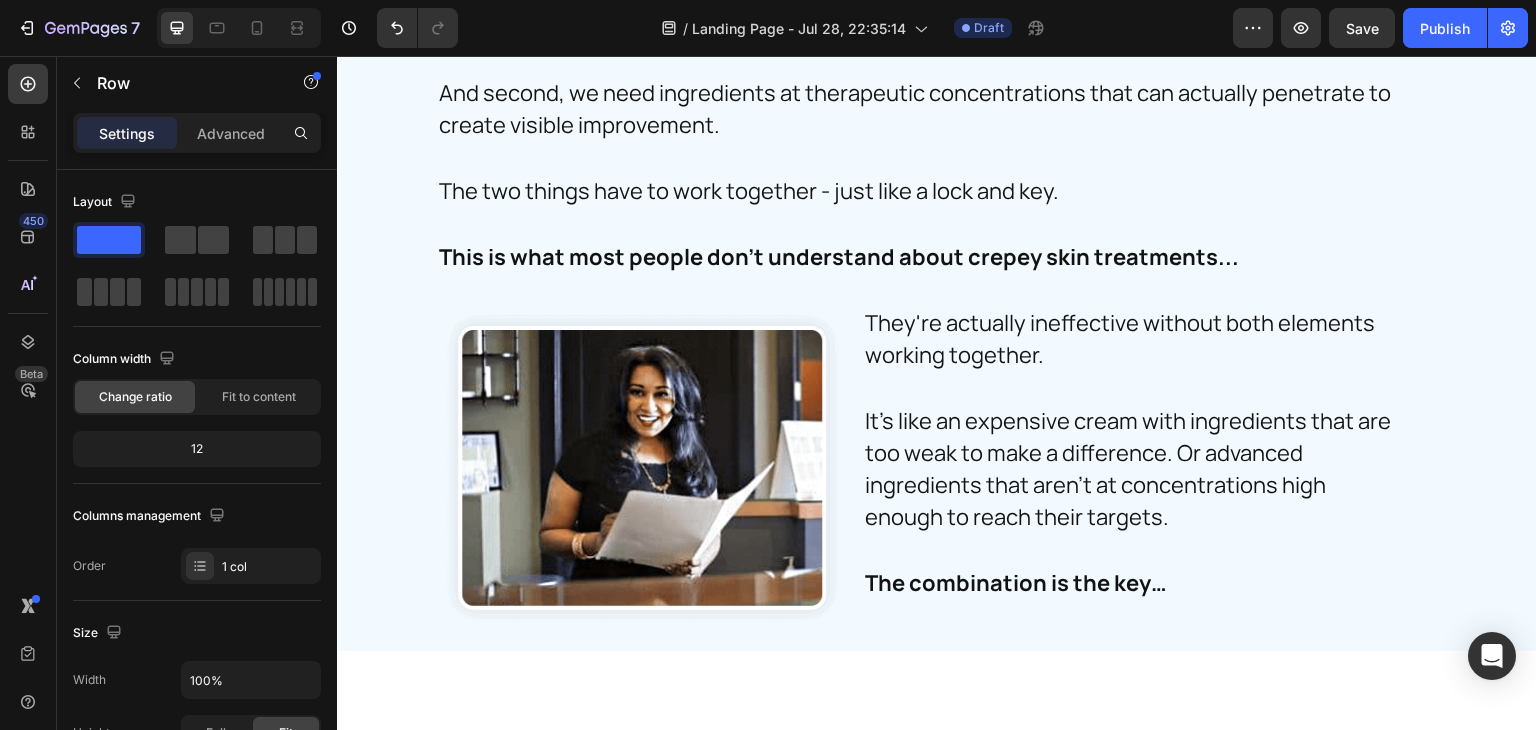 click on "Plus, studying these women's skin revealed something else extraordinary..." at bounding box center [724, -343] 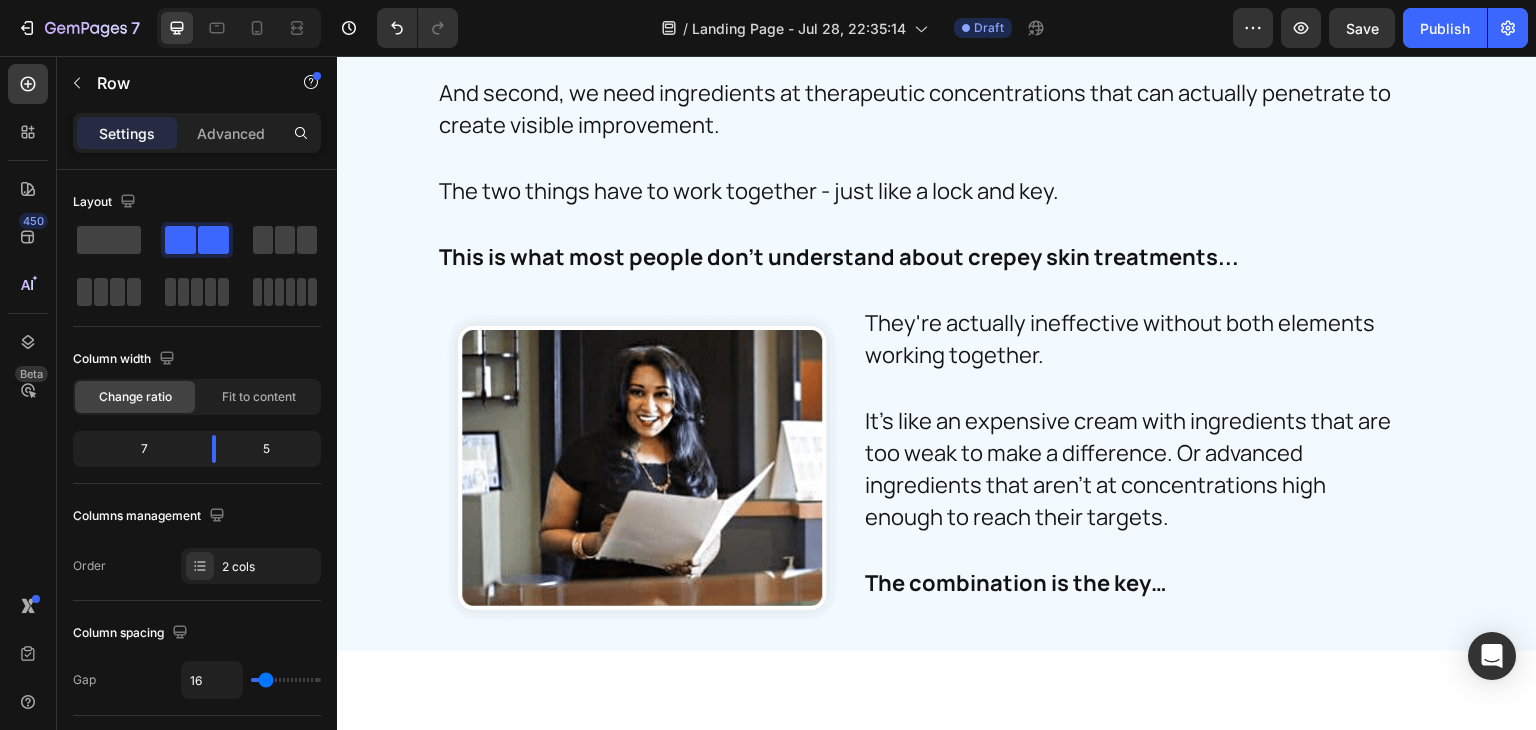 click on "The women who maintained smooth, firm skin all had something in common. Their skin showed balanced barrier production, similar to women without crepey skin concerns. Text Block This wasn't just a coincidence. Their skin was actually functioning like that of someone without barrier dysfunction. Text Block Row Plus, studying these women's skin revealed something else extraordinary... Text Block   30 Image This wasn't just a coincidence. Their skin was actually functioning like that of someone without melanin dysfunction. Text Block Row Plus, studying these women's skin revealed something else extraordinary... Text Block Row" at bounding box center [937, -489] 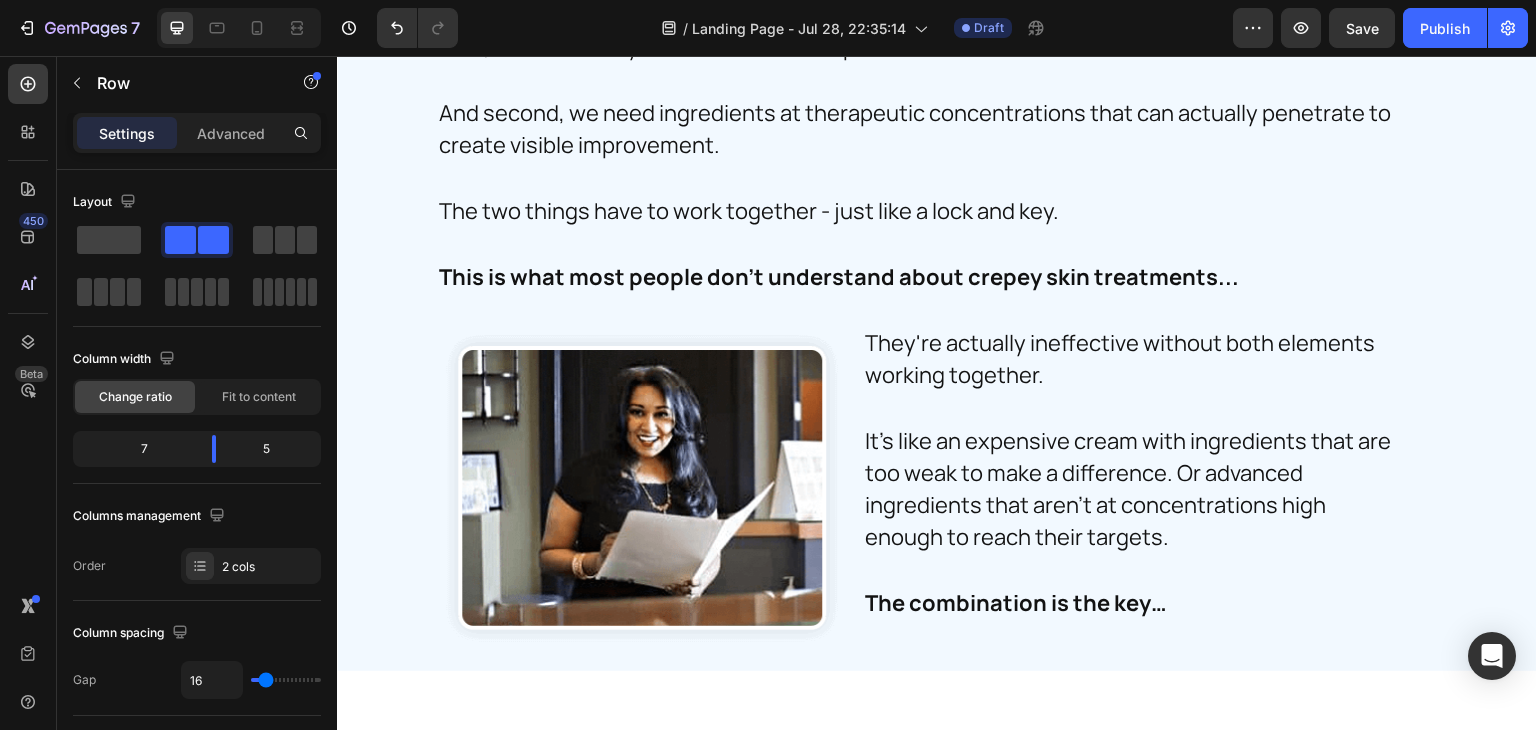 drag, startPoint x: 938, startPoint y: 187, endPoint x: 948, endPoint y: 207, distance: 22.36068 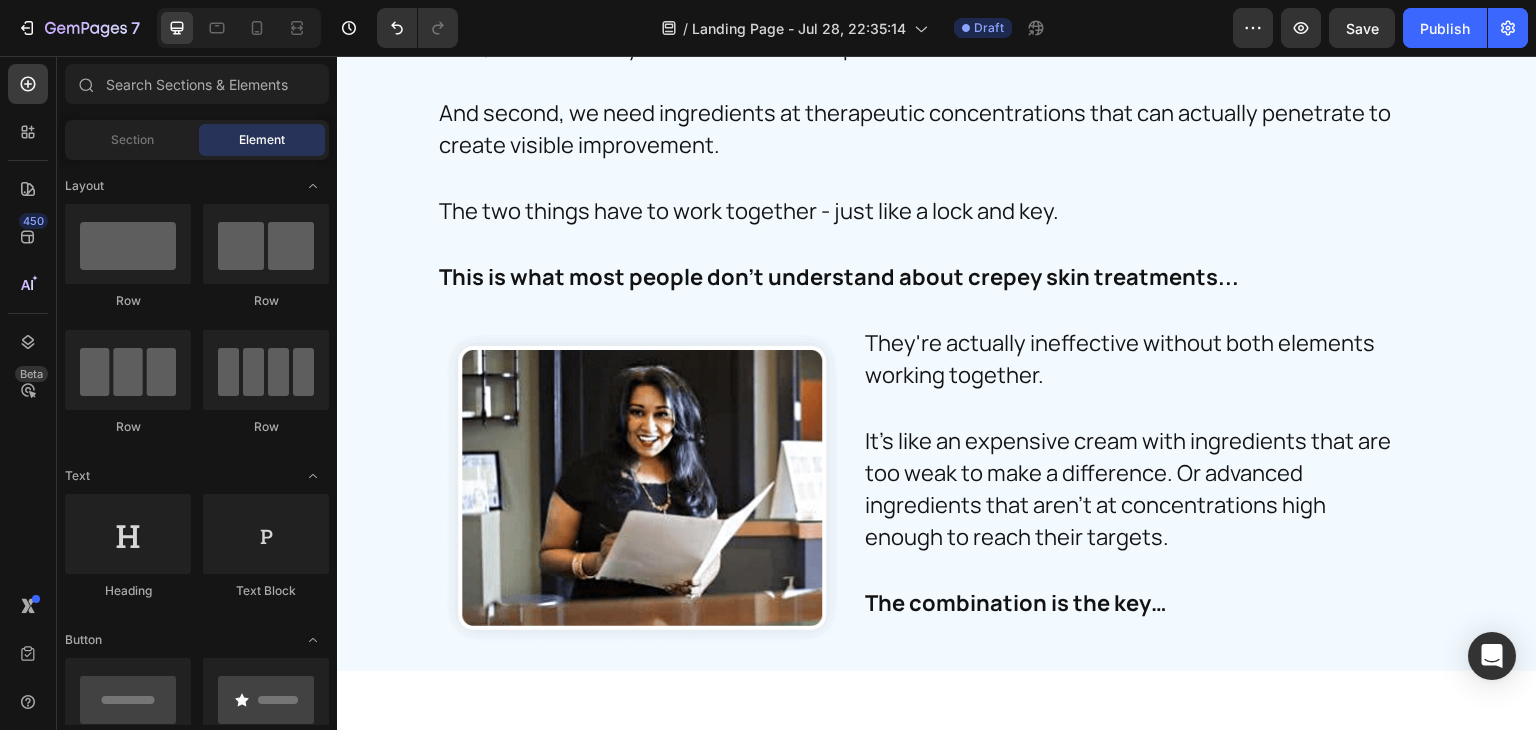 click on "So Using Therapeutic Concentrations Of Key Ingredients Means You Can Finally Address Stubborn Crepey Skin And Watch It Transform (Even If You've Had It For Months or Years!) Heading So Using Therapeutic Concentrations Of Key Ingredients Means You Can Finally Address Stubborn Crepey Skin And Watch It Transform (Even If You've Had It For Months or Years!) Heading Crepey arms, tissue paper neck skin, fragile chest area. If it sounds incredible that all of these aging concerns are associated with how your skin maintains its barrier matrix, believe me, it is! Text Block But it's not surprising when you remember what's happening in most women's skin... Text Block We've been exposed to more barrier damage than previous generations. Every day we face pollution, stress, and skincare products that actually provide minimal benefits rather than prevent barrier dysfunction. Text Block Text Block Text Block Image Text Block Row Many Women Find: Heading Image Image Their arms suddenly developing that tissue paper texture" at bounding box center [937, -2024] 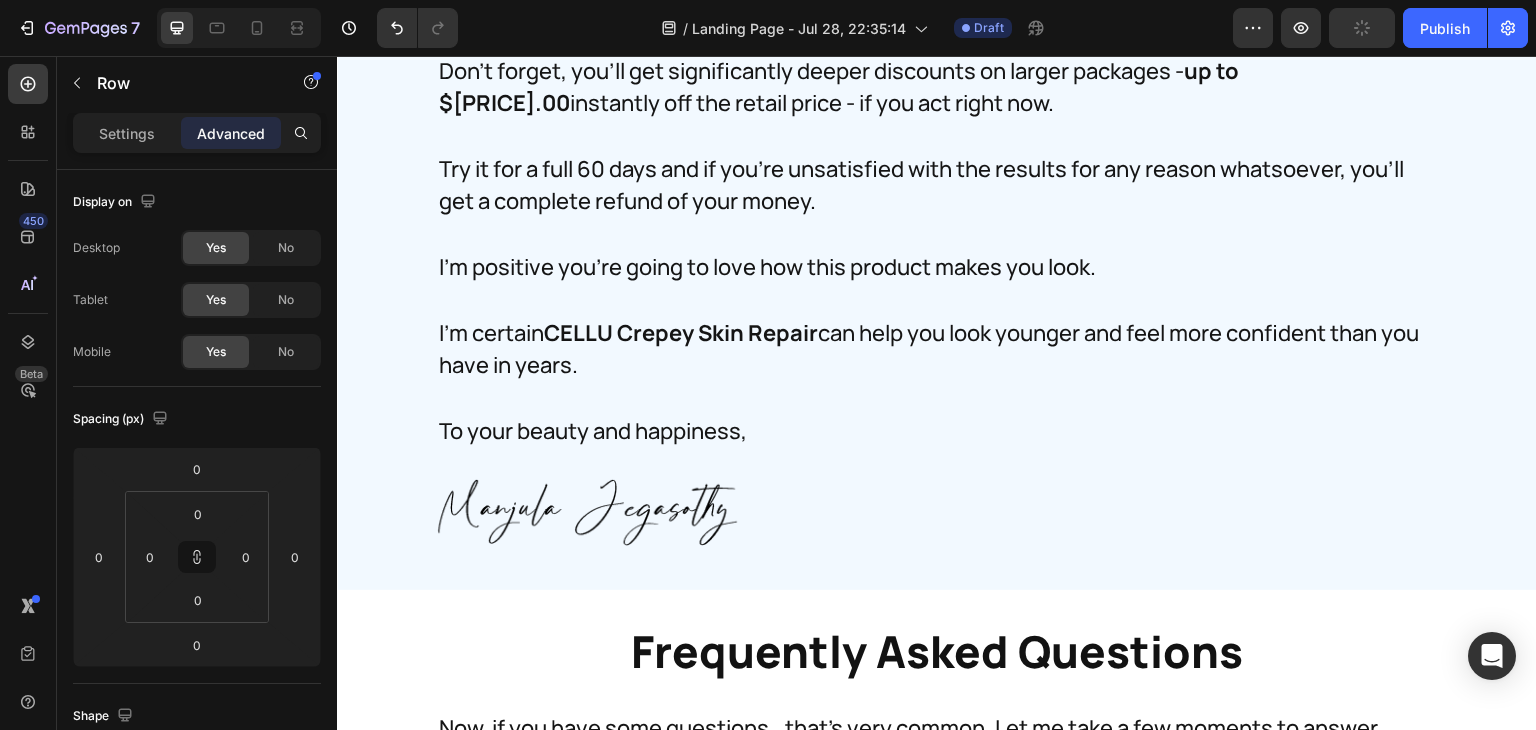 scroll, scrollTop: 40388, scrollLeft: 0, axis: vertical 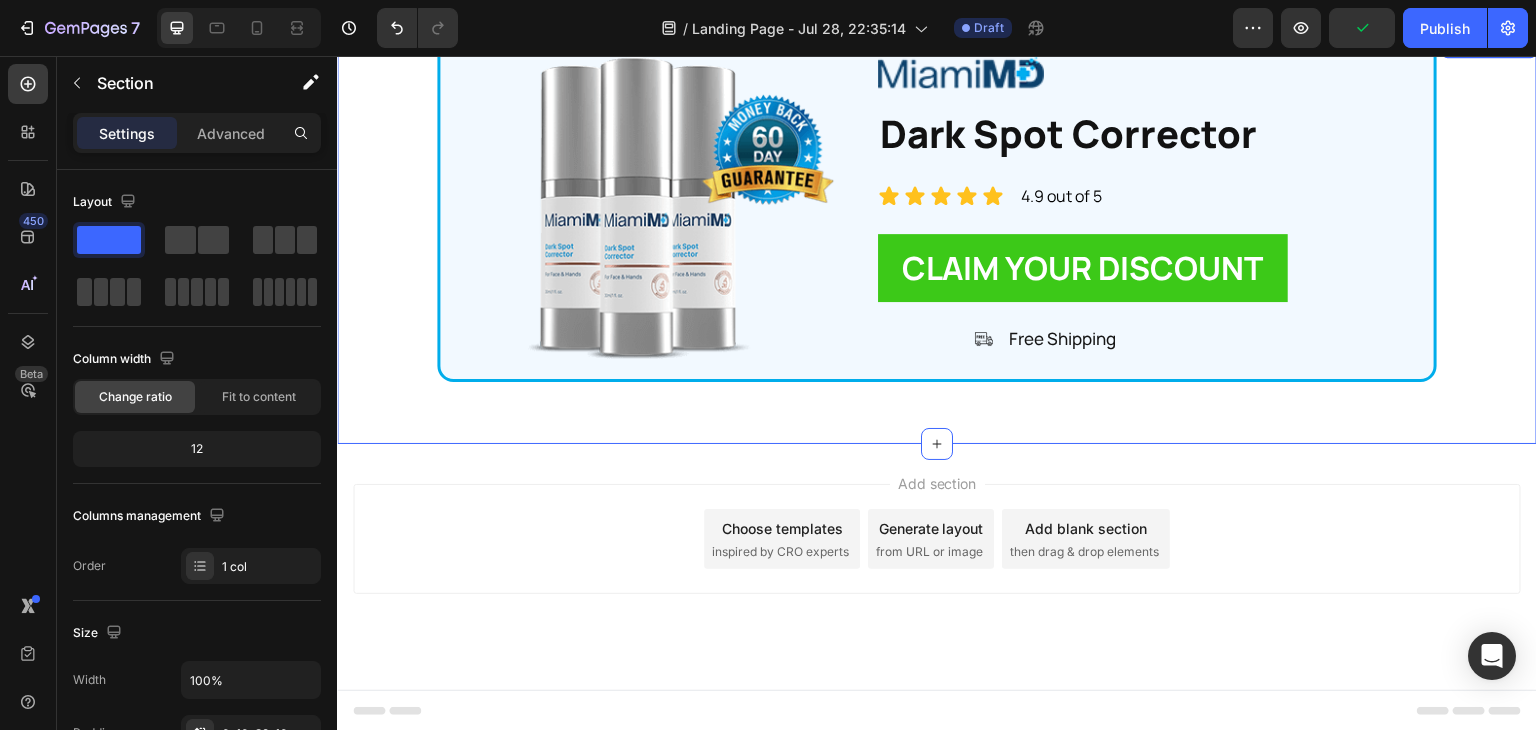 click on "Image Image Dark Spot Corrector Heading Icon Icon Icon Icon Icon Icon List 4.9 out of 5 Text Block Row Image CLAIM YOUR DISCOUNT Button Image Free Shipping Text Block Advanced List Row Row Section 24/25" at bounding box center [937, 239] 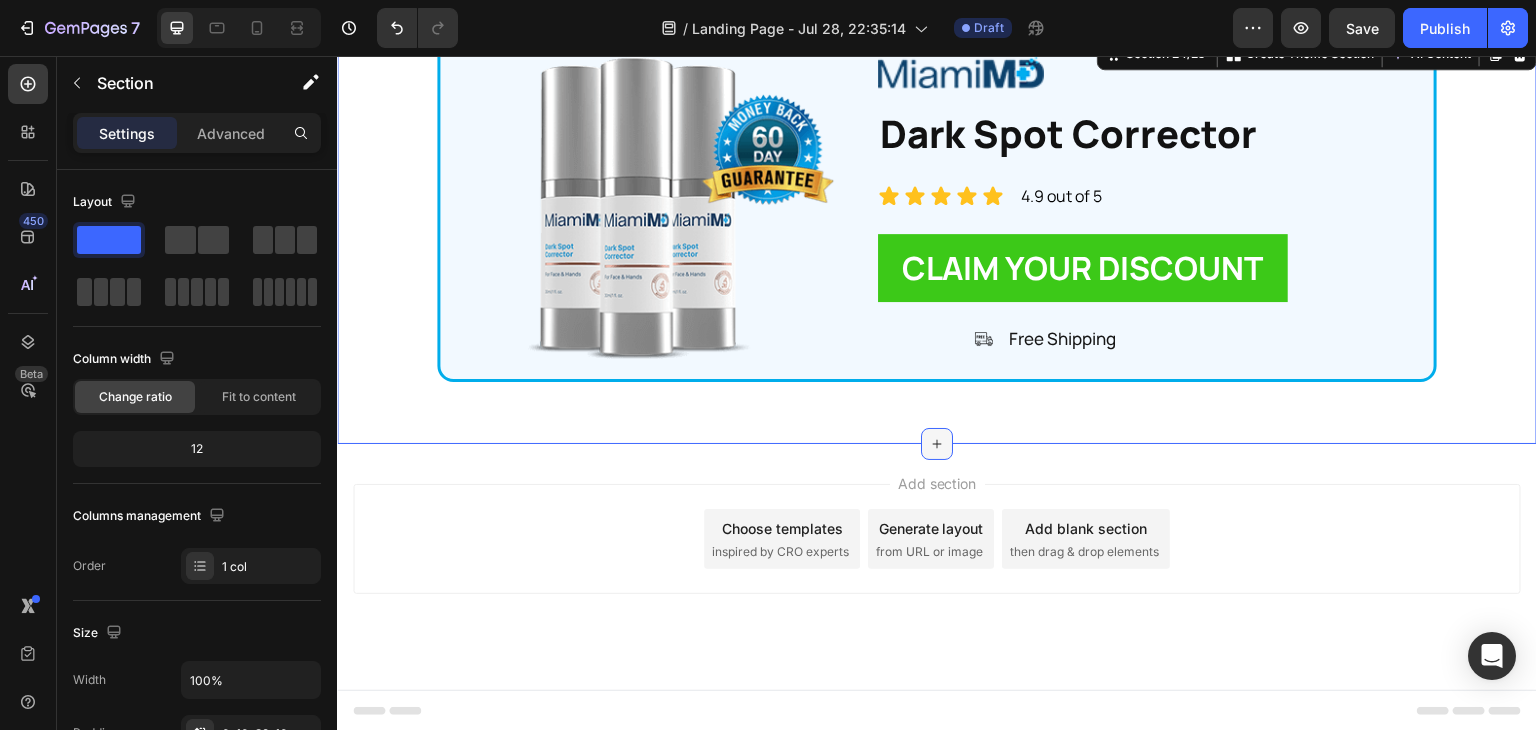click 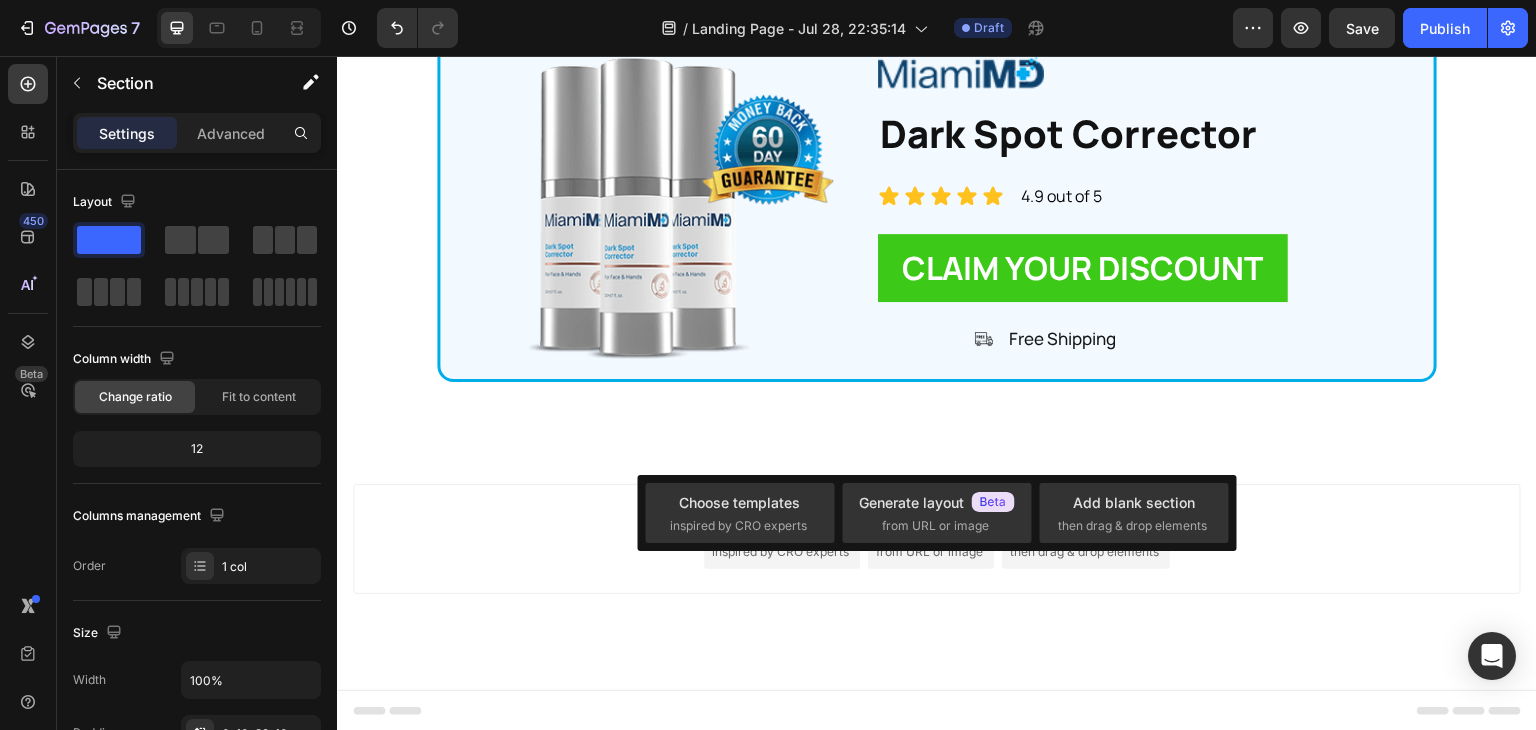 click on "Add section Choose templates inspired by CRO experts Generate layout from URL or image Add blank section then drag & drop elements" at bounding box center (937, 567) 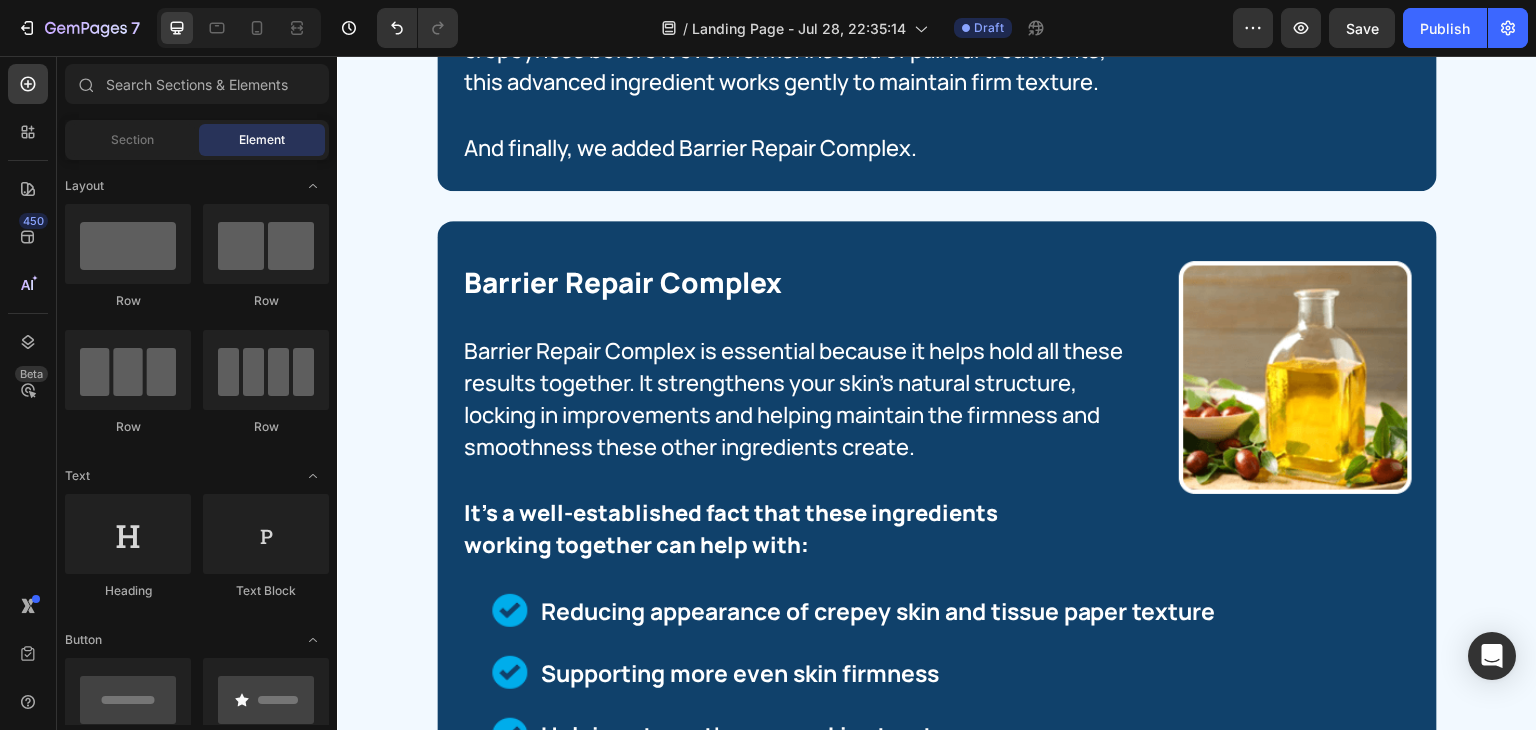 scroll, scrollTop: 25432, scrollLeft: 0, axis: vertical 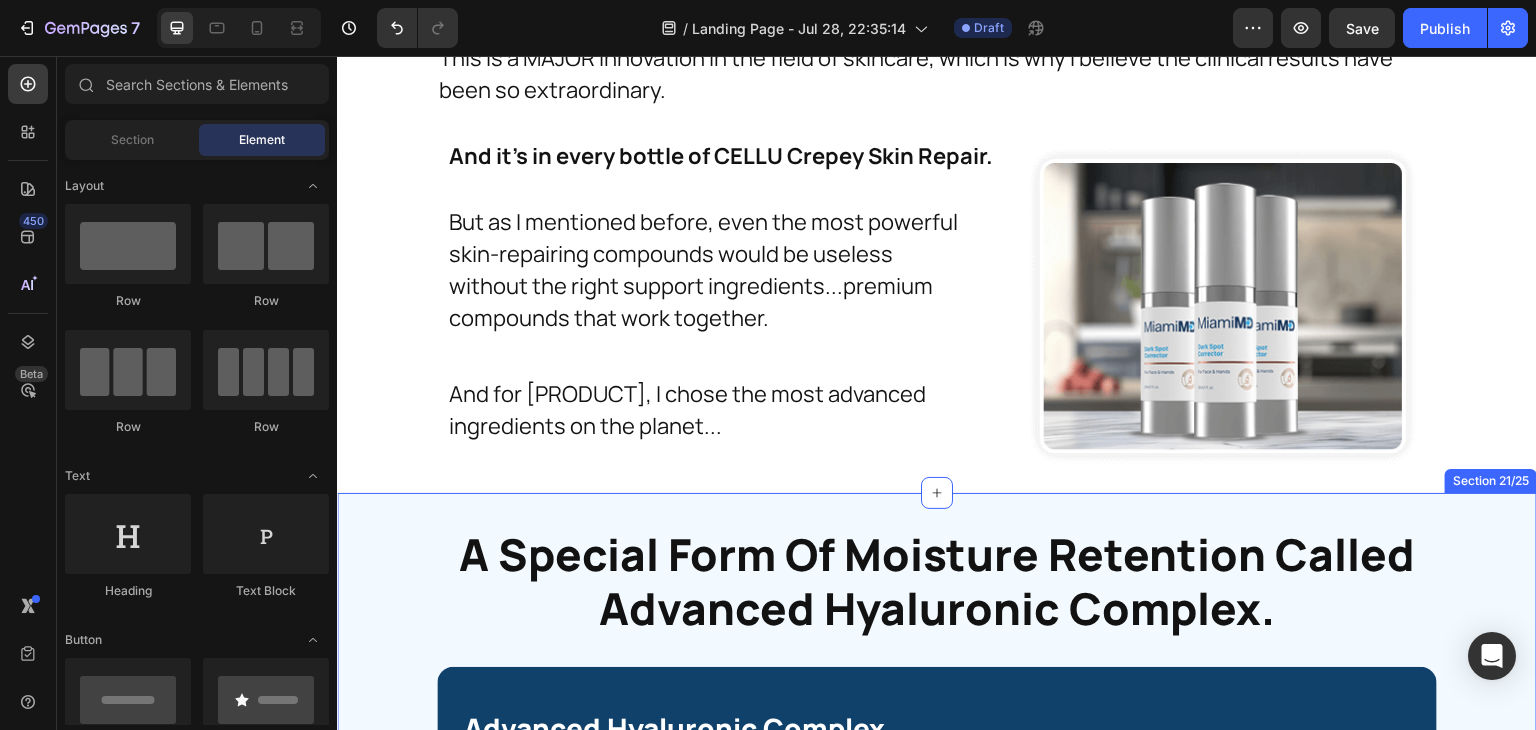 click on "A Special Form Of Moisture Retention Called Advanced Hyaluronic Complex. Heading Advanced Hyaluronic Complex Heading Image Advanced Hyaluronic Complex is a potent barrier-rebuilding ingredient that repairs damaged structure from multiple pathways. As barrier integrity is responsible for firm texture and smooth appearance, this is crucial for maintaining youthful, resilient skin. Text Block Then we added Bio-Peptide Matrix. Text Block Image Row Row Bio-Peptide Matrix Heading Image Bio-Peptide Matrix is truly remarkable. It helps signal cellular repair processes before damage can reach the surface - like targeting crepeyness before it even forms. Instead of painful treatments, this advanced ingredient works gently to maintain firm texture. Text Block And finally, we added Barrier Repair Complex. Text Block Image Row Row Barrier Repair Complex Heading Image Text Block It's a well-established fact that these ingredients working together can help with: Text Block Text Block Image Row Image Image Text Block Image 1" at bounding box center (937, 3249) 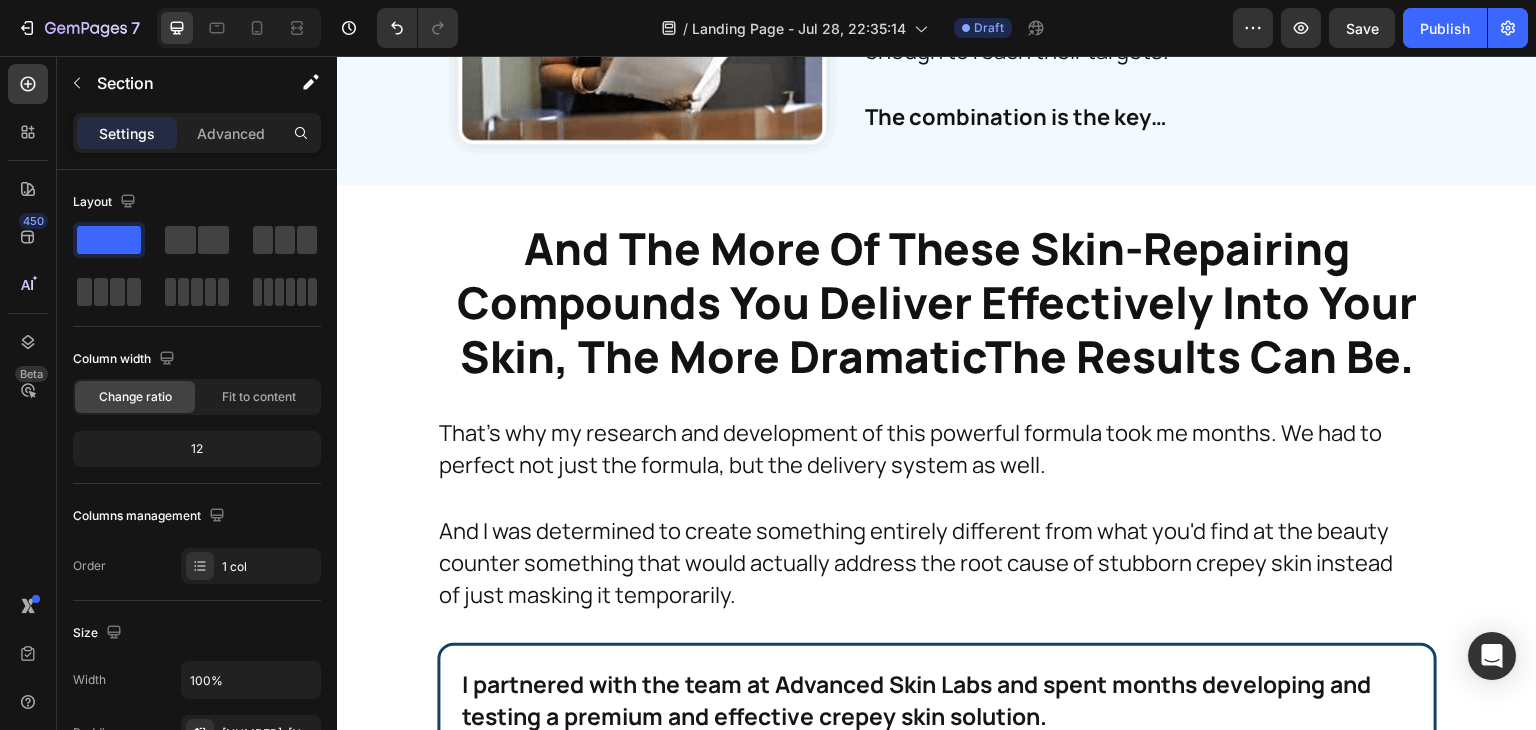 scroll, scrollTop: 20483, scrollLeft: 0, axis: vertical 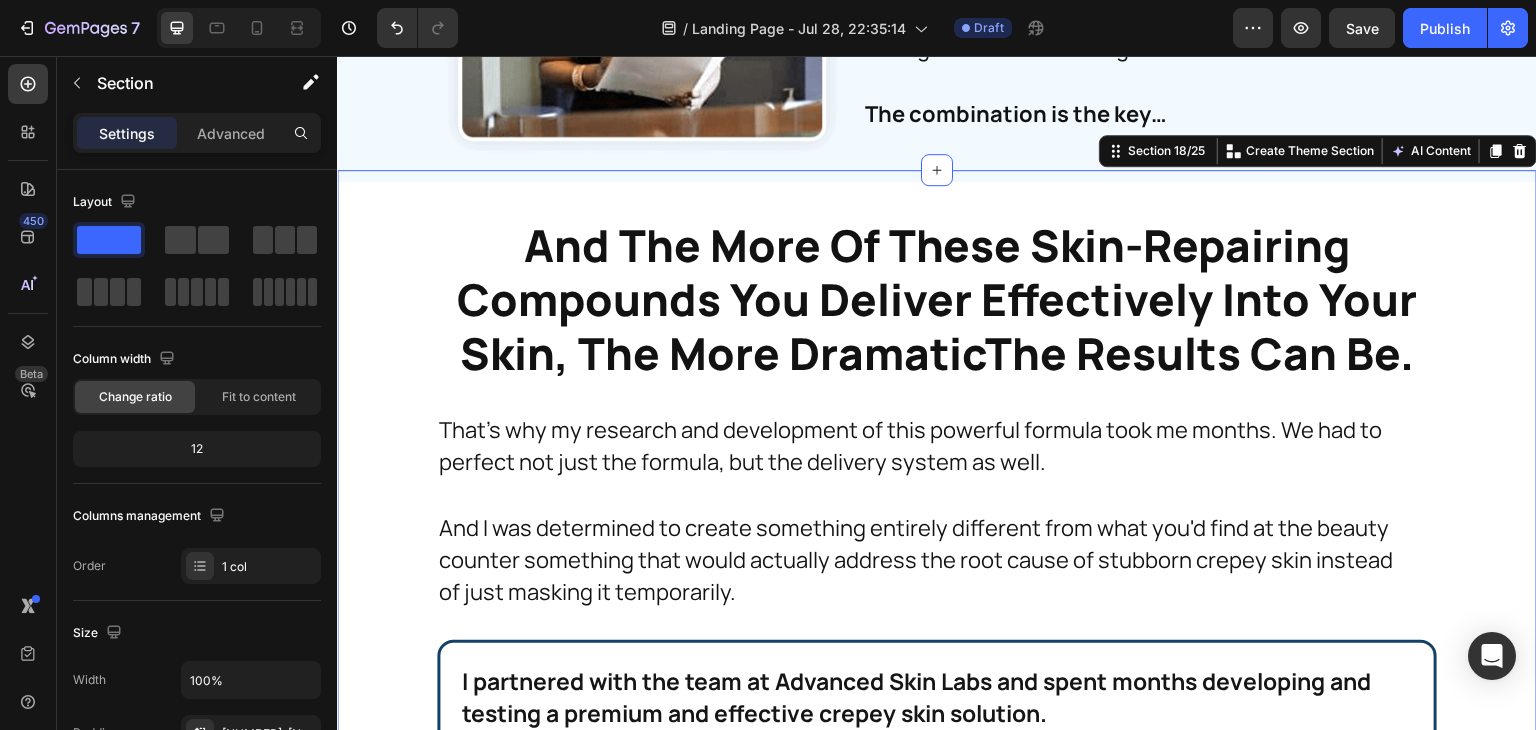 click on "And The More Of These Skin-Repairing Compounds You Deliver Effectively Into Your Skin, The More DramaticThe Results Can Be. Heading And The More Of These Skin-Repairing Compounds You Deliver Effectively Into Your Skin, The More DramaticThe Results Can Be. Heading That's why my research and development of this powerful formula took me months. We had to perfect not just the formula, but the delivery system as well. Text Block And I was determined to create something entirely different from what you'd find at the beauty counter something that would actually address the root cause of stubborn crepey skin instead of just masking it temporarily. Text Block I partnered with the team at Advanced Skin Labs and spent months developing and testing a premium and effective crepey skin solution. Text Block Row We made sure to use the absolute finest quality ingredients at therapeutic concentrations. Text Block Row Section [NUMBER]/[NUMBER]   You can create reusable sections Create Theme Section AI Content Write with GemAI Product" at bounding box center (937, 511) 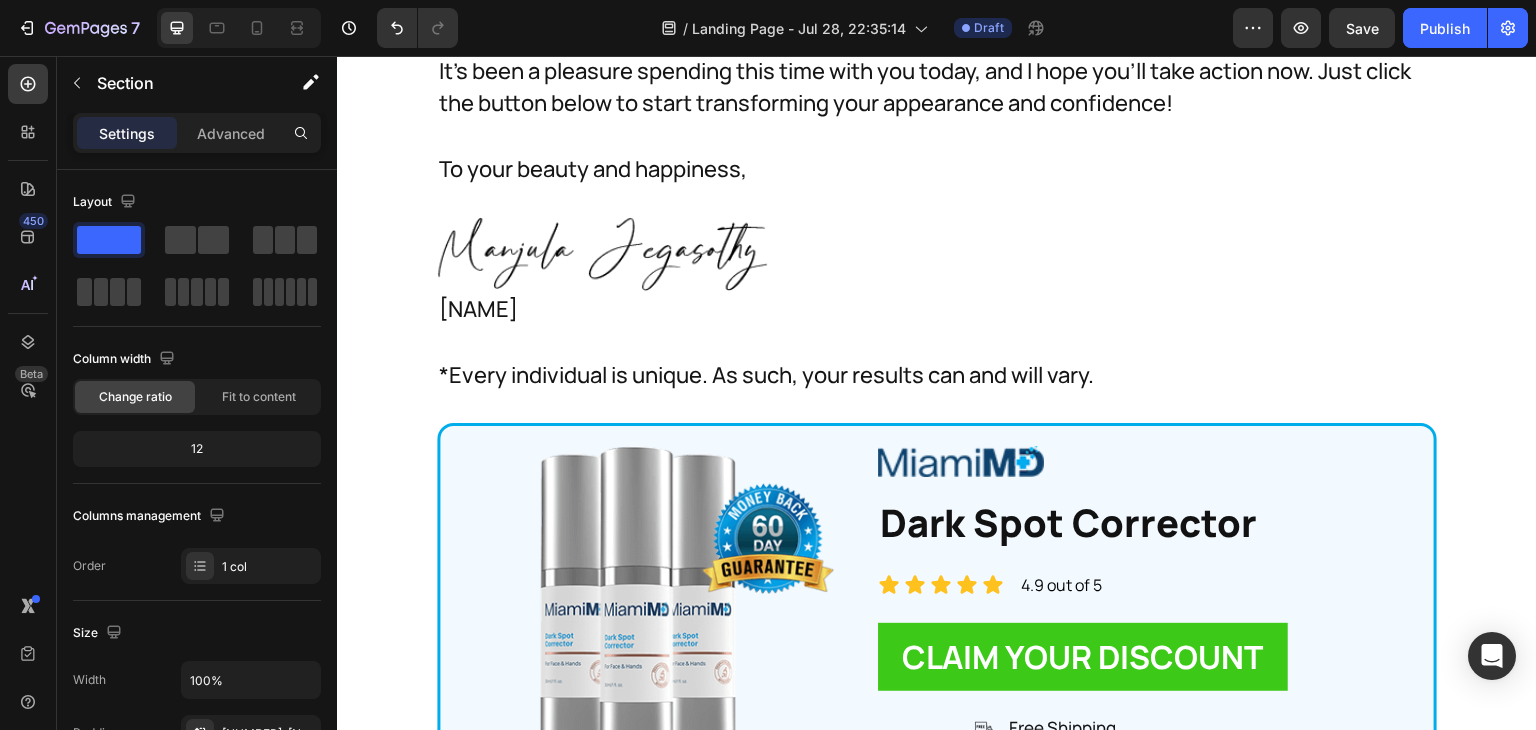 scroll, scrollTop: 40388, scrollLeft: 0, axis: vertical 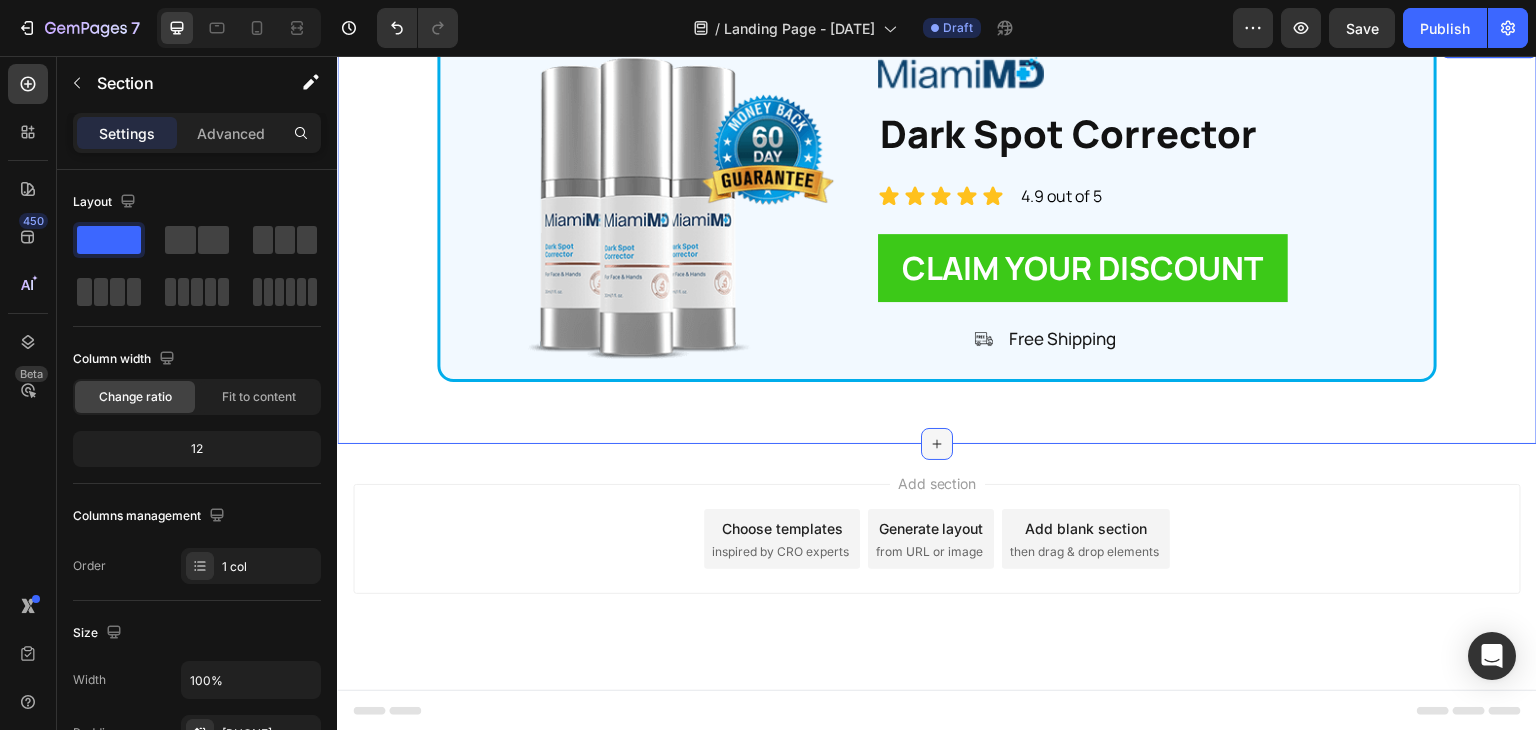 click 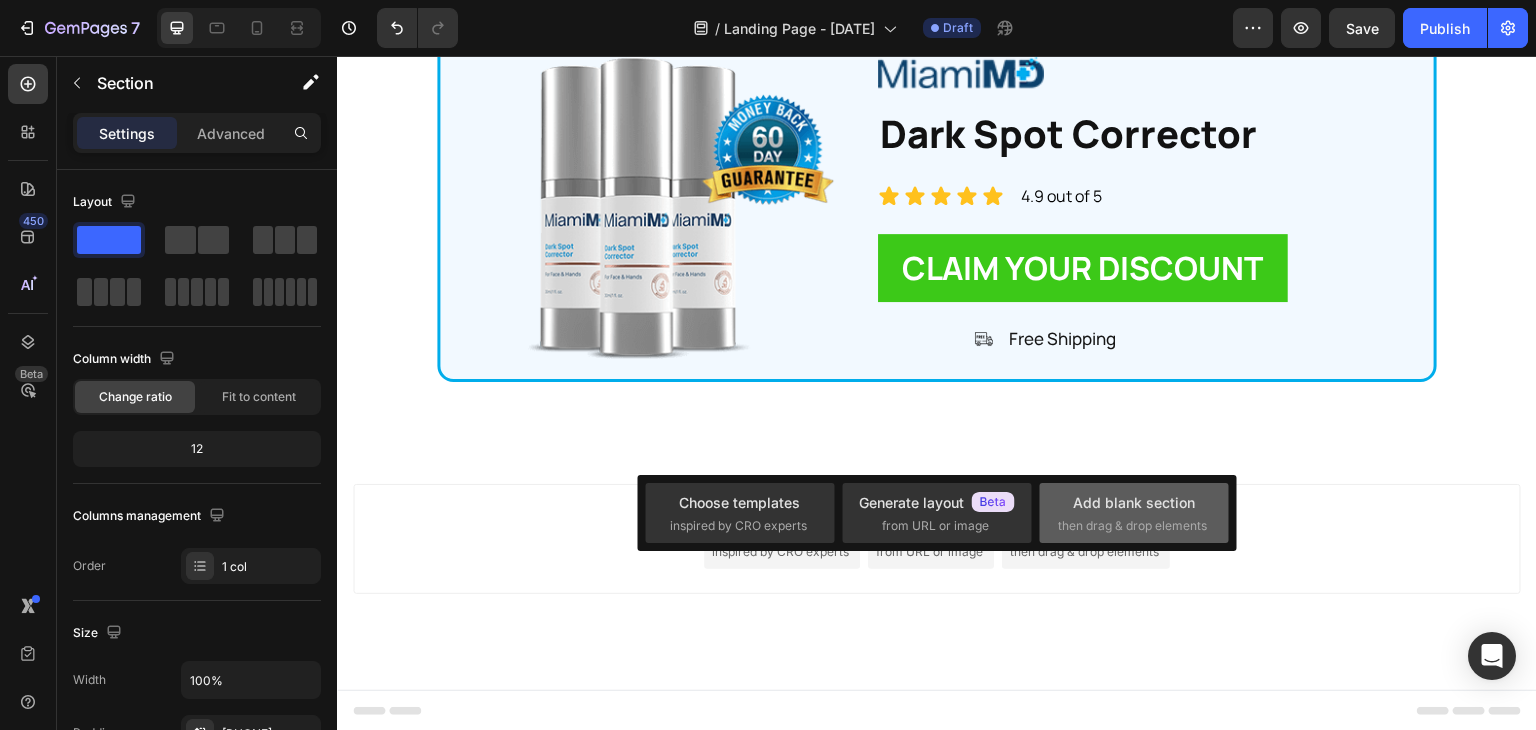 click on "Add blank section  then drag & drop elements" at bounding box center [1134, 513] 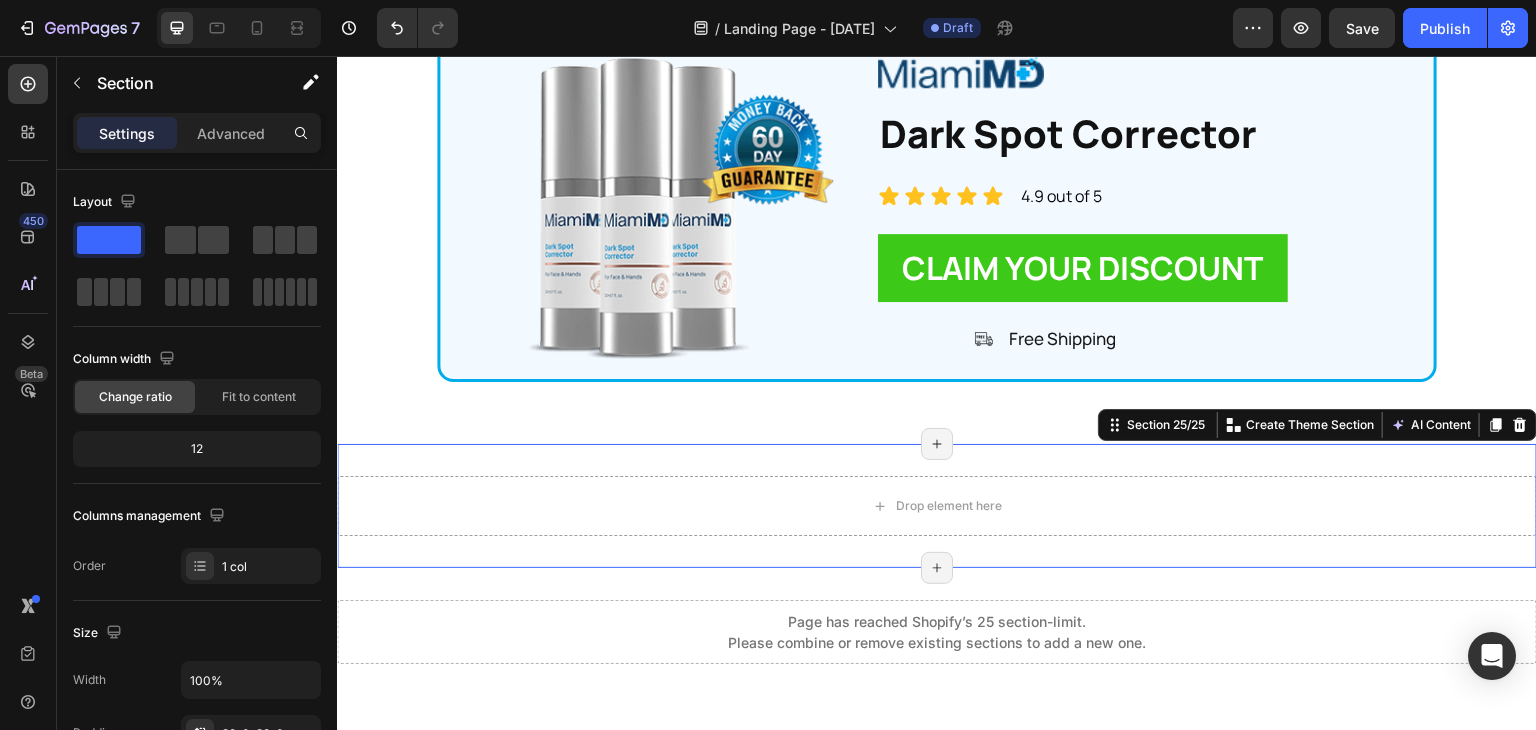click on "Drop element here Section [NUMBER]/[NUMBER]   You can create reusable sections Create Theme Section AI Content Write with GemAI What would you like to describe here? Tone and Voice Persuasive Product [PRODUCT NAME] Tool Show more Generate Page has reached Shopify’s [NUMBER] section-limit Page has reached Shopify’s [NUMBER] section-limit Page has reached Shopify’s [NUMBER] section-limit" at bounding box center (937, 506) 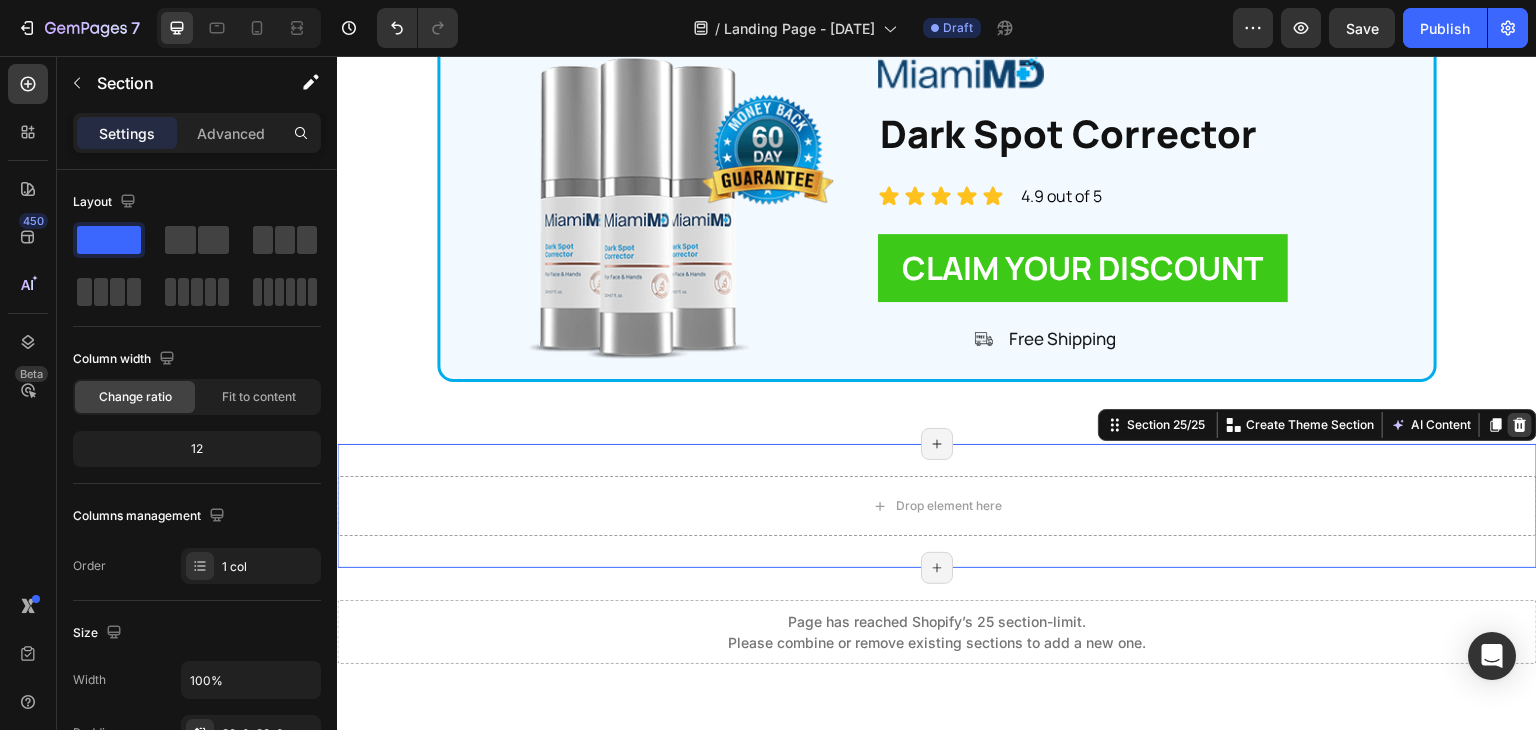 click at bounding box center (1520, 425) 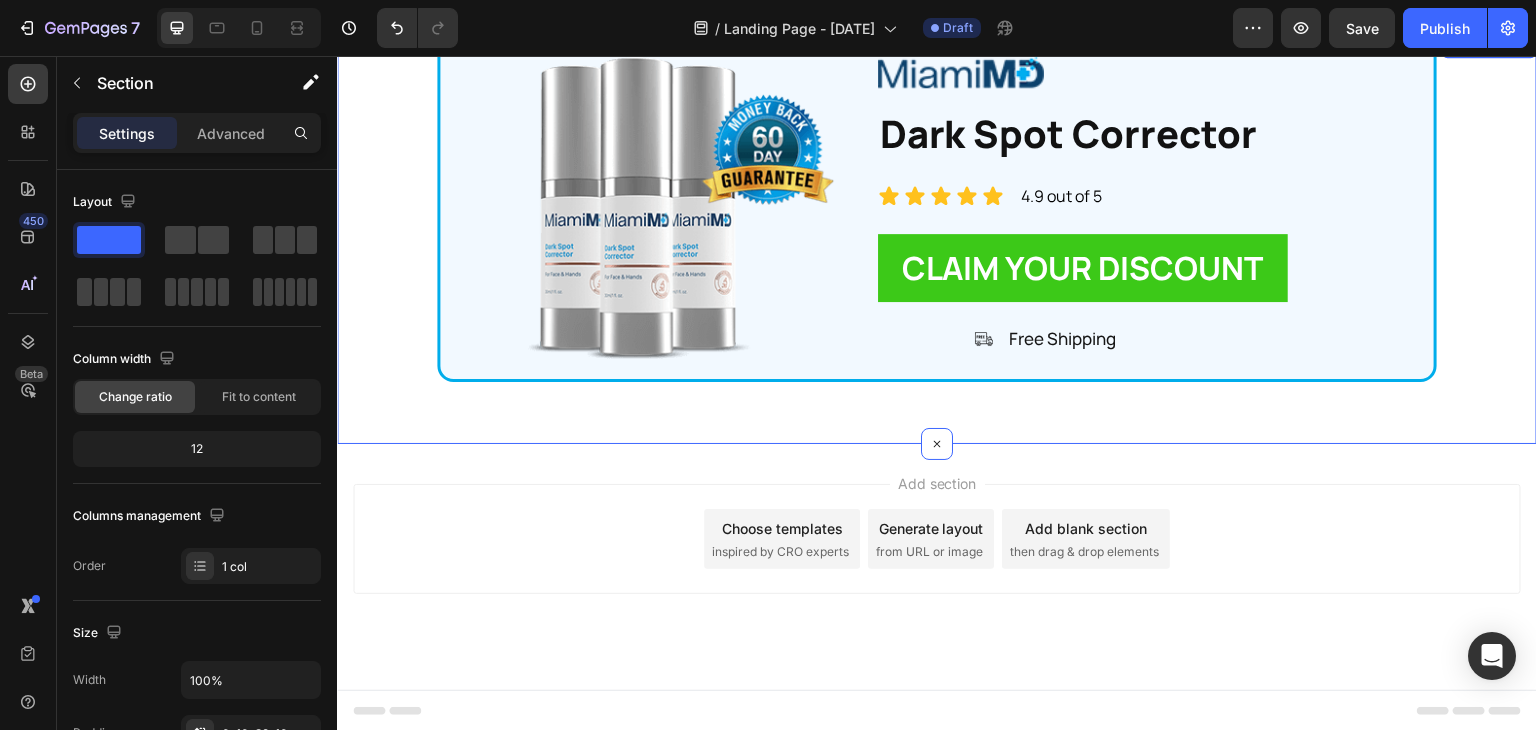 click on "Image Image [PRODUCT NAME] Heading Icon Icon Icon Icon Icon Icon List [RATING] out of [NUMBER] Text Block Row Image CLAIM YOUR DISCOUNT Button Image Free Shipping Text Block Advanced List Row Row Section [NUMBER]/[NUMBER]" at bounding box center (937, 239) 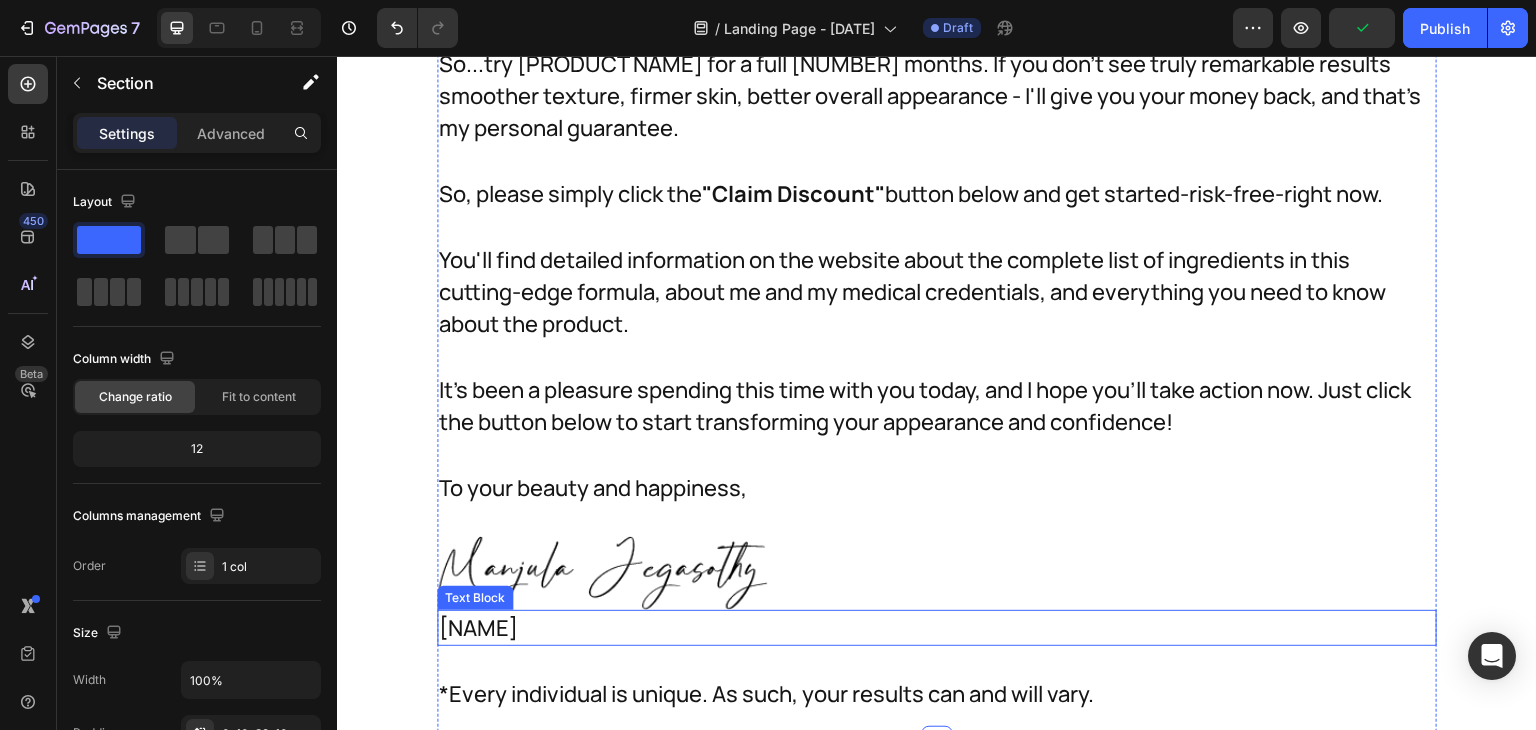 scroll, scrollTop: 40008, scrollLeft: 0, axis: vertical 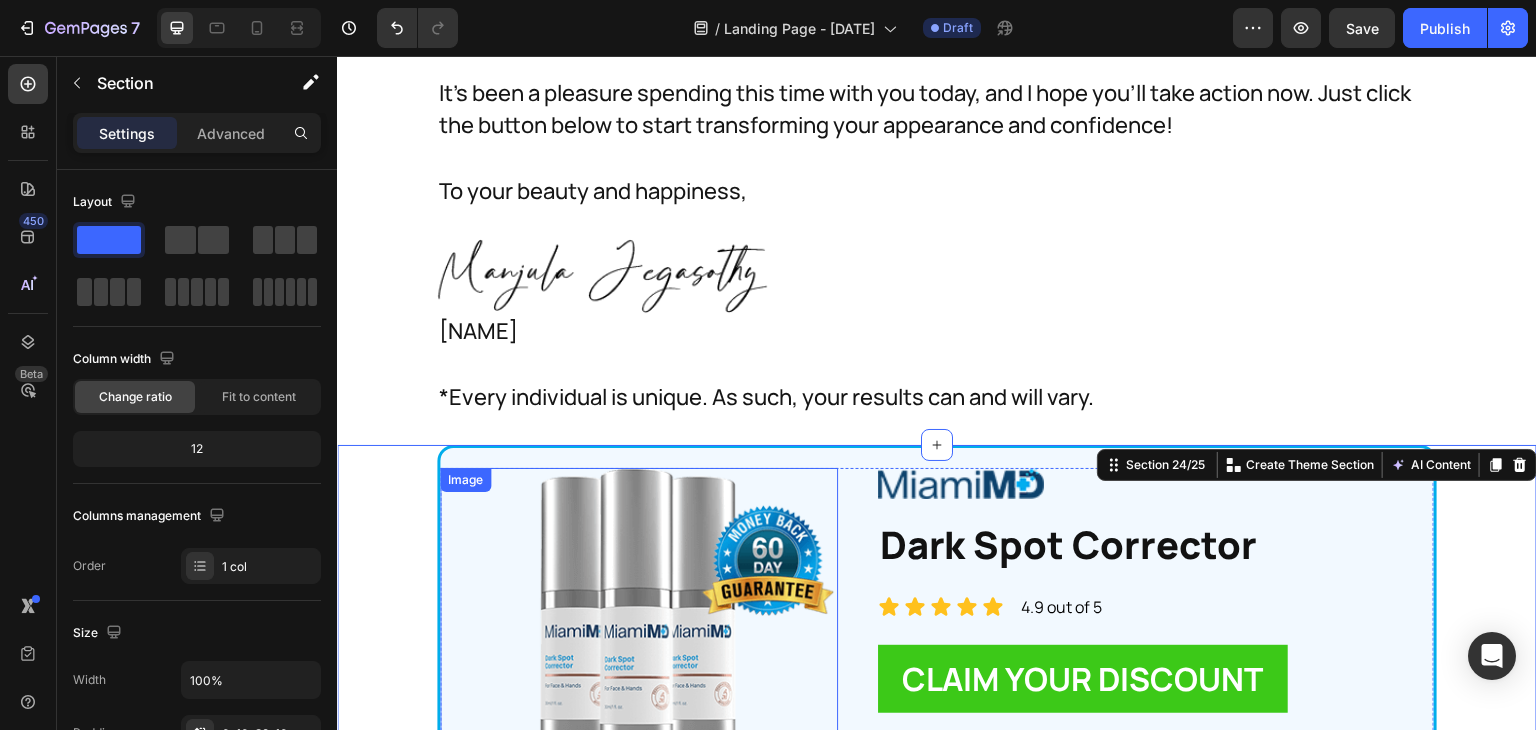click at bounding box center [639, 619] 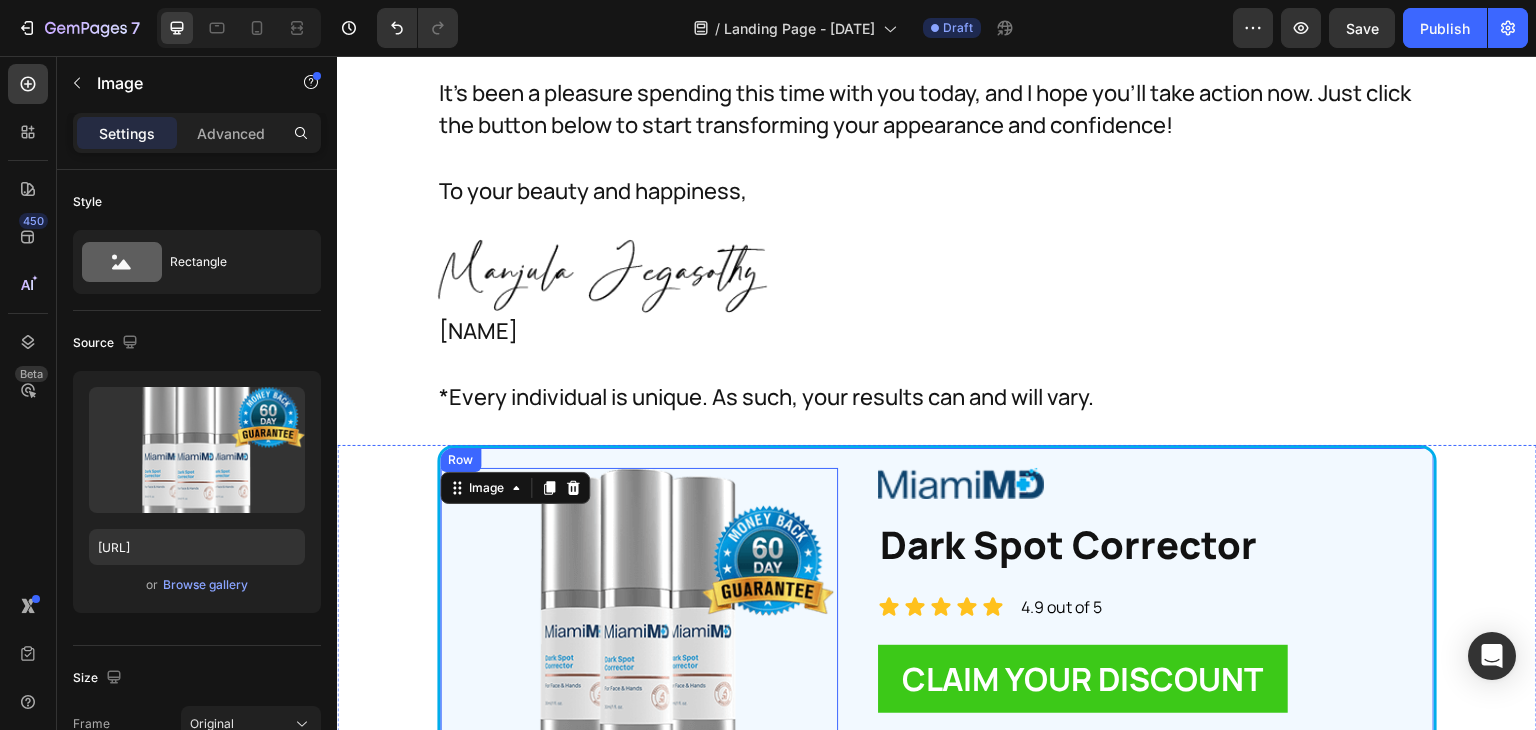 click on "Image   0 Image Dark Spot Corrector Heading Icon Icon Icon Icon Icon Icon List 4.9 out of 5 Text Block Row Image CLAIM YOUR DISCOUNT Button Image Free Shipping Text Block Advanced List Row Row" at bounding box center (937, 619) 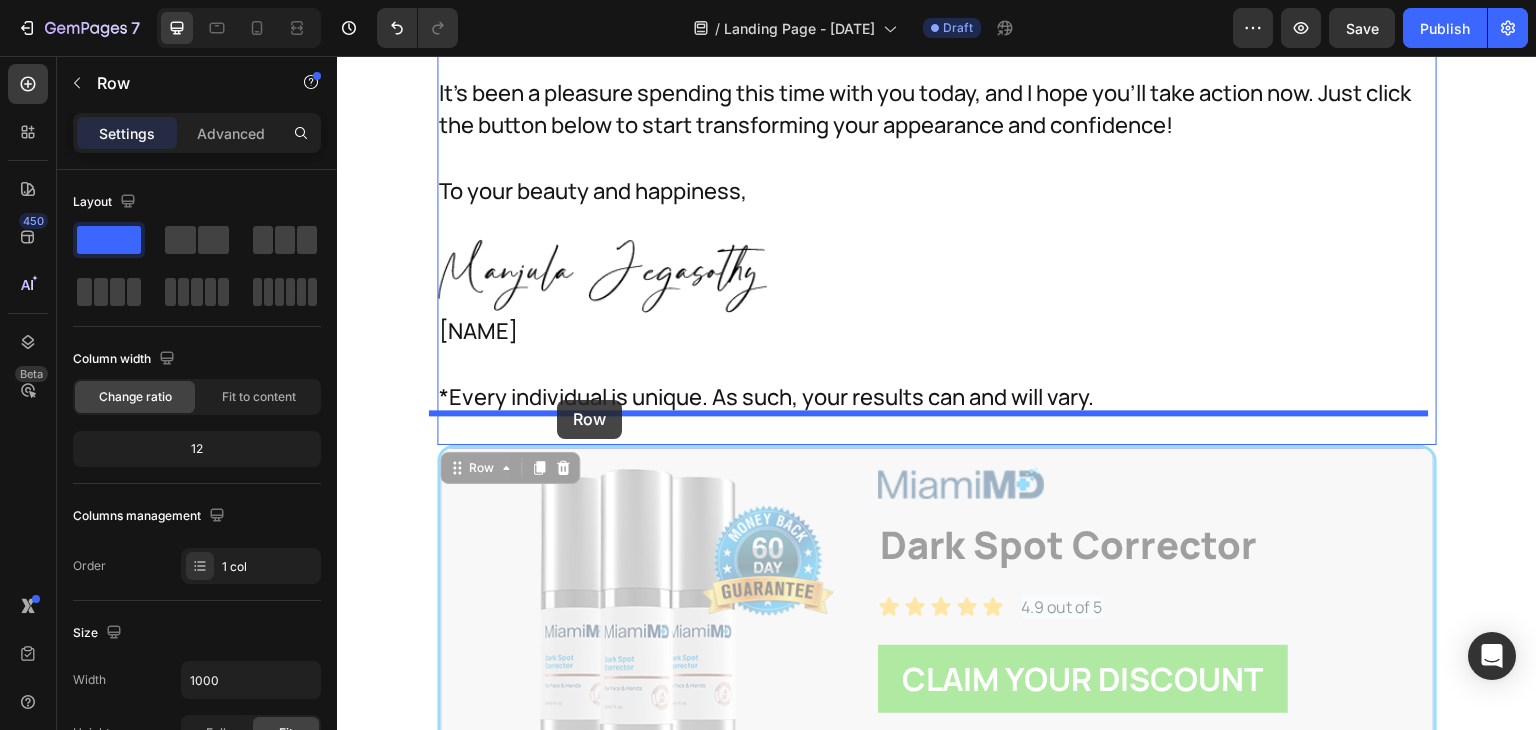 drag, startPoint x: 467, startPoint y: 435, endPoint x: 557, endPoint y: 400, distance: 96.56604 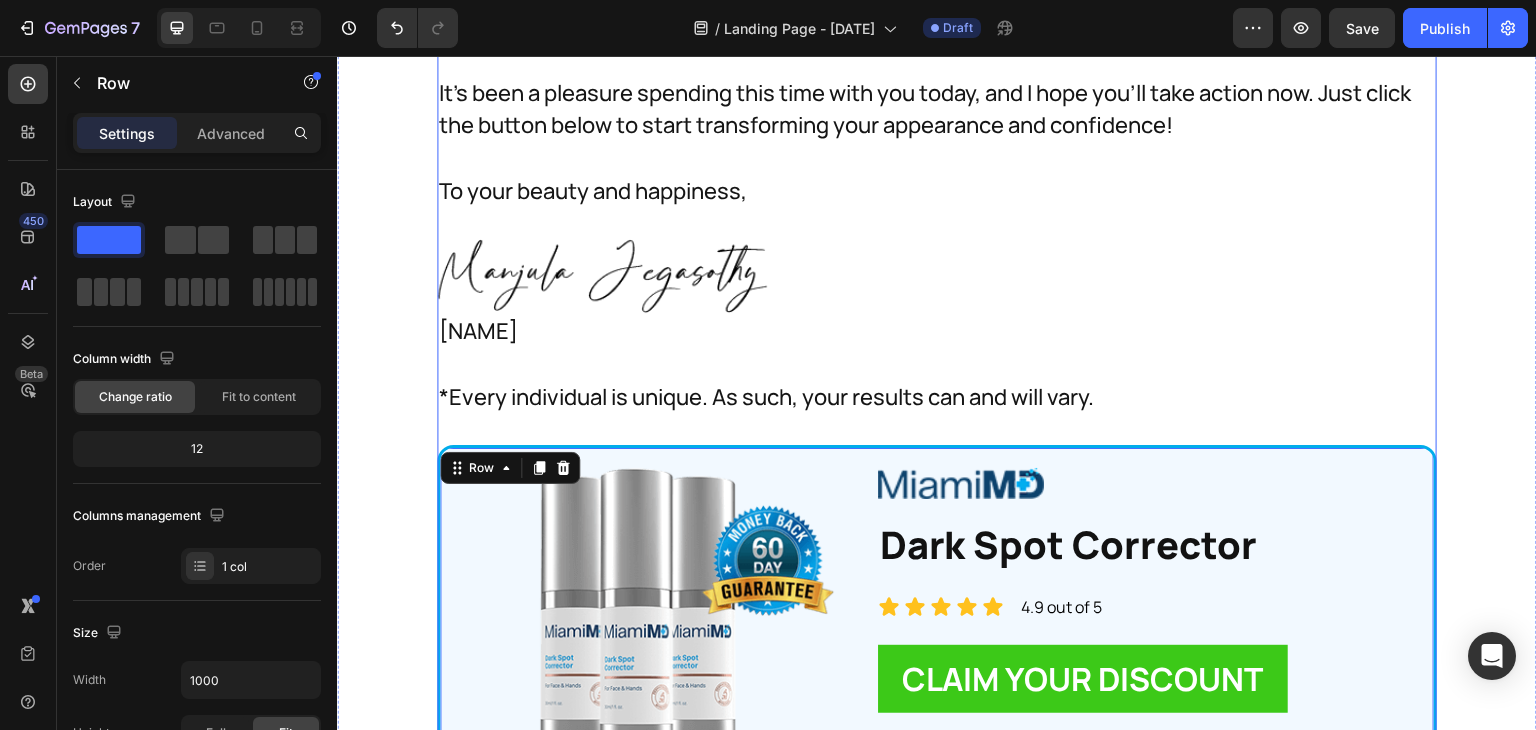 scroll, scrollTop: 40448, scrollLeft: 0, axis: vertical 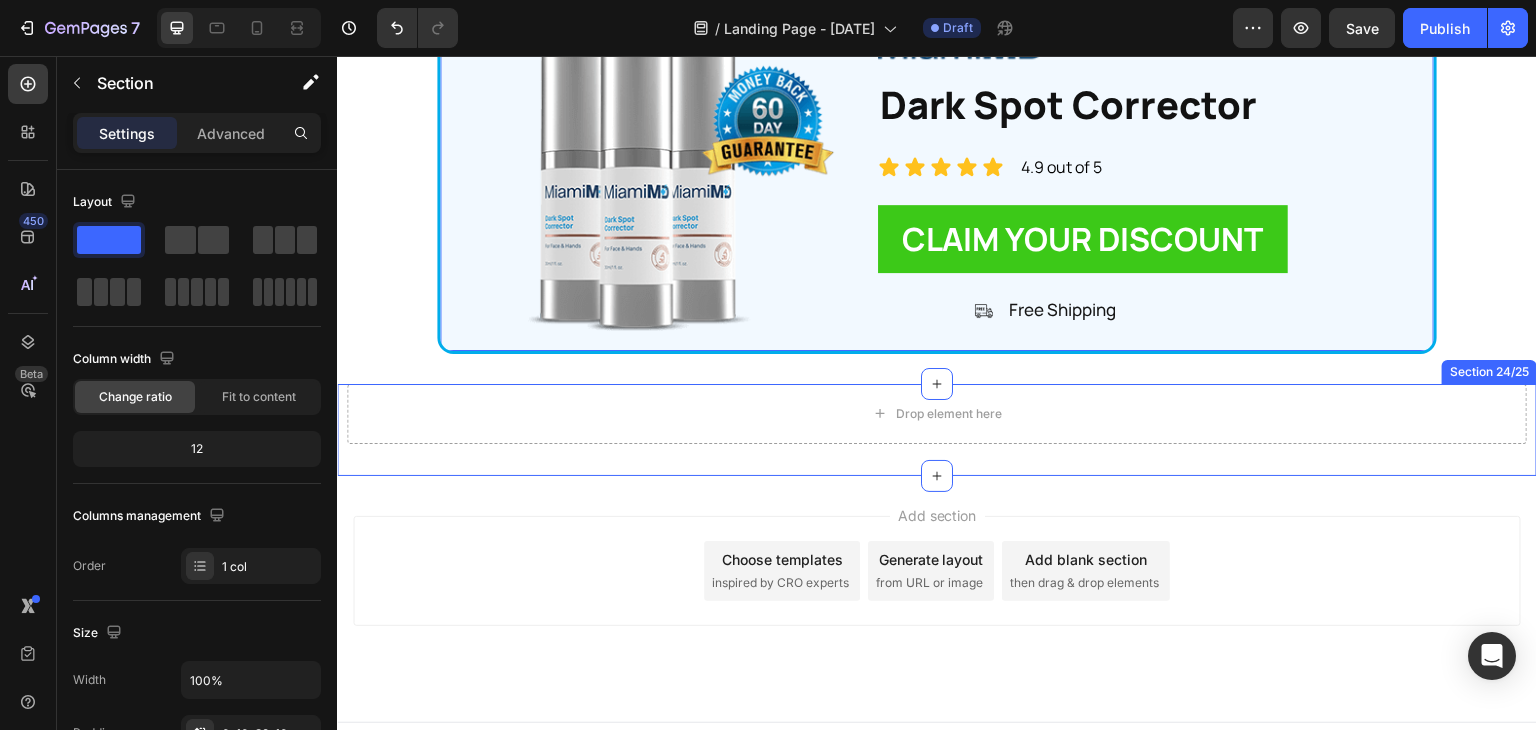 click on "Drop element here Section 24/25" at bounding box center [937, 430] 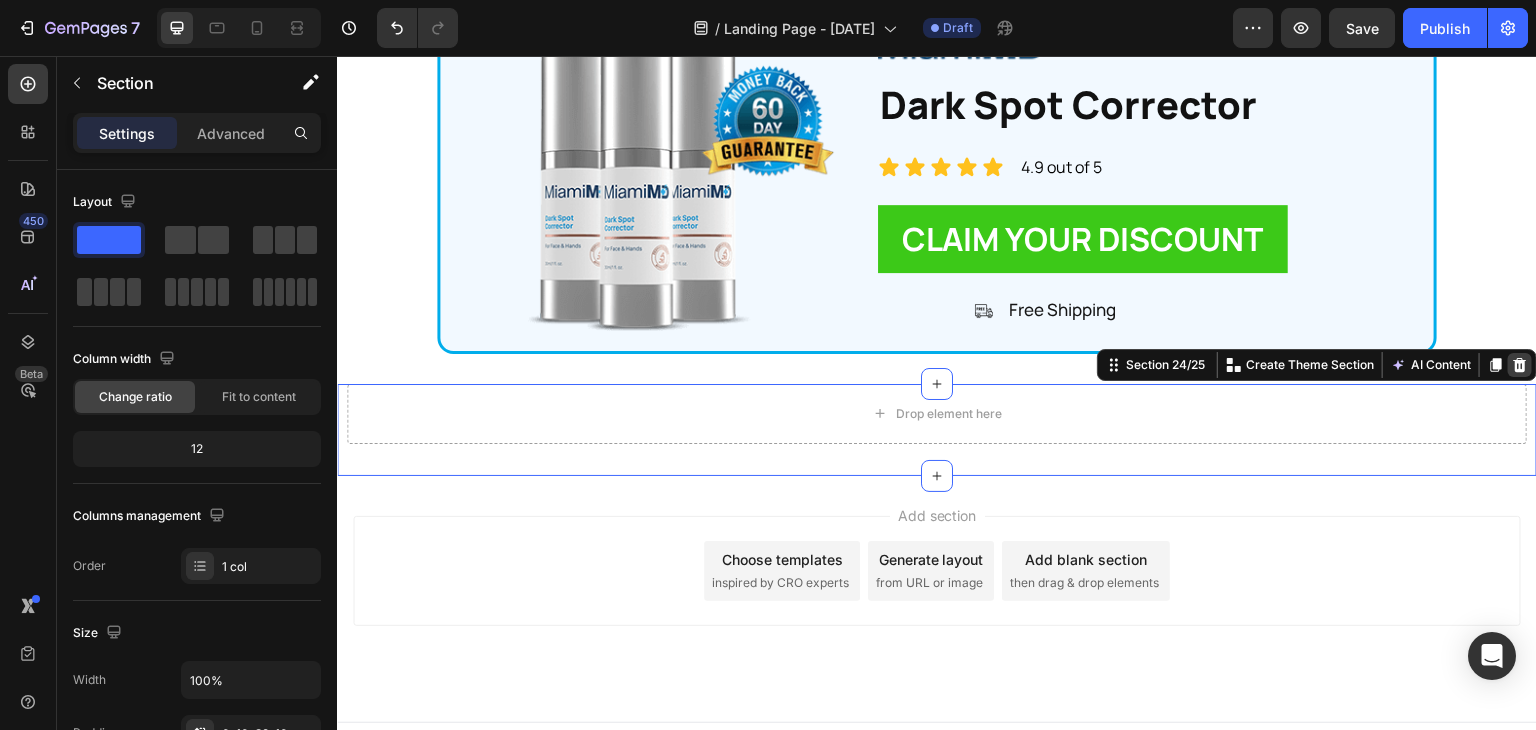 click 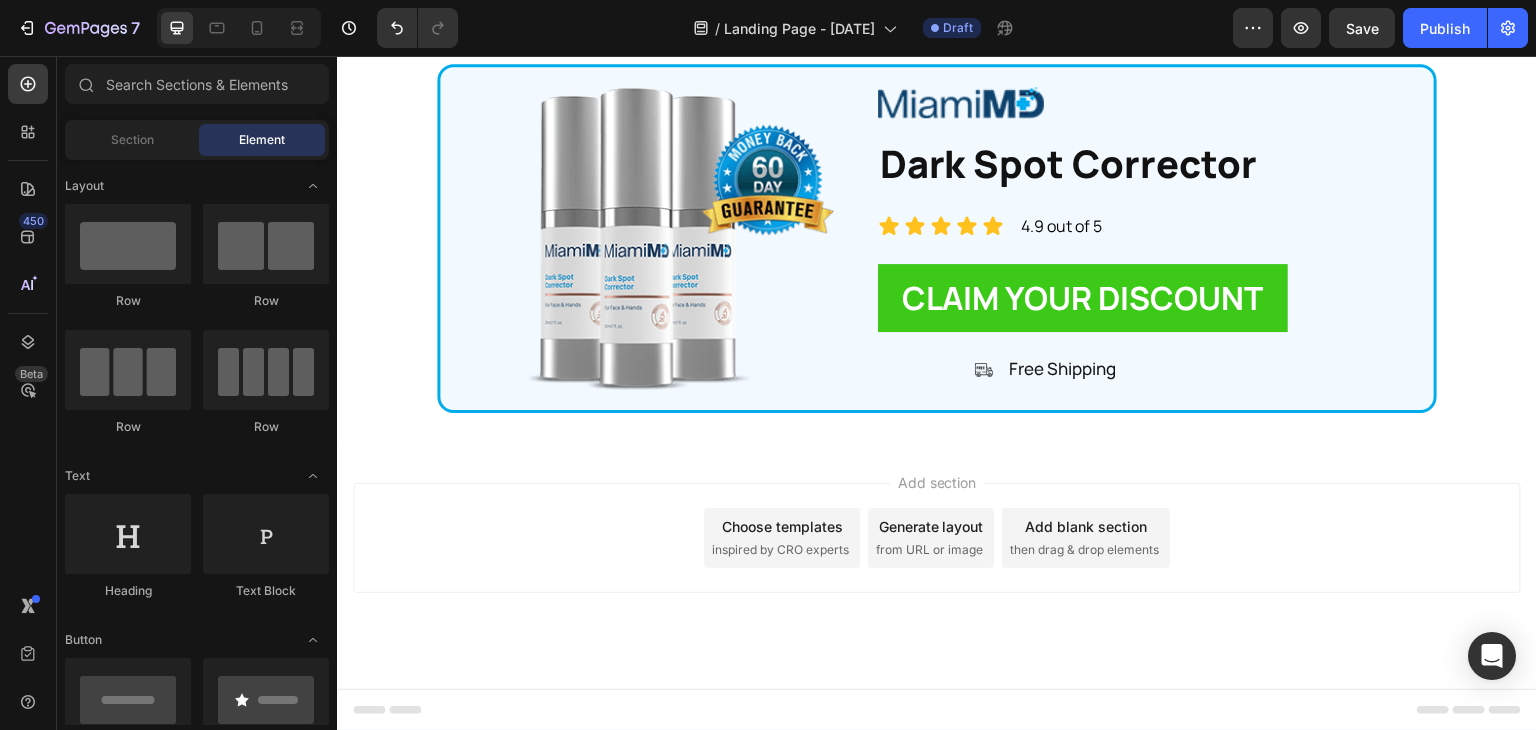 scroll, scrollTop: 40356, scrollLeft: 0, axis: vertical 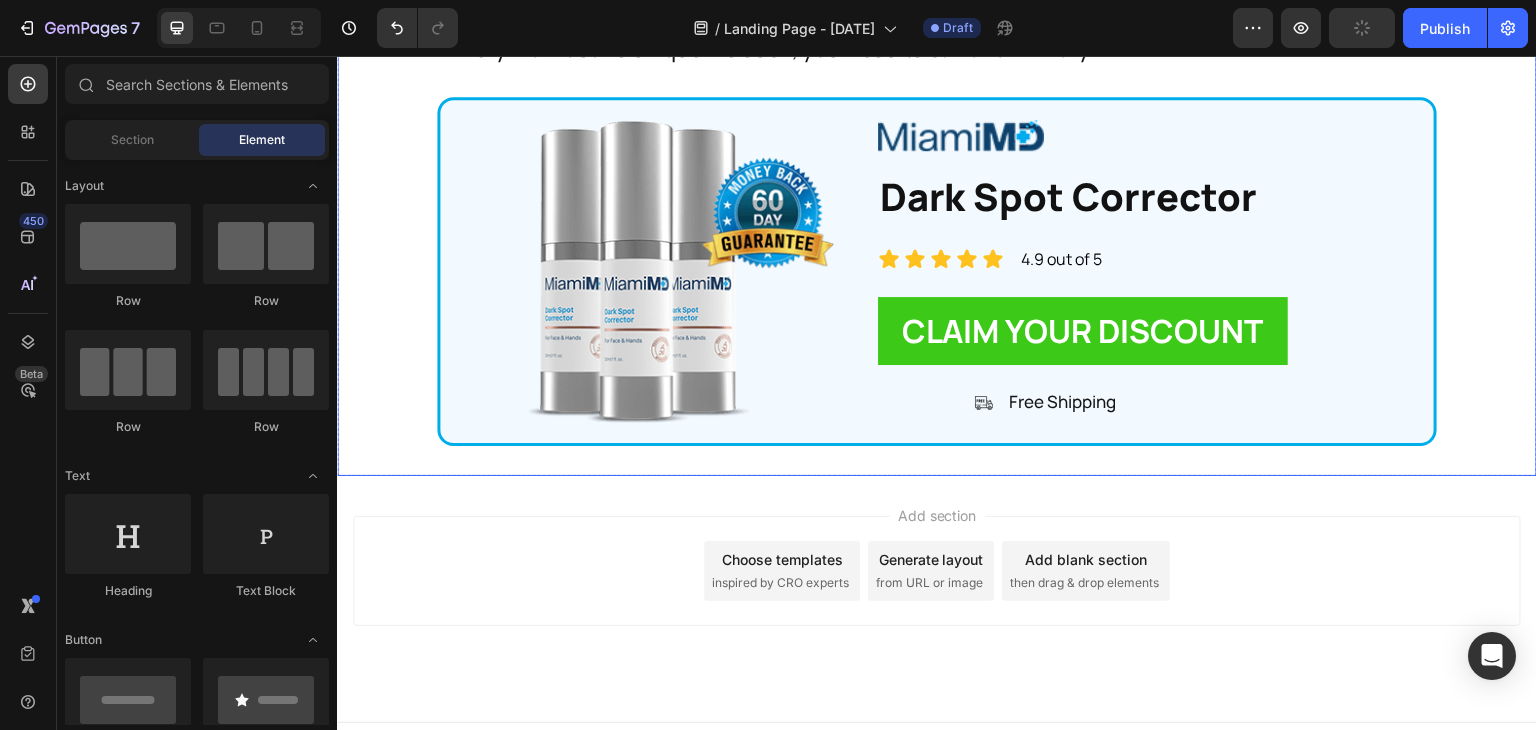 click on "Frequently Asked Questions Heading Now, if you have some questions.. that's very common. Let me take a few moments to answer some of the most commonly asked questions about  CELLU Crepey Skin Repair. Text Block
"I've seen a lot of 'crepey skin' products advertised...how is CELLU Crepey Skin Repair different?" Before I developed this formula, I looked at the other products out there. And I saw huge problems with every one of them. So much so, I refused to recommend any of them to my patients. Here's why... Text Block First, most products for crepey skin have added fragrances or artificial ingredients. Both are terrible for your skin, and they can actually accelerate texture damage. CELLU Crepey Skin Repair has no harsh chemicals or artificial ingredients whatsoever. Text Block Text Block Text Block So, not only does it provide visible results...it helps maintain those improvements over time. Text Block Text Block Text Block Text Block Text Block Text Block Text Block CLAIM YOUR DISCOUNT Button" at bounding box center [937, -1165] 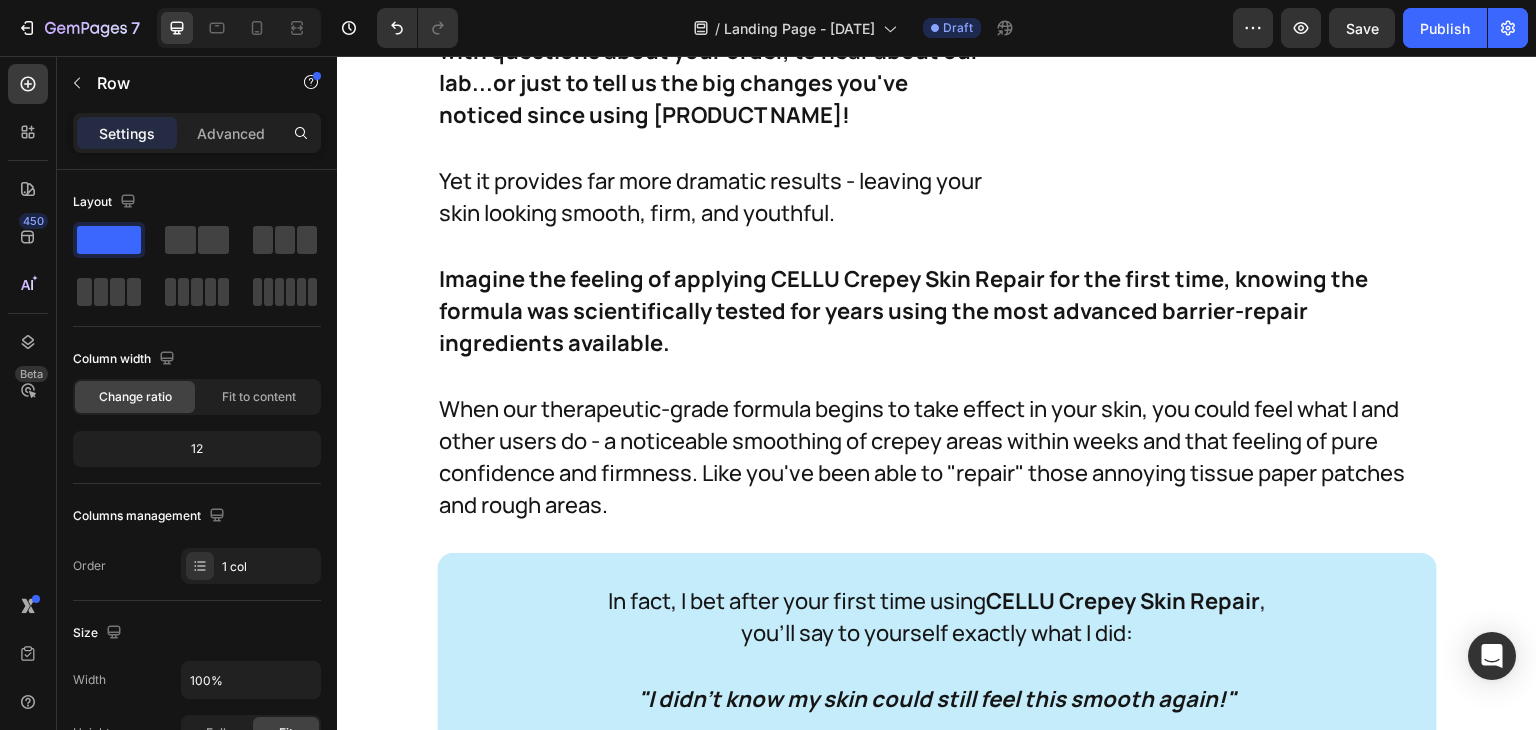 scroll, scrollTop: 33708, scrollLeft: 0, axis: vertical 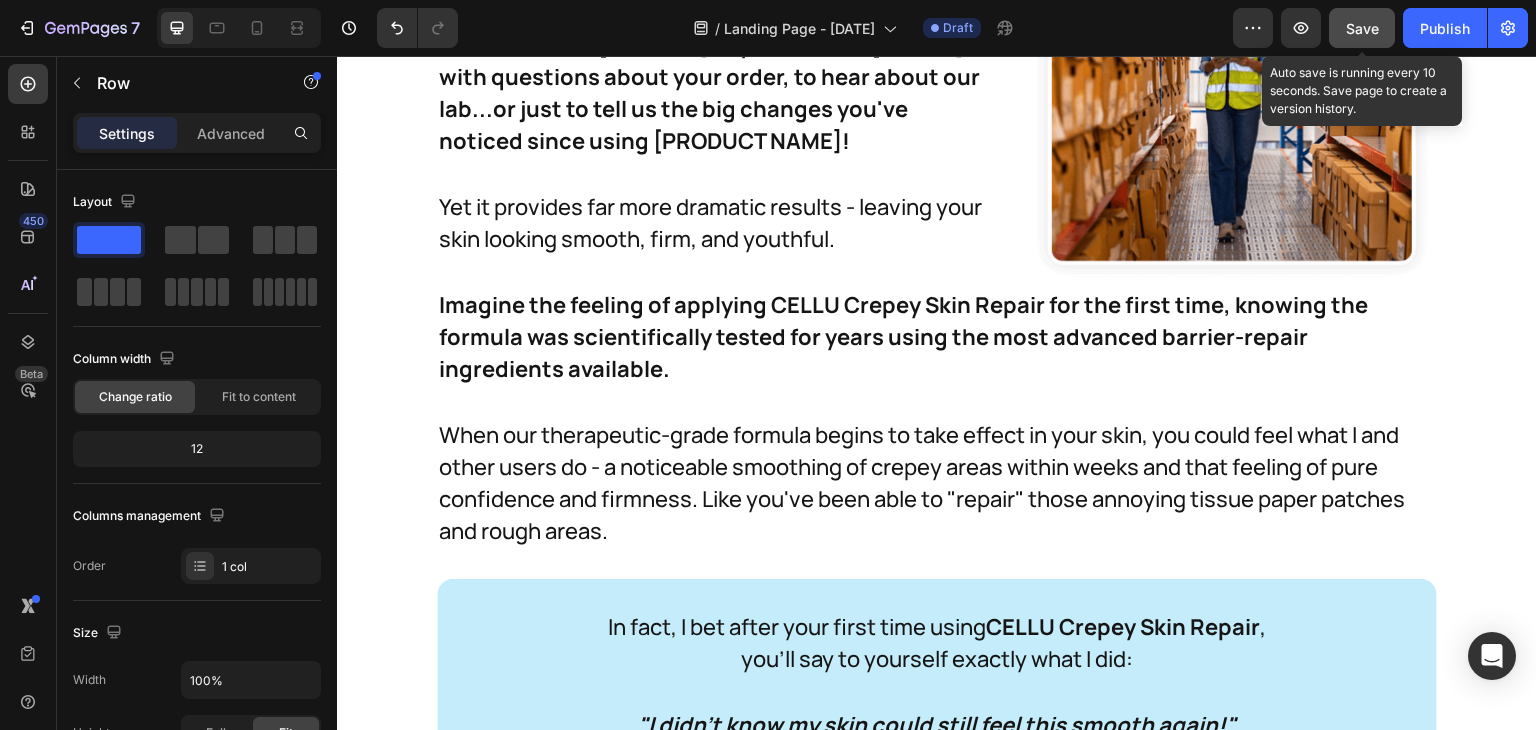 click on "Save" 